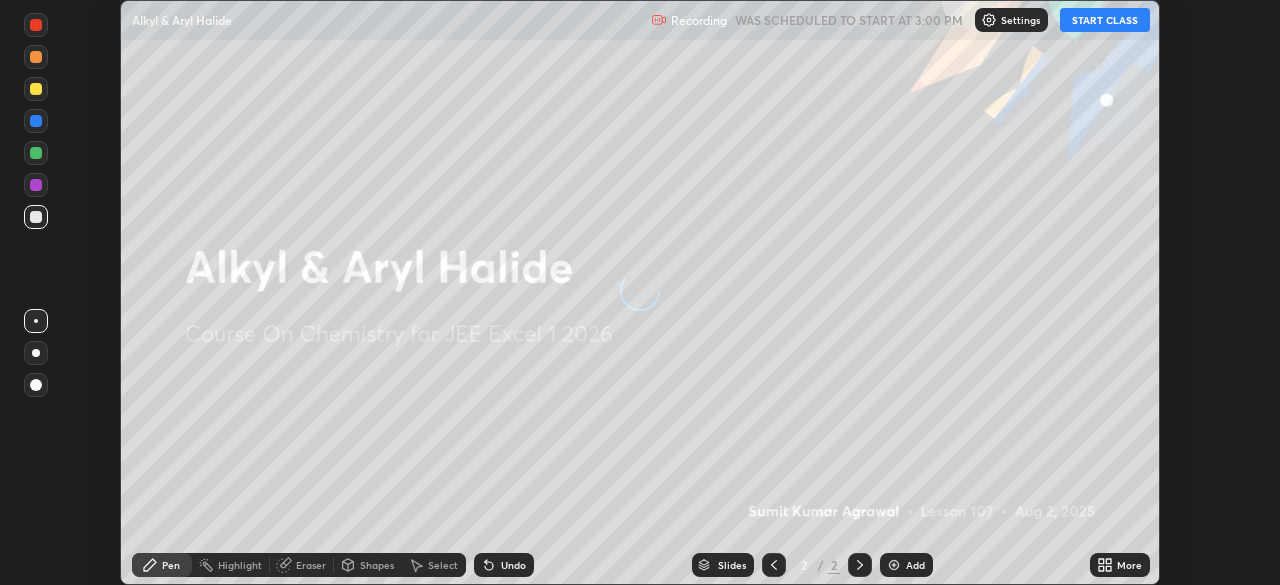 scroll, scrollTop: 0, scrollLeft: 0, axis: both 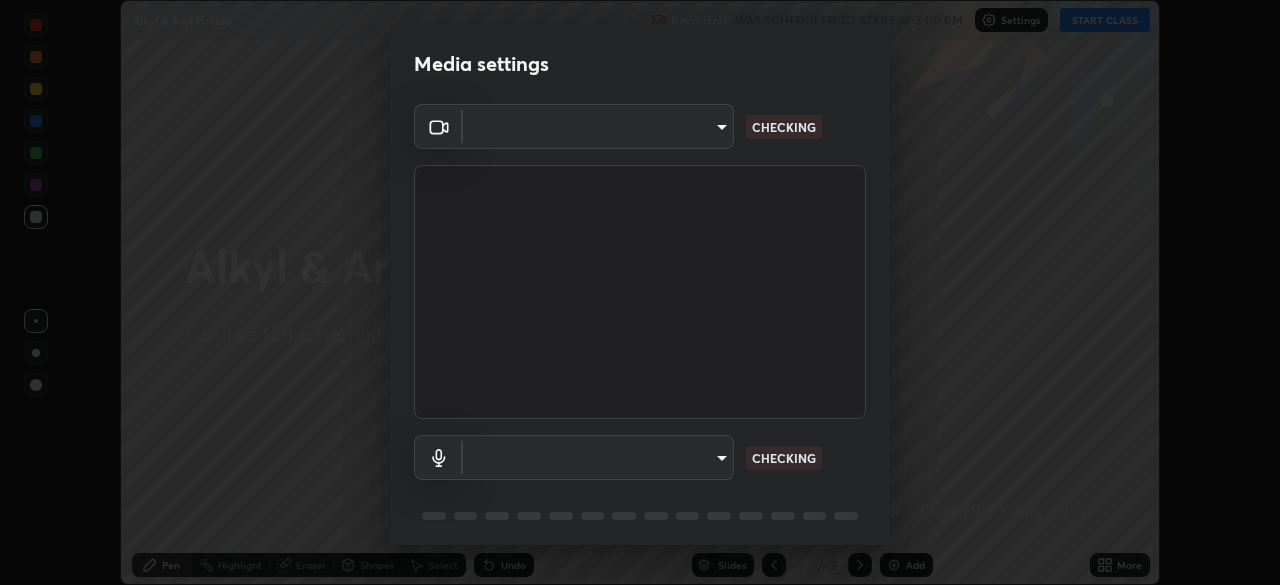 type on "1e49b53be58bf3658c32ba4c8e2538d2601885ca91182b01ba969948c87b8f29" 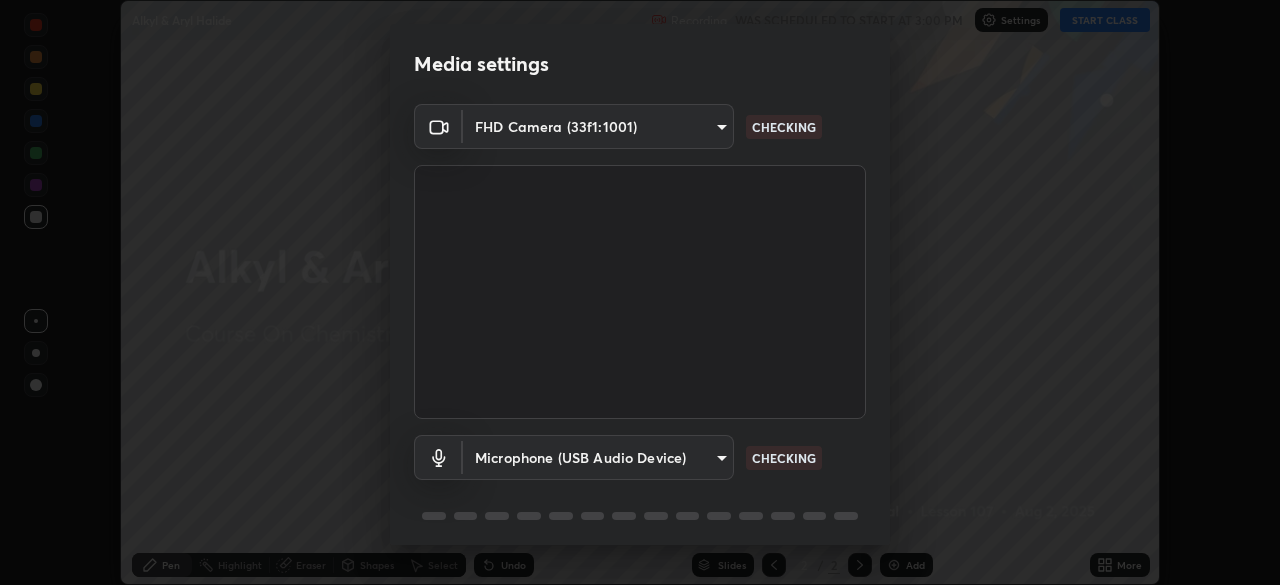 scroll, scrollTop: 71, scrollLeft: 0, axis: vertical 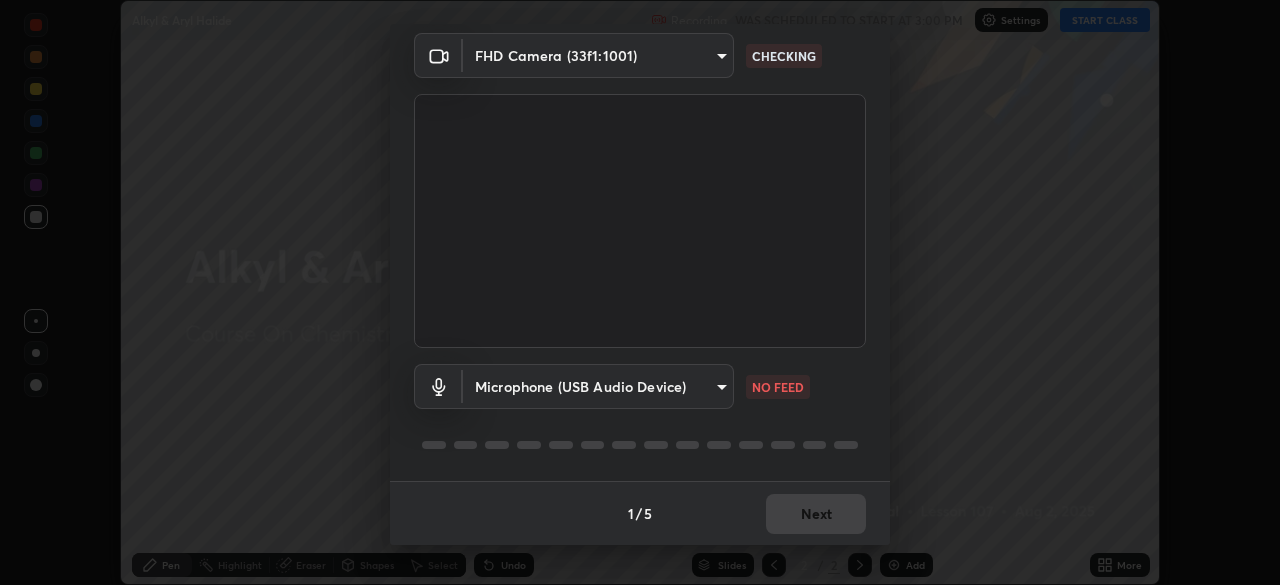click on "Erase all Alkyl & Aryl Halide Recording WAS SCHEDULED TO START AT  3:00 PM Settings START CLASS Setting up your live class Alkyl & Aryl Halide • L107 of Course On Chemistry for JEE Excel 1 2026 [FIRST] [LAST] Pen Highlight Eraser Shapes Select Undo Slides 2 / 2 Add More No doubts shared Encourage your learners to ask a doubt for better clarity Report an issue Reason for reporting Buffering Chat not working Audio - Video sync issue Educator video quality low ​ Attach an image Report Media settings FHD Camera (33f1:1001) 1e49b53be58bf3658c32ba4c8e2538d2601885ca91182b01ba969948c87b8f29 CHECKING Microphone (USB Audio Device) ea87fc36347b51241c7dbb5a200bf6c46822a0085c78c32b66ce24c8f32dd280 NO FEED 1 / 5 Next" at bounding box center [640, 292] 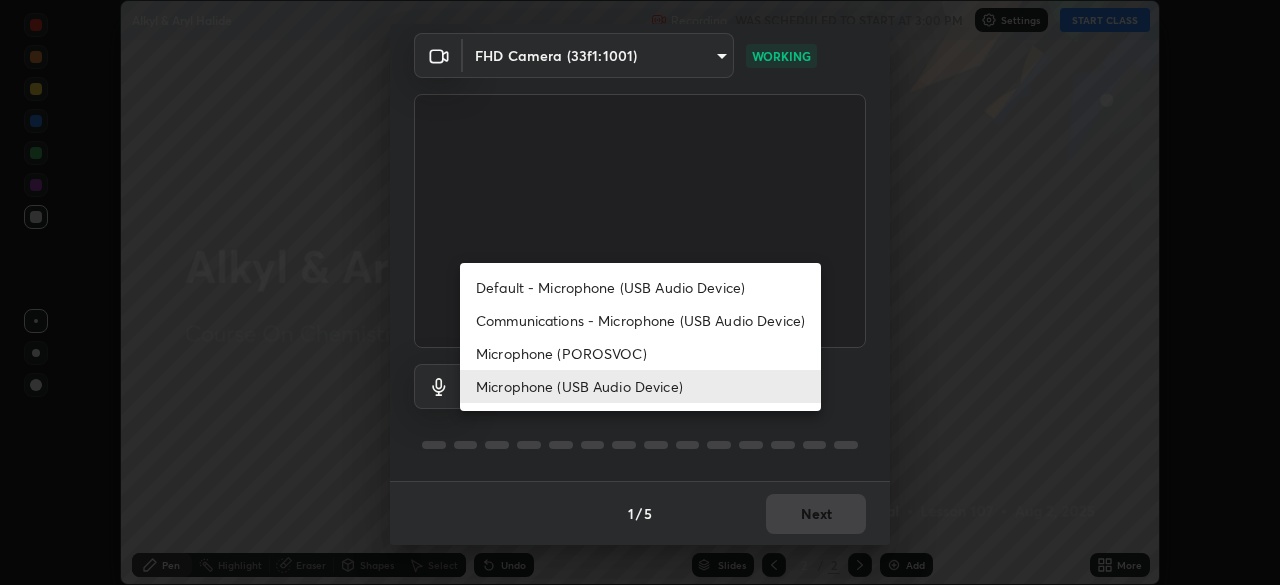 click on "Communications - Microphone (USB Audio Device)" at bounding box center [640, 320] 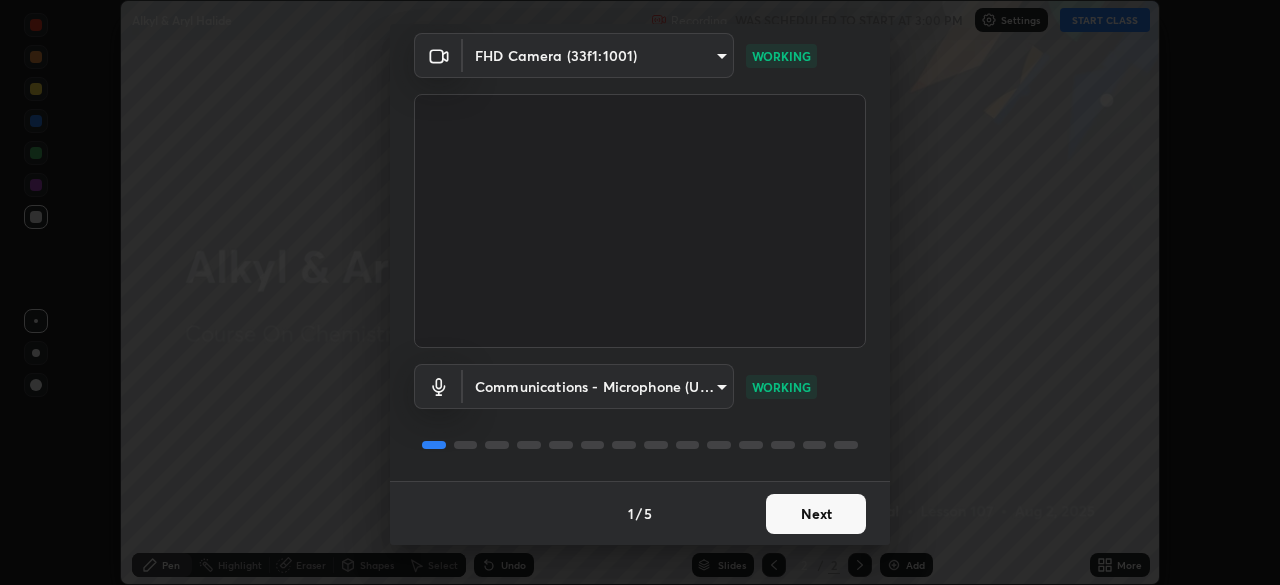 click on "Next" at bounding box center (816, 514) 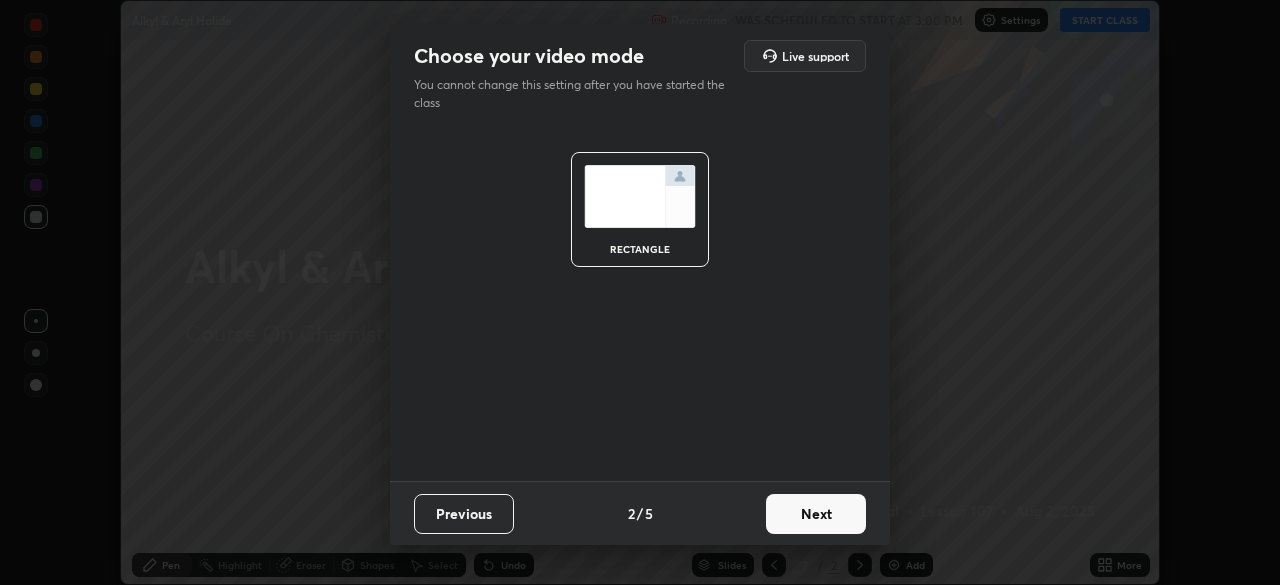 click on "Next" at bounding box center [816, 514] 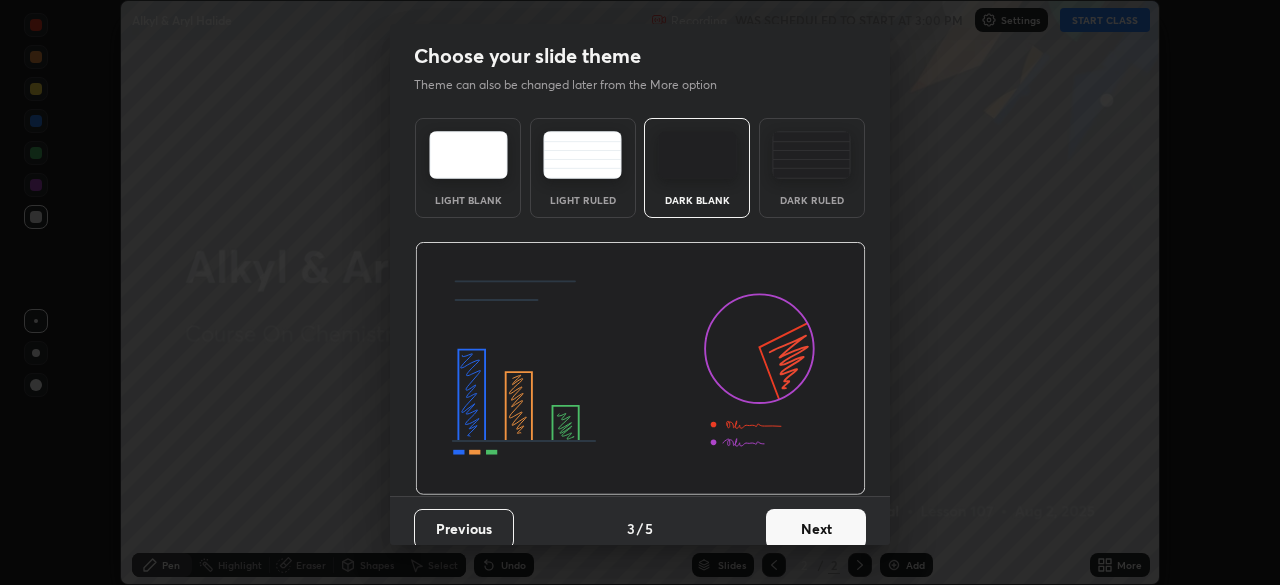 click on "Next" at bounding box center [816, 529] 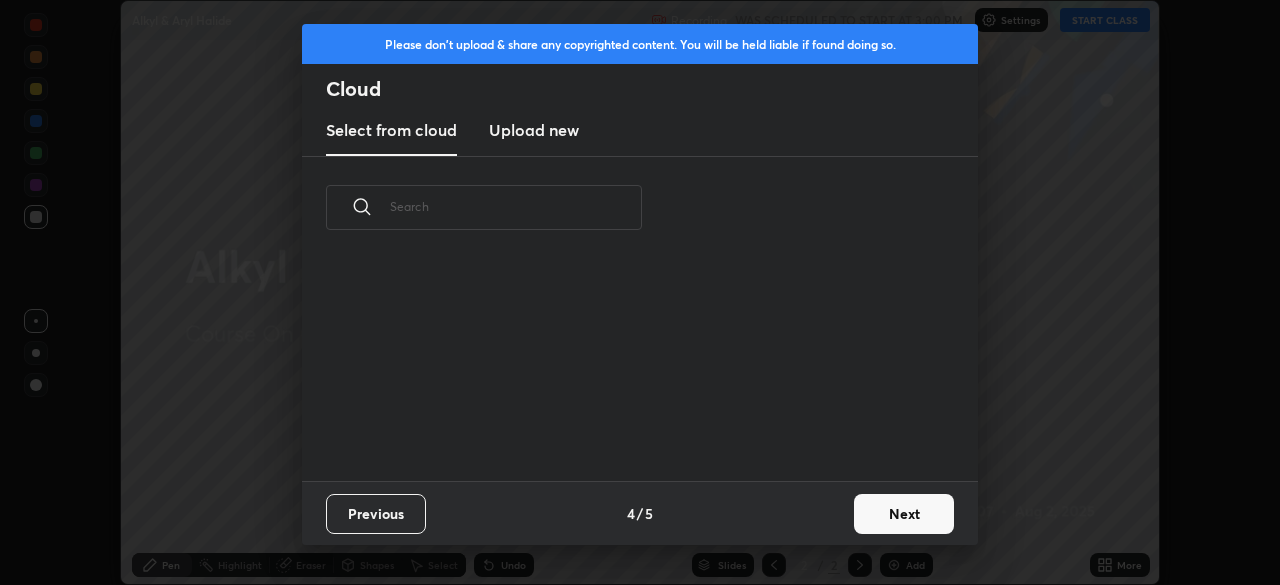 click on "Next" at bounding box center (904, 514) 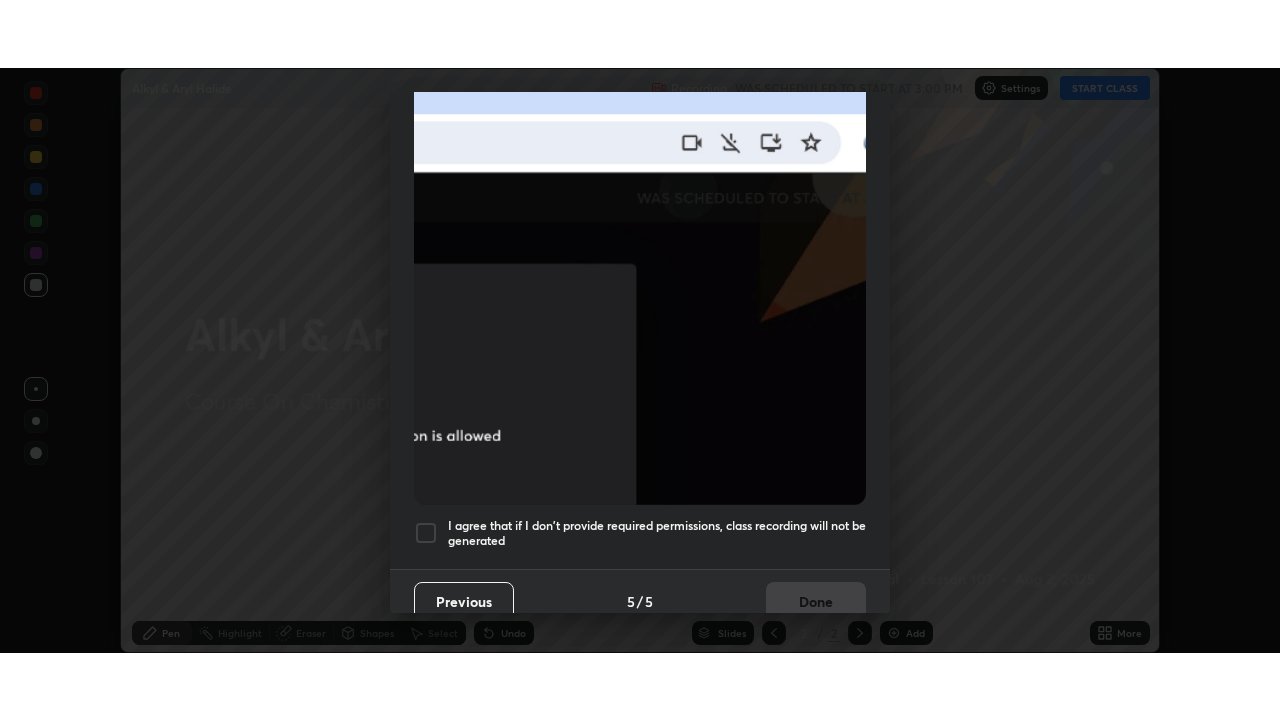 scroll, scrollTop: 479, scrollLeft: 0, axis: vertical 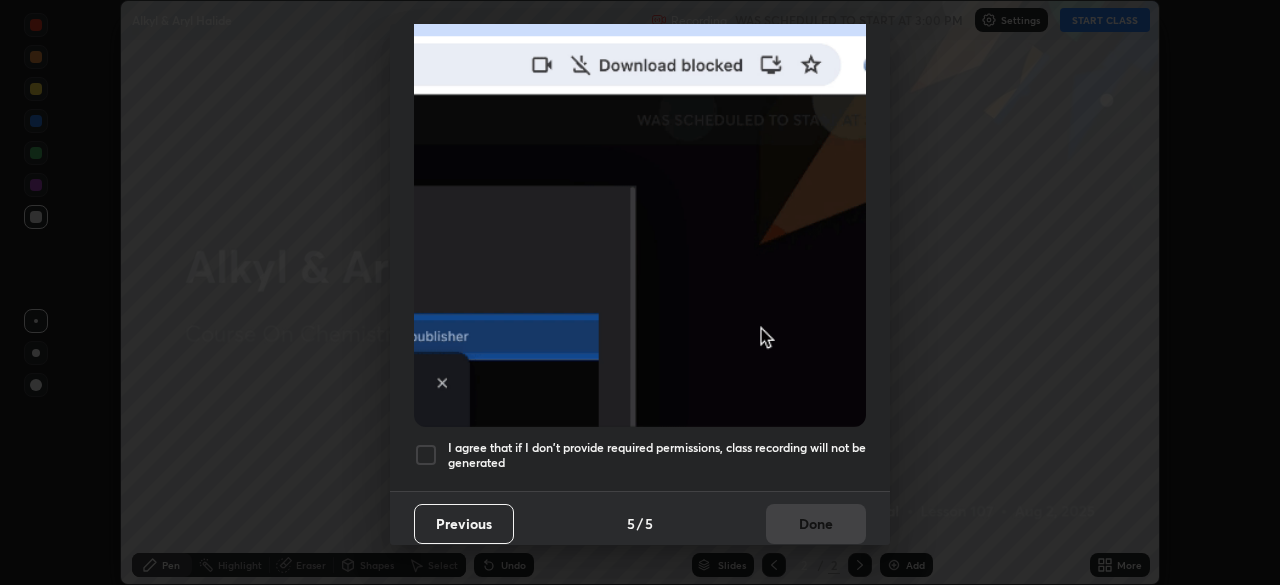 click on "Previous 5 / 5 Done" at bounding box center [640, 523] 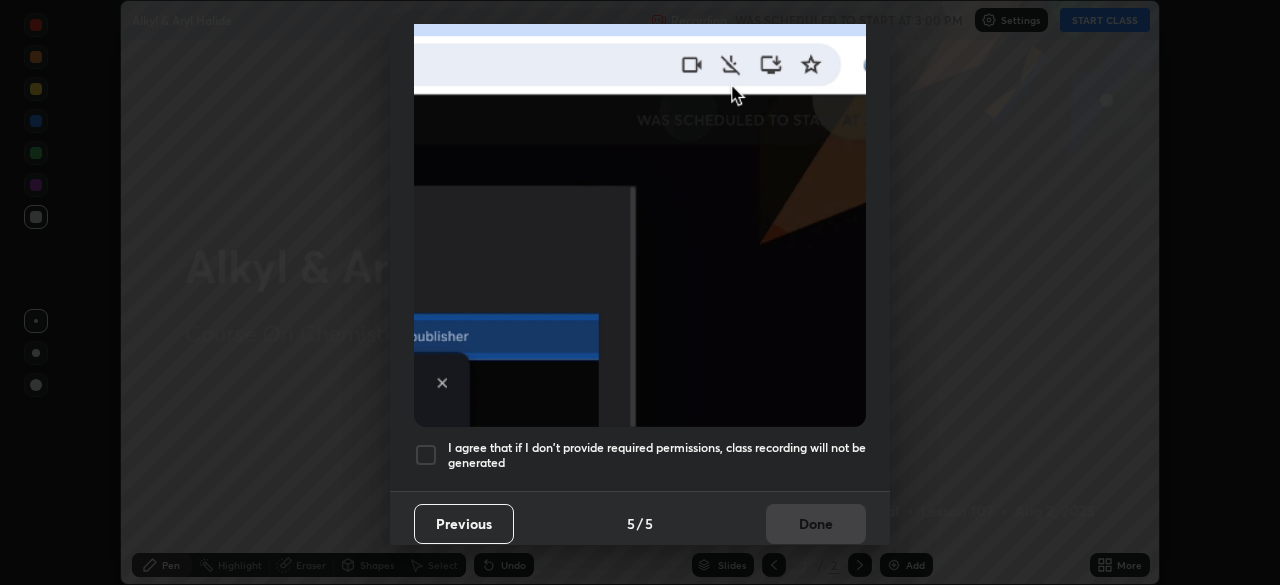click at bounding box center [426, 455] 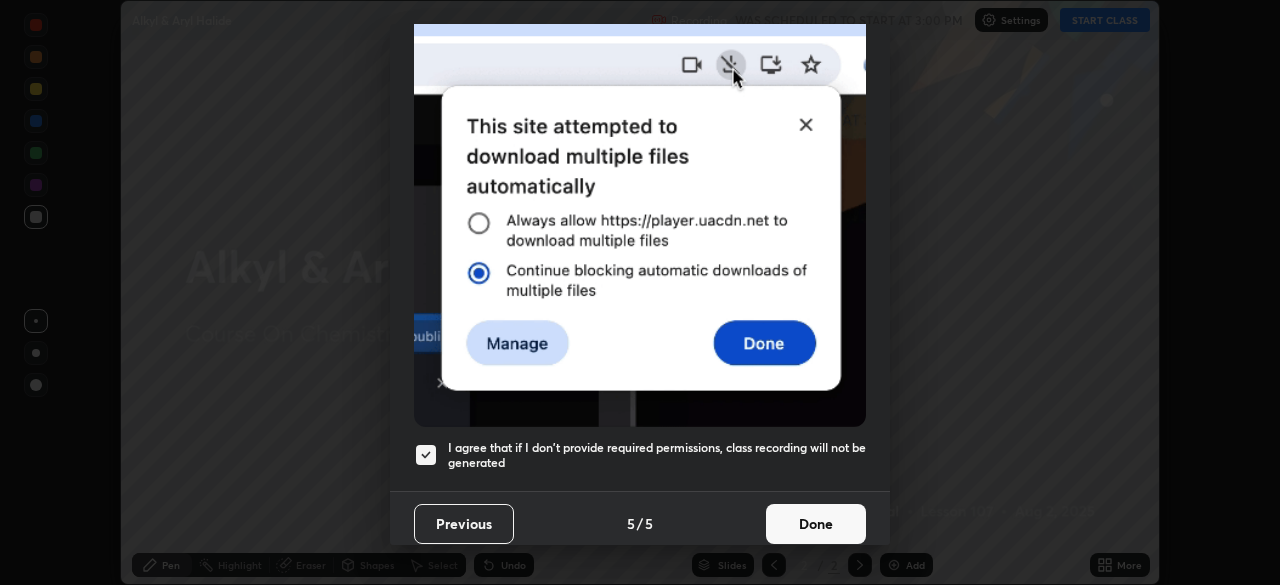 click on "Done" at bounding box center [816, 524] 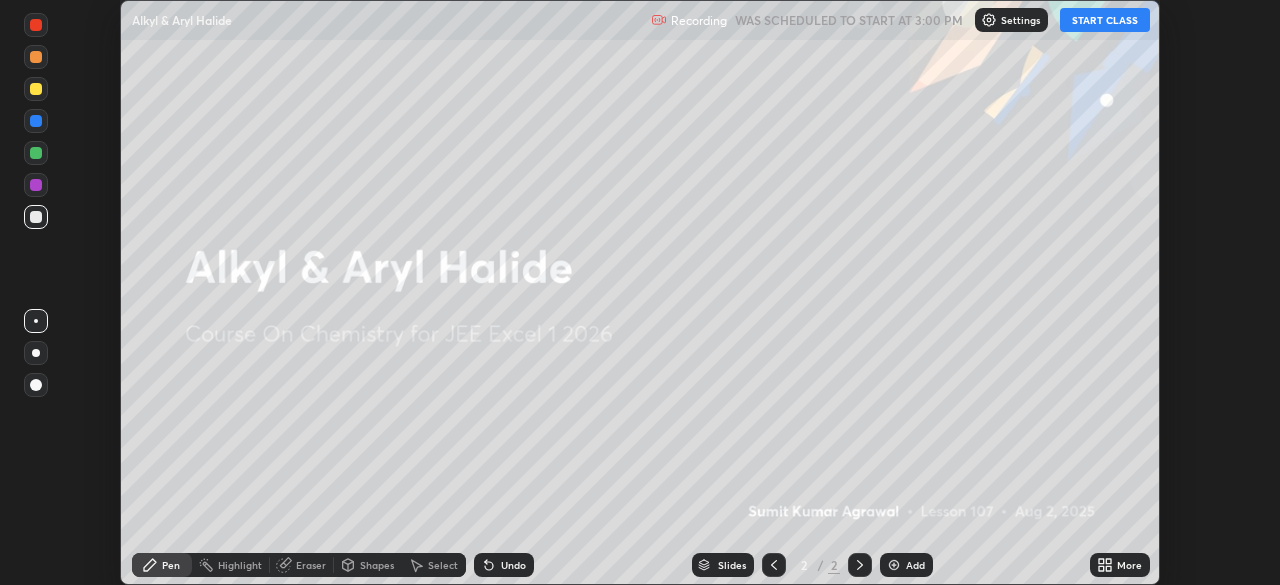 click on "START CLASS" at bounding box center (1105, 20) 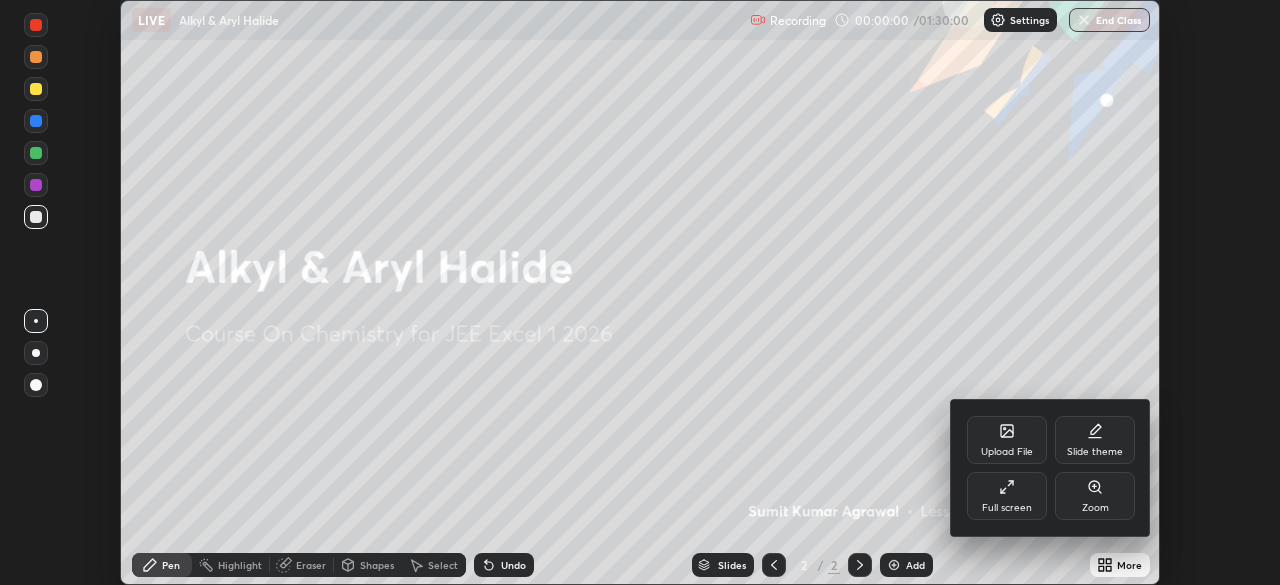 click on "Full screen" at bounding box center (1007, 508) 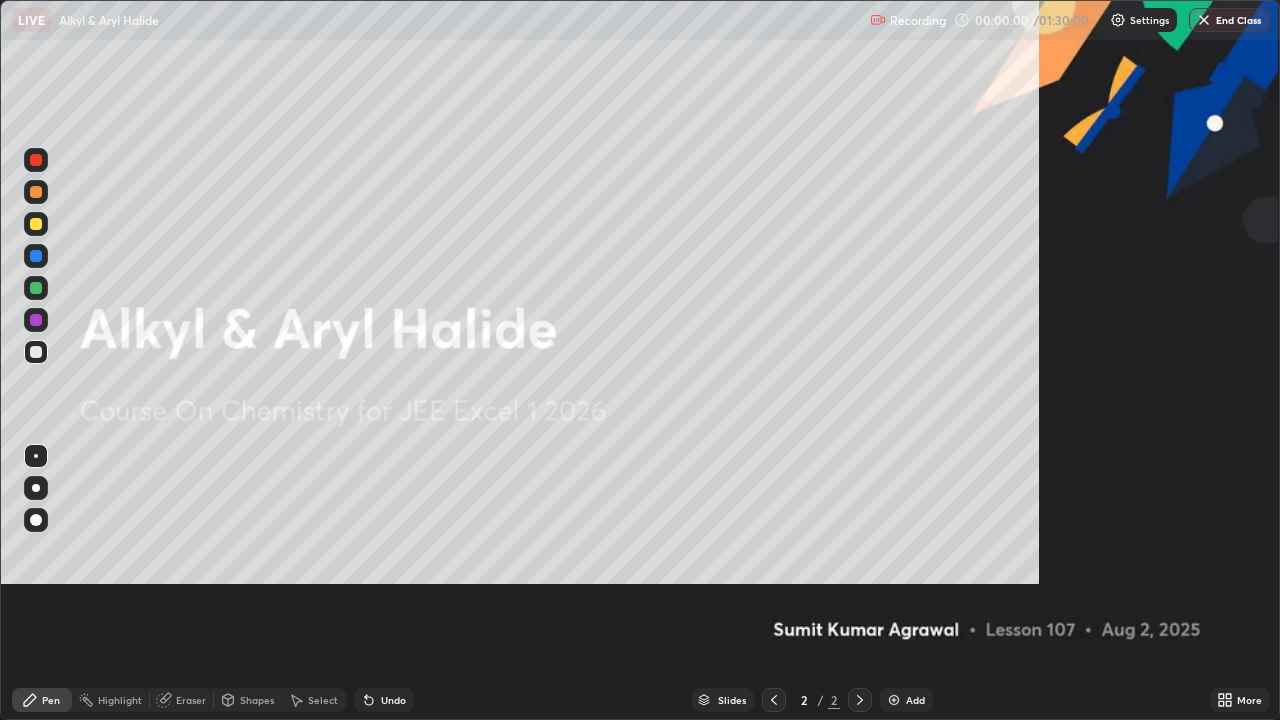 scroll, scrollTop: 99280, scrollLeft: 98720, axis: both 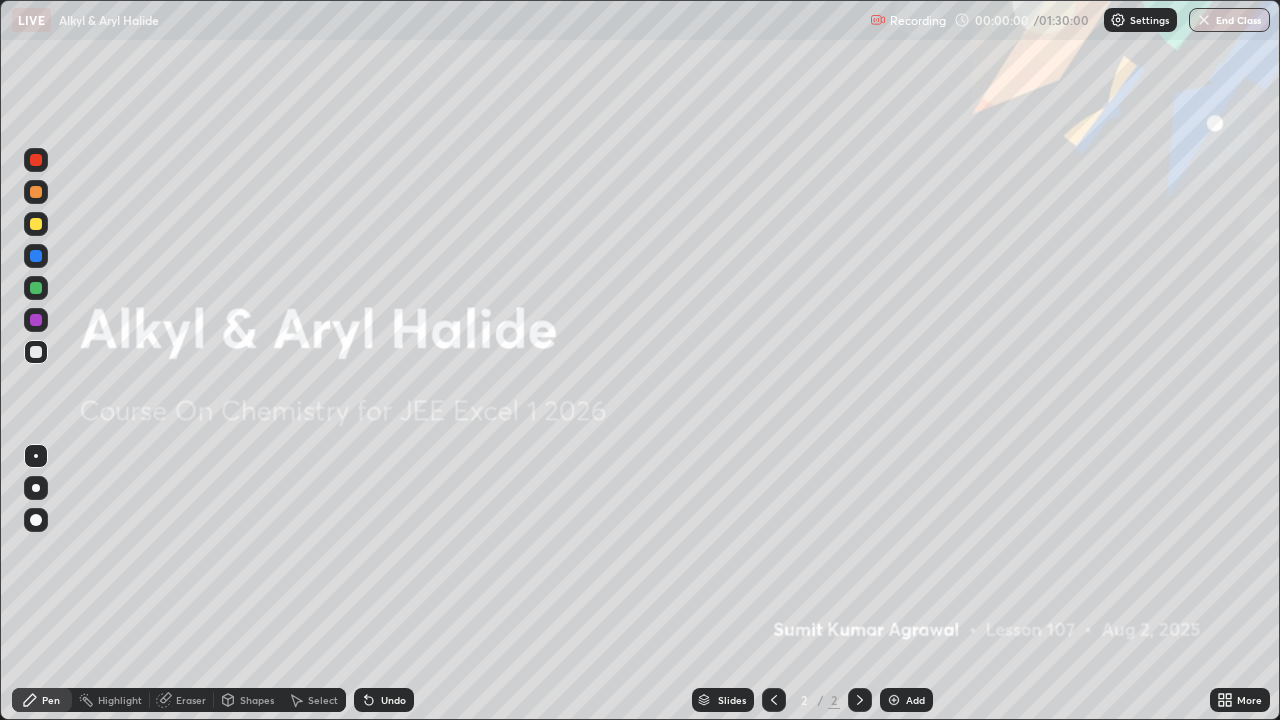 click at bounding box center [894, 700] 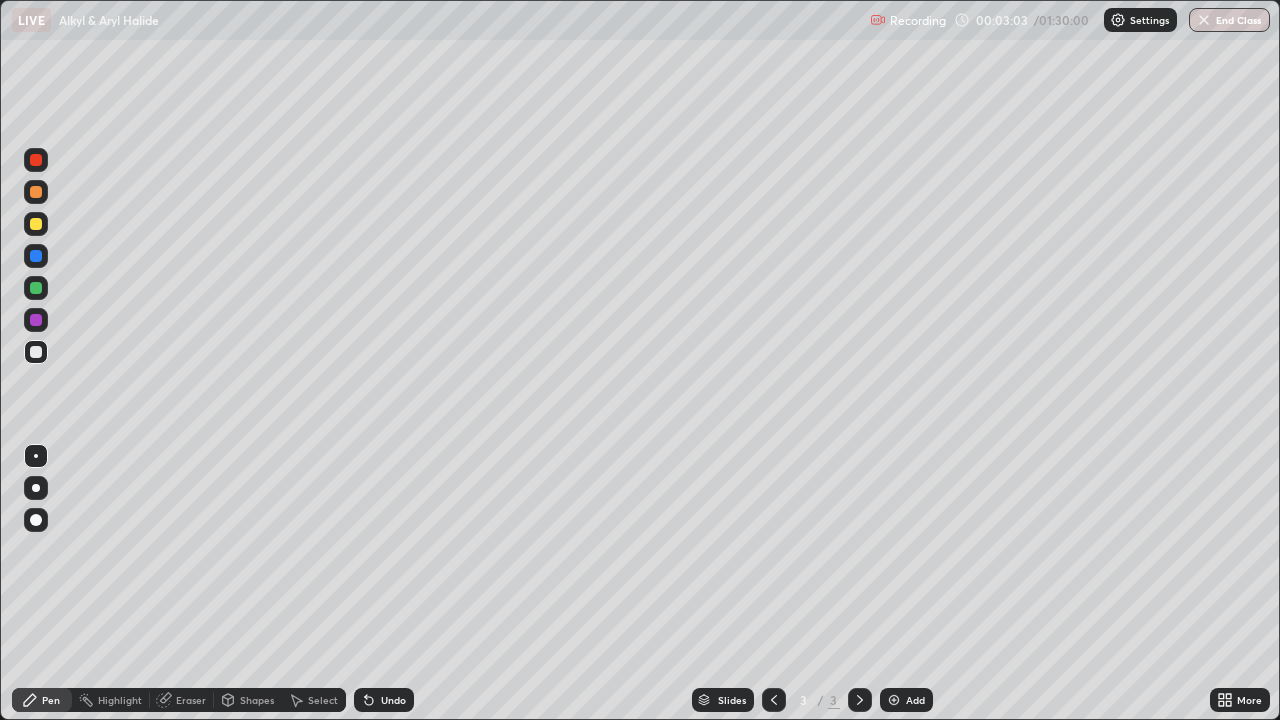 click on "Undo" at bounding box center (384, 700) 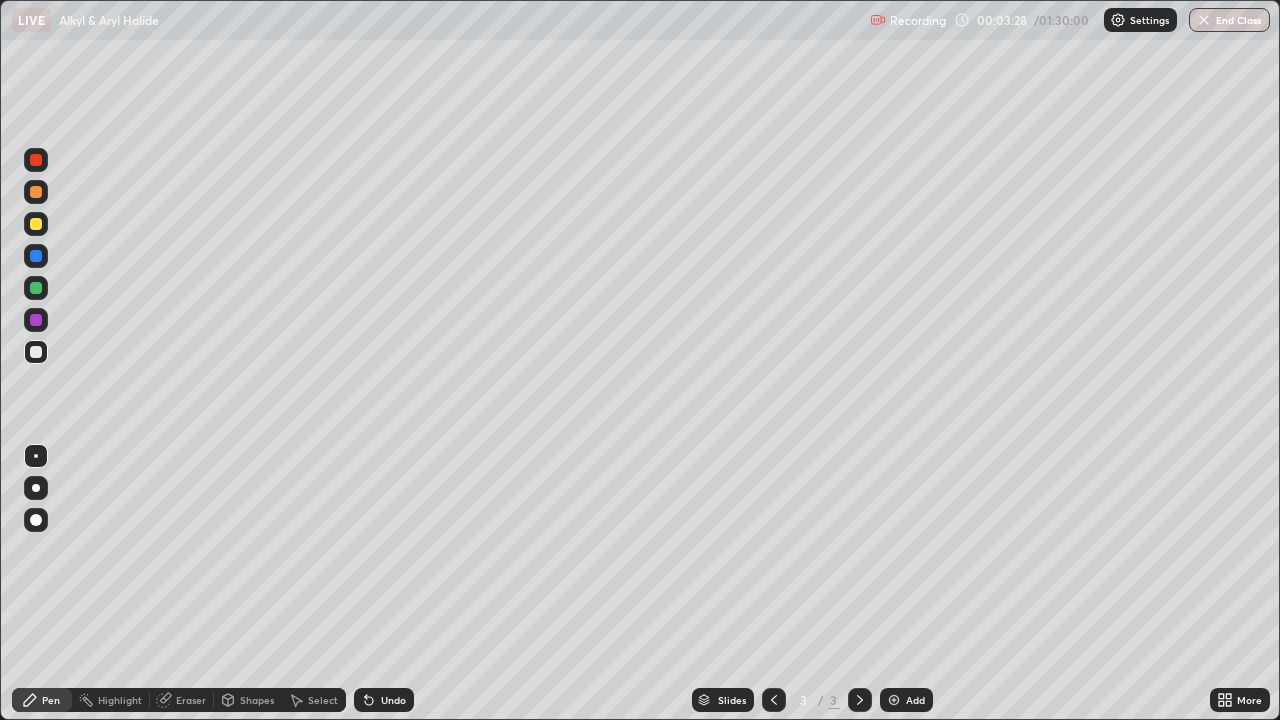 click on "Undo" at bounding box center [393, 700] 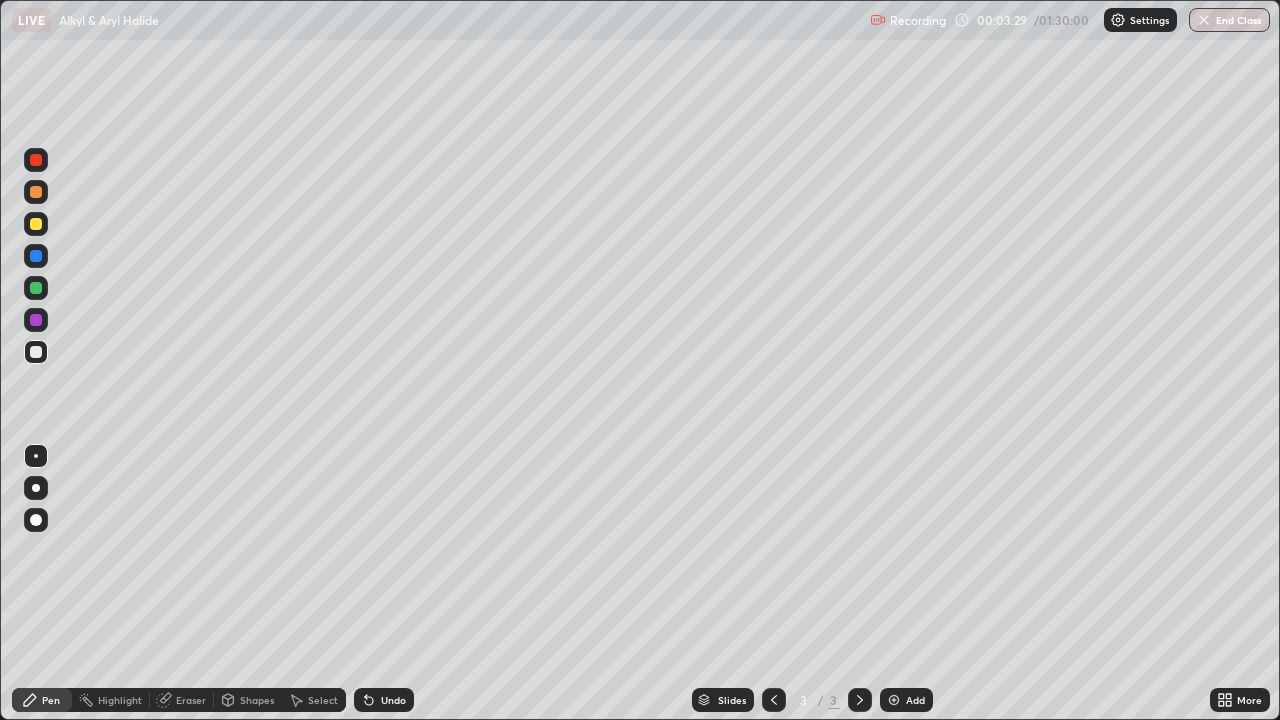 click on "Undo" at bounding box center [393, 700] 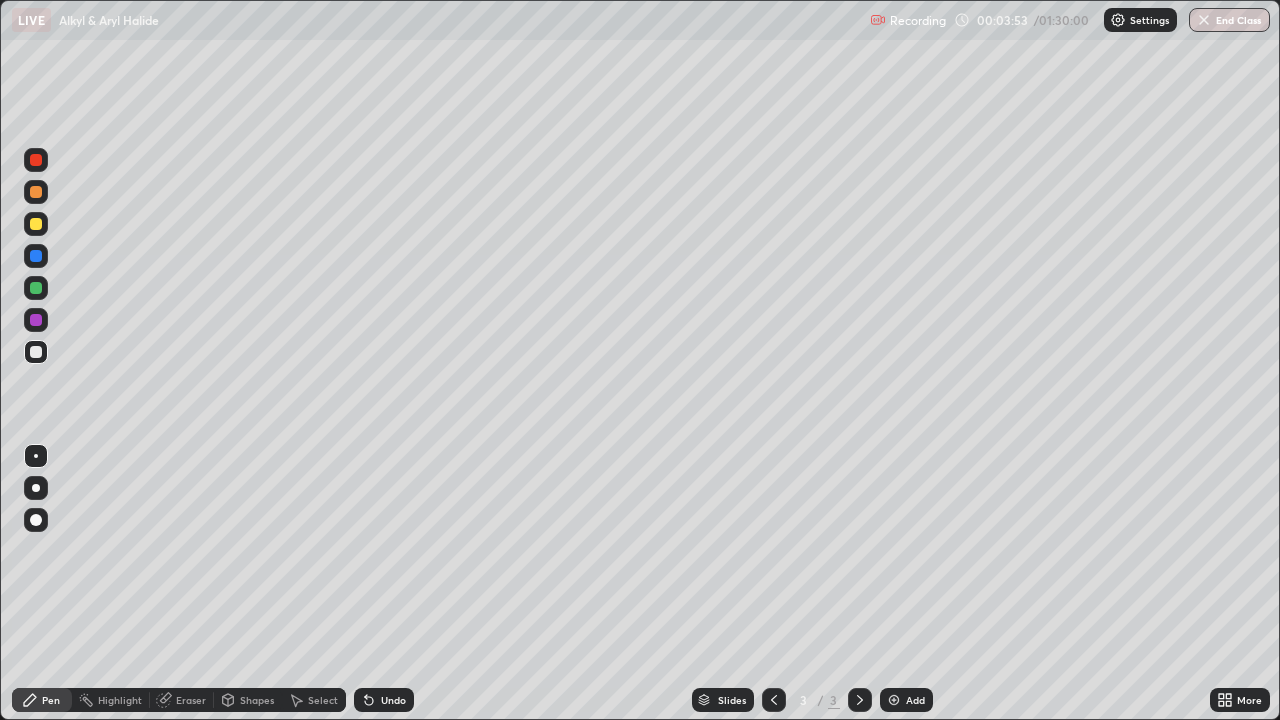 click on "Undo" at bounding box center [393, 700] 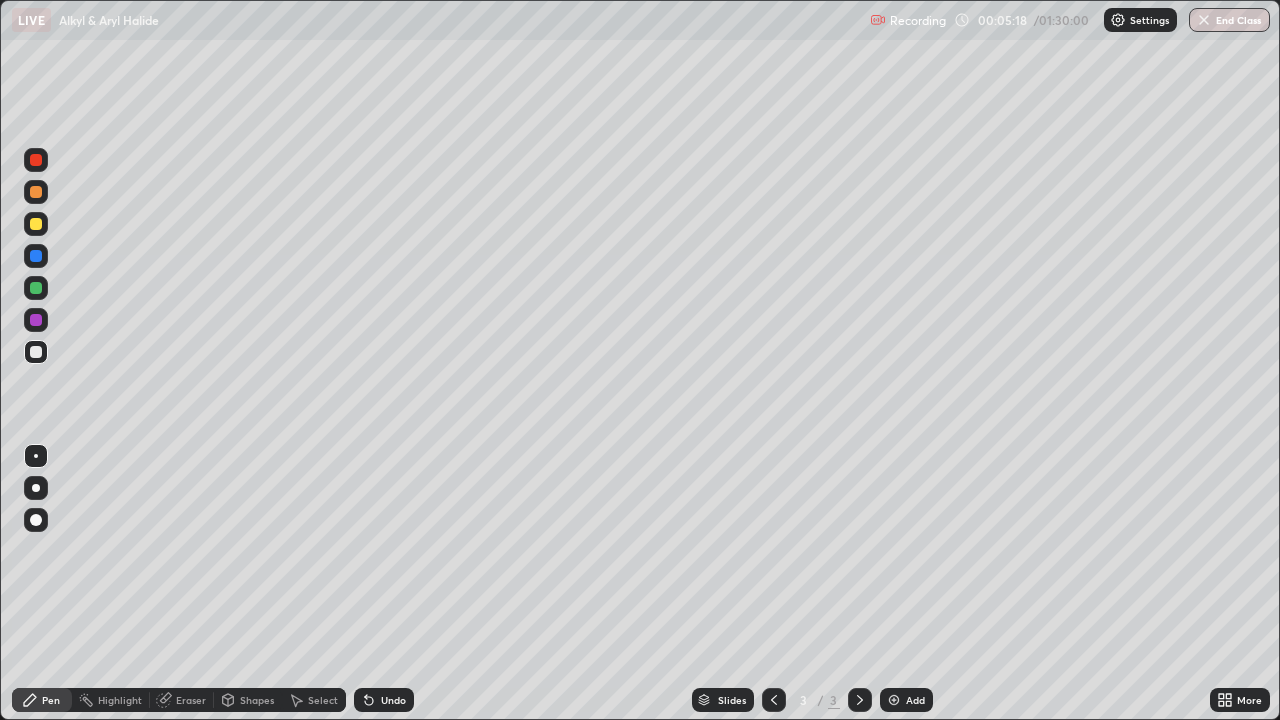 click on "Undo" at bounding box center [393, 700] 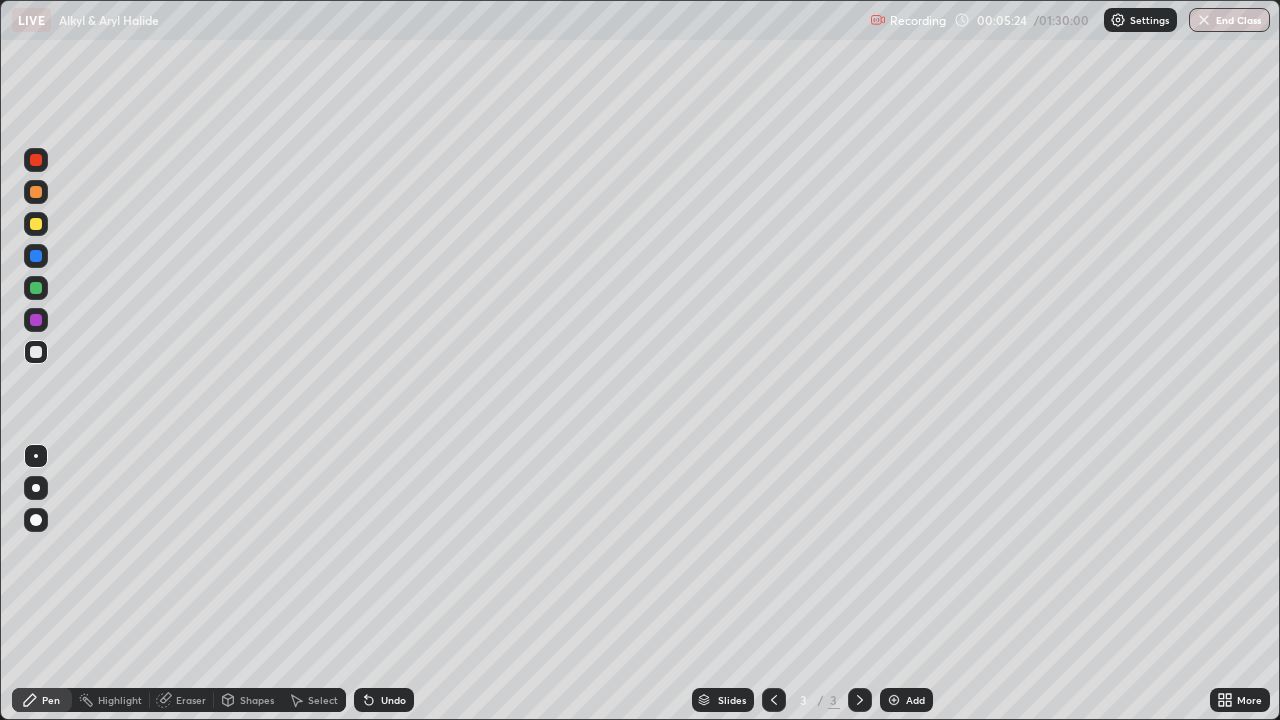 click on "Undo" at bounding box center (393, 700) 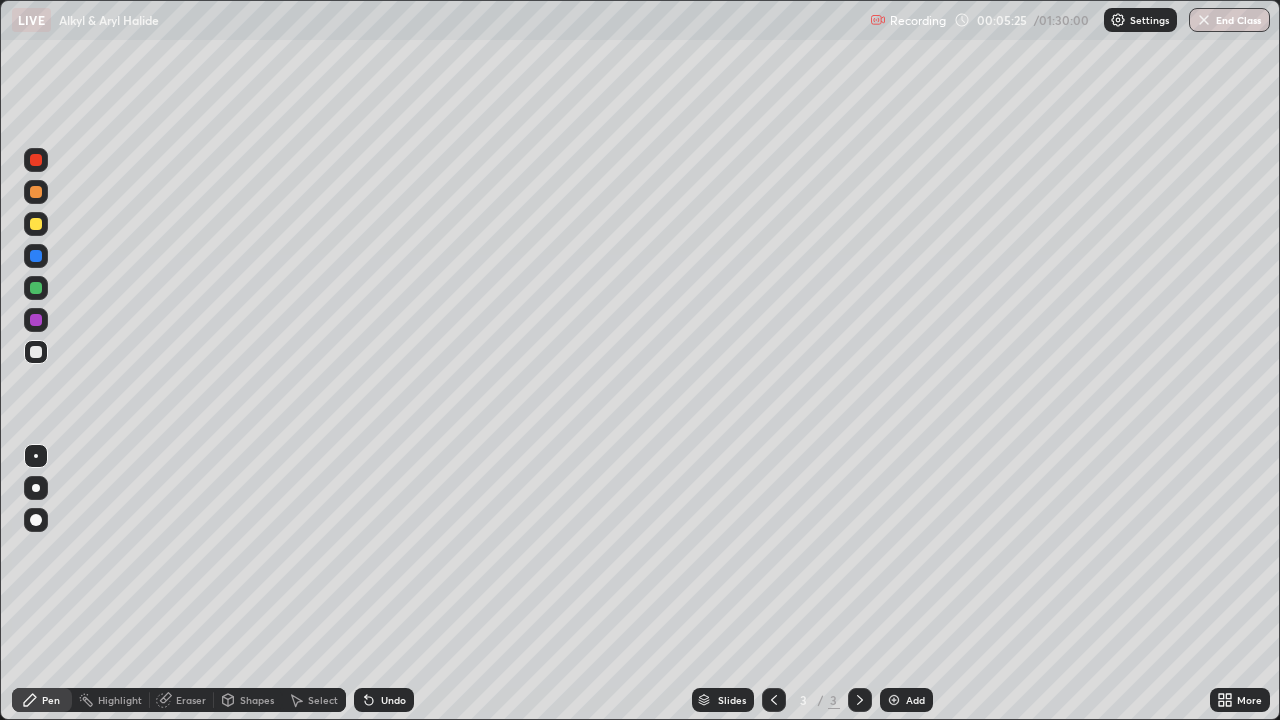 click on "Undo" at bounding box center [393, 700] 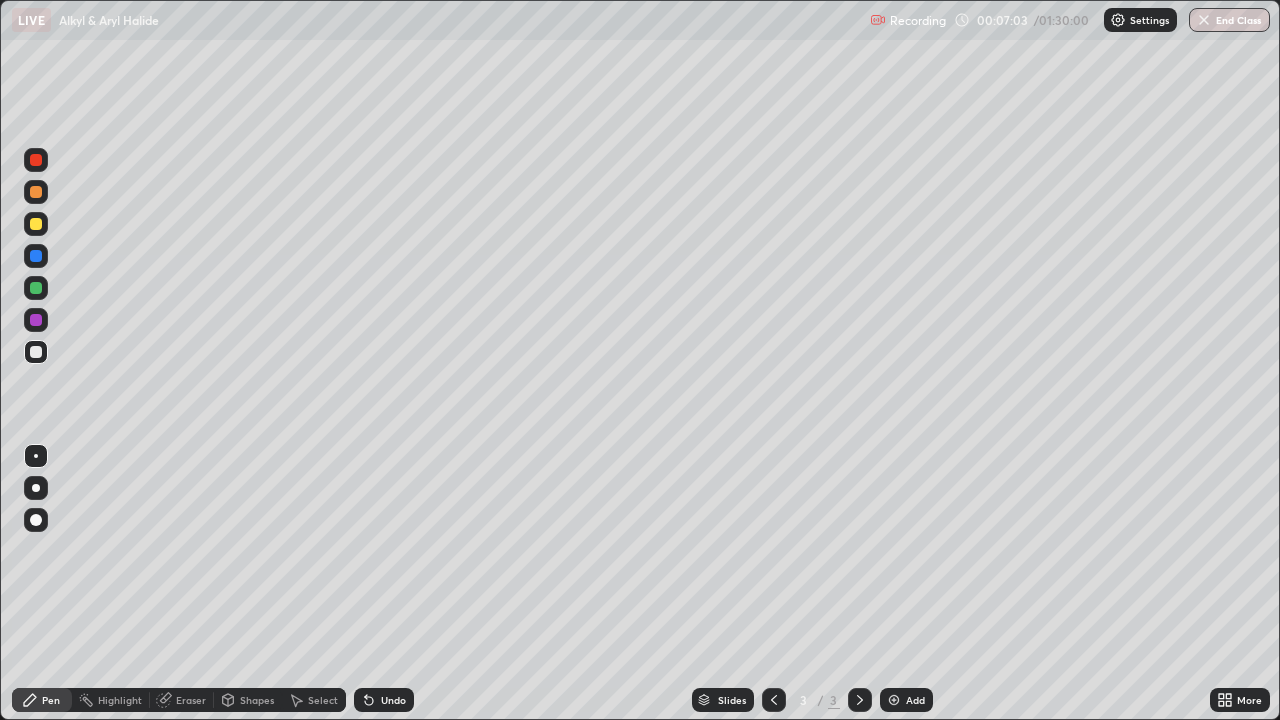 click on "Eraser" at bounding box center [191, 700] 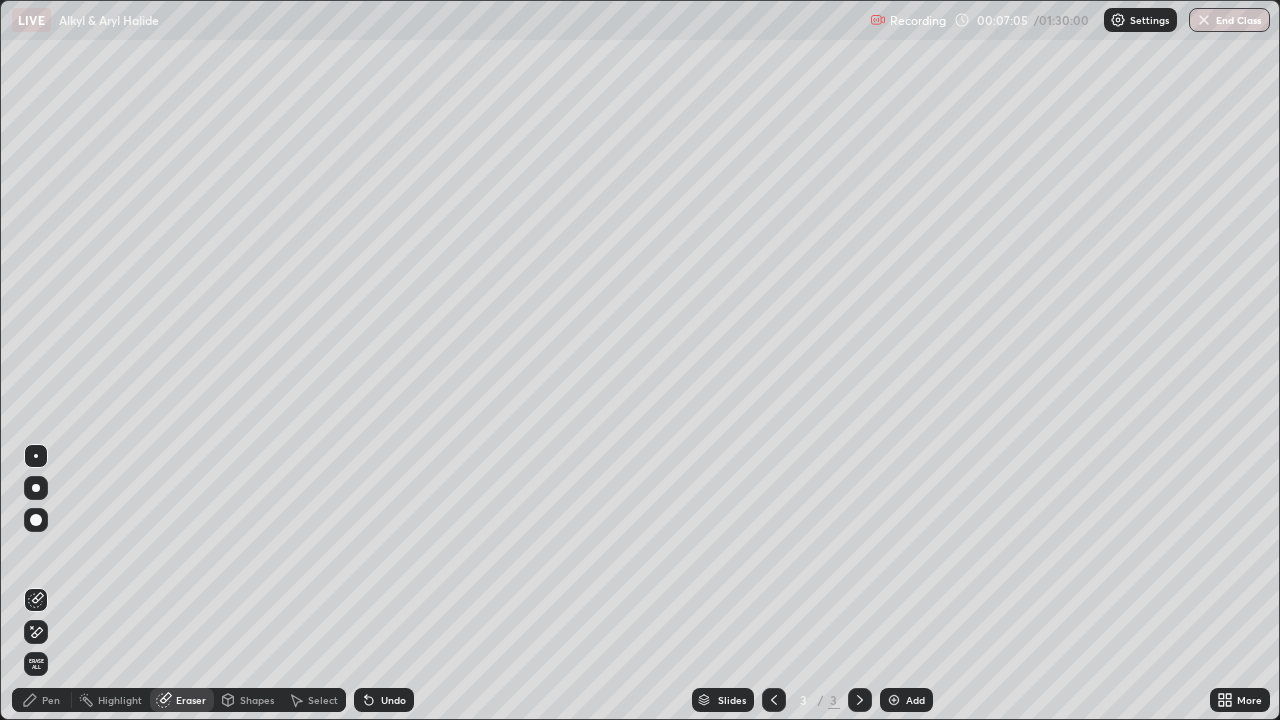 click on "Pen" at bounding box center (42, 700) 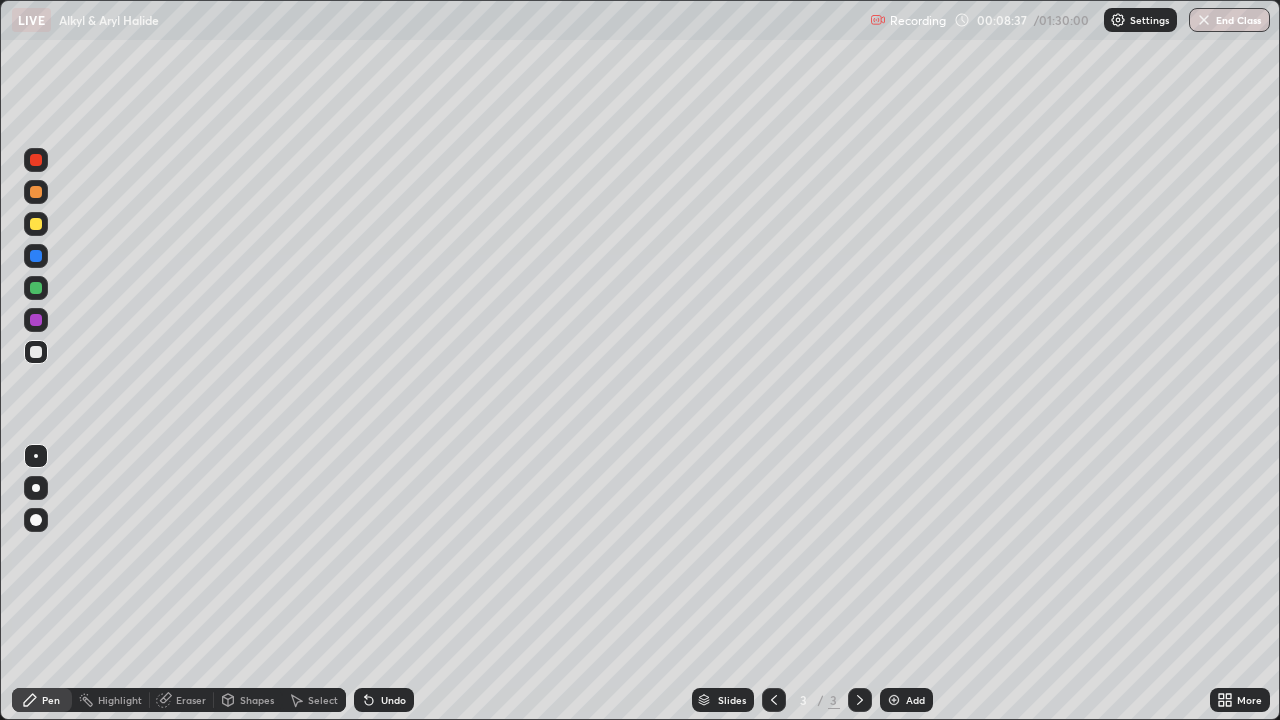 click on "Undo" at bounding box center (393, 700) 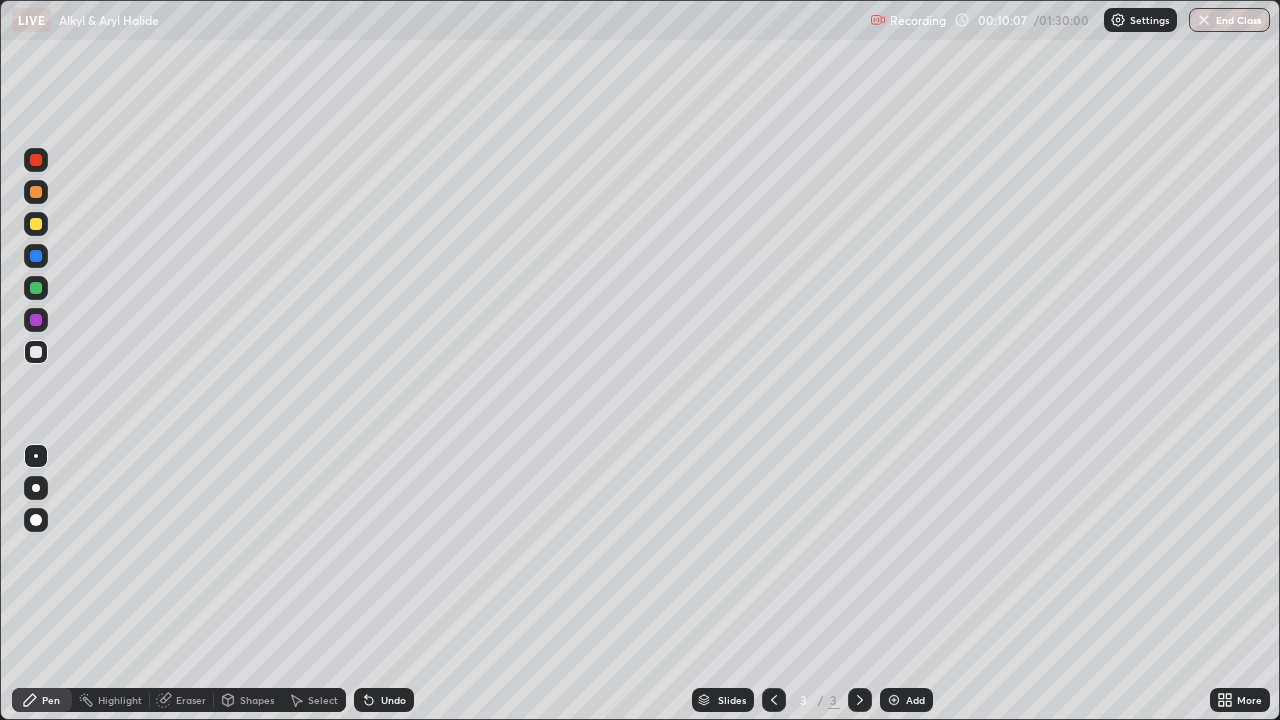 click on "Add" at bounding box center (906, 700) 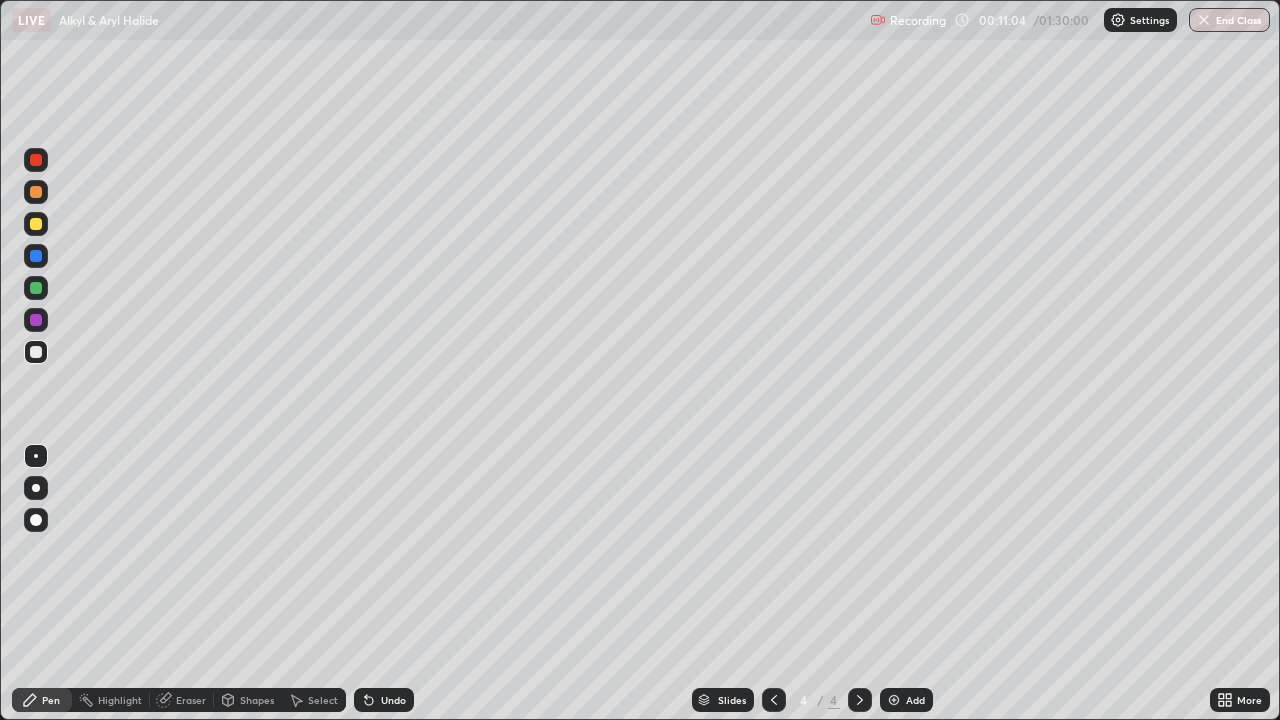 click on "Undo" at bounding box center [384, 700] 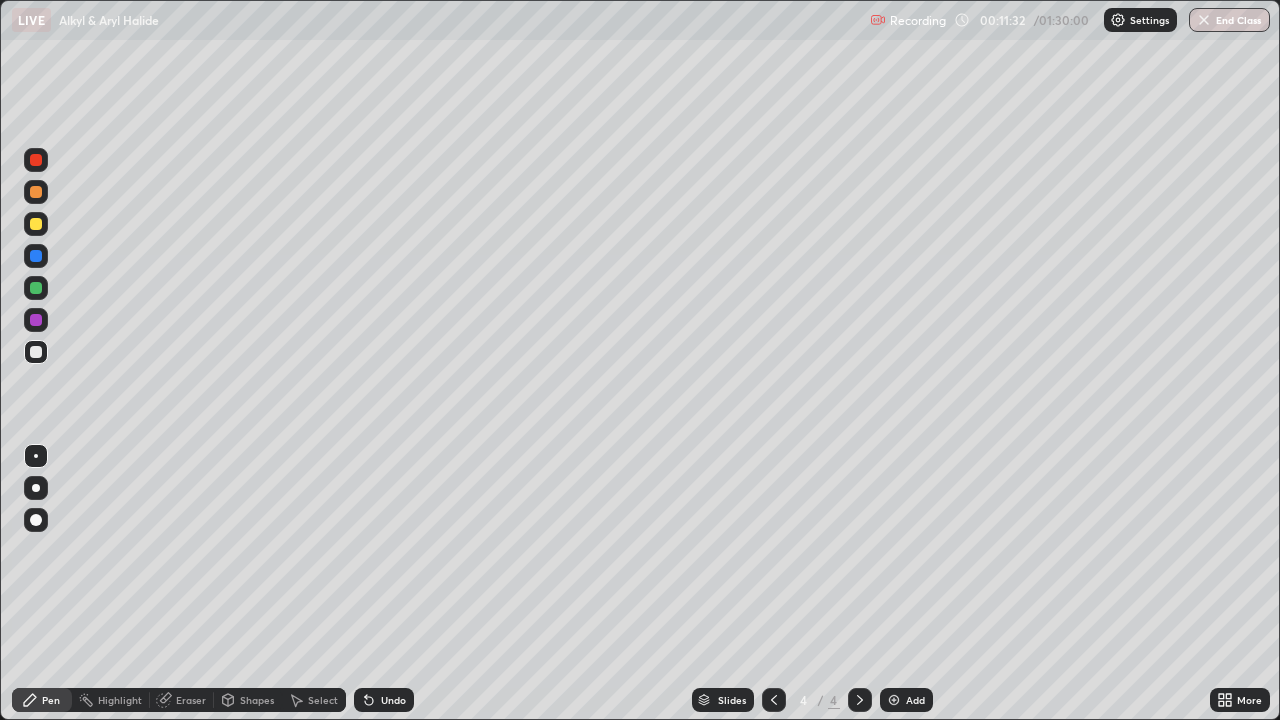 click on "Undo" at bounding box center (393, 700) 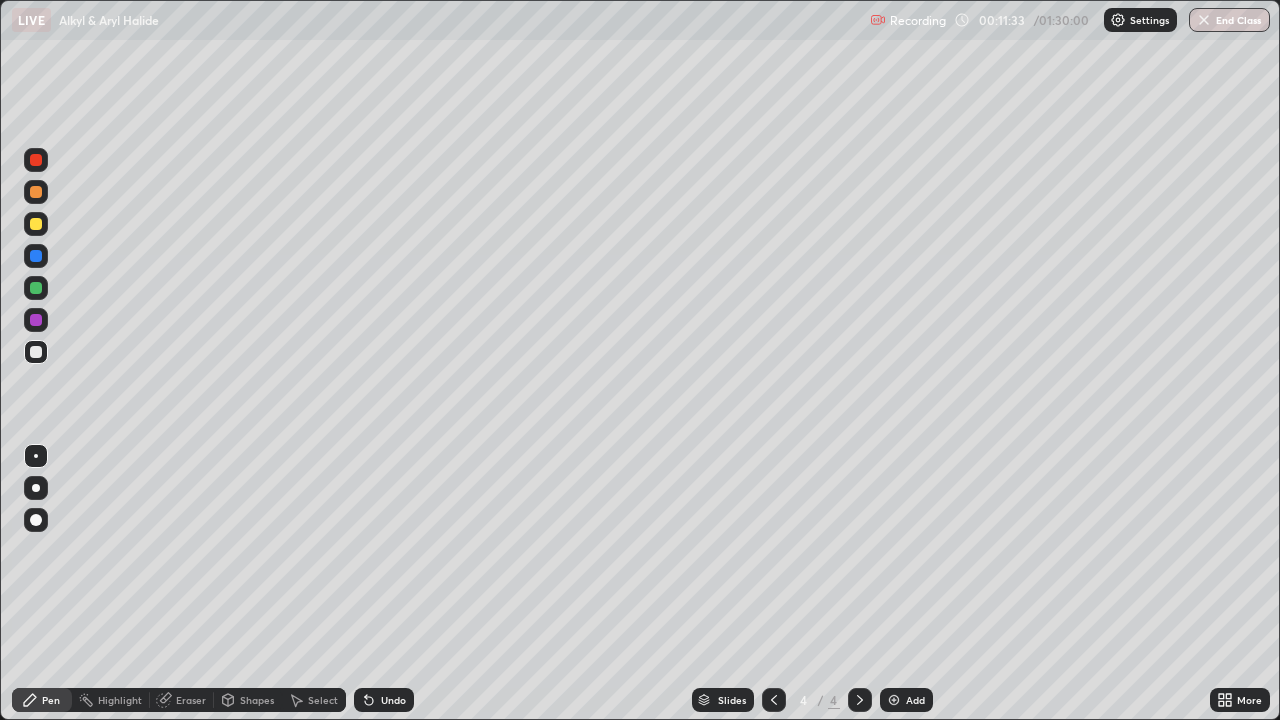 click on "Undo" at bounding box center (384, 700) 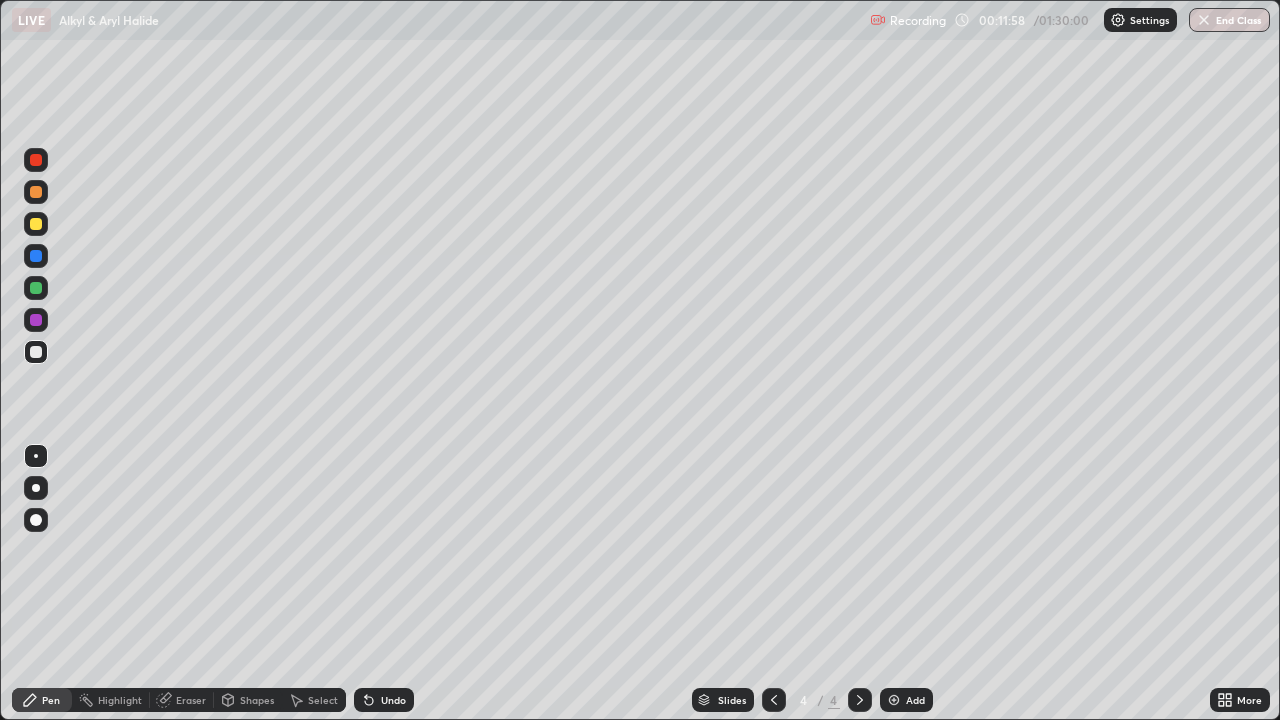 click on "Undo" at bounding box center (393, 700) 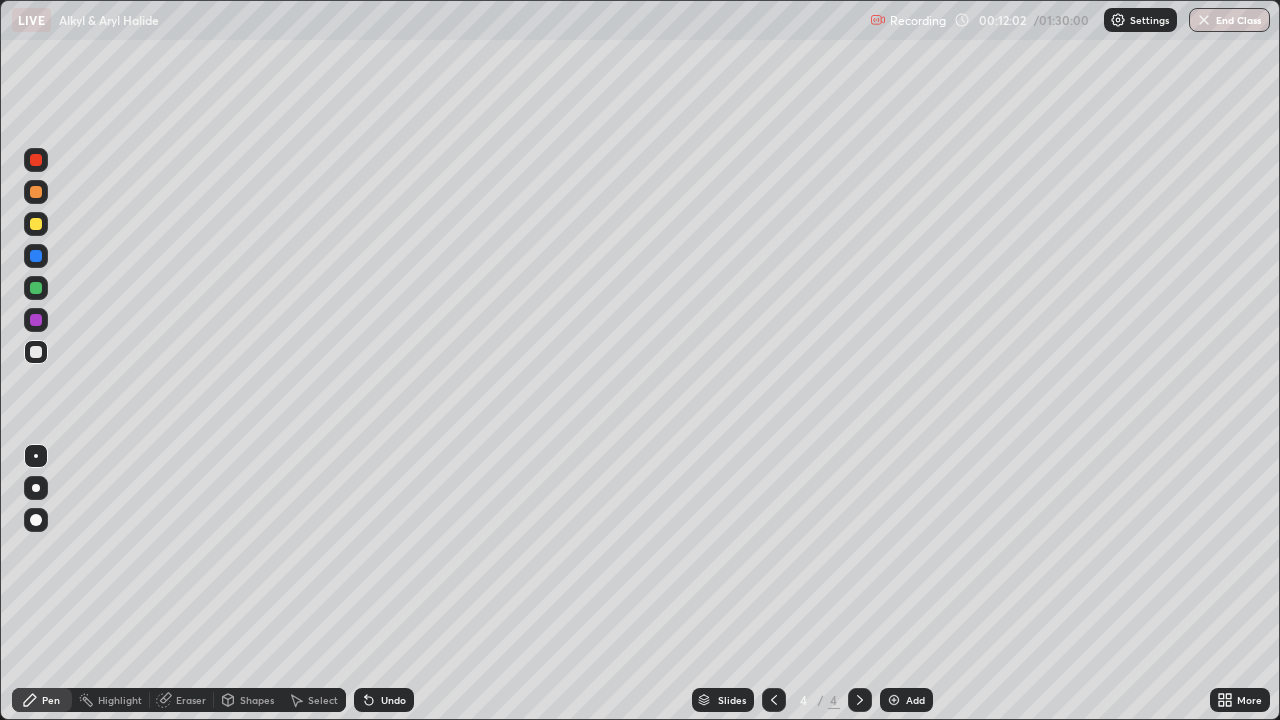 click 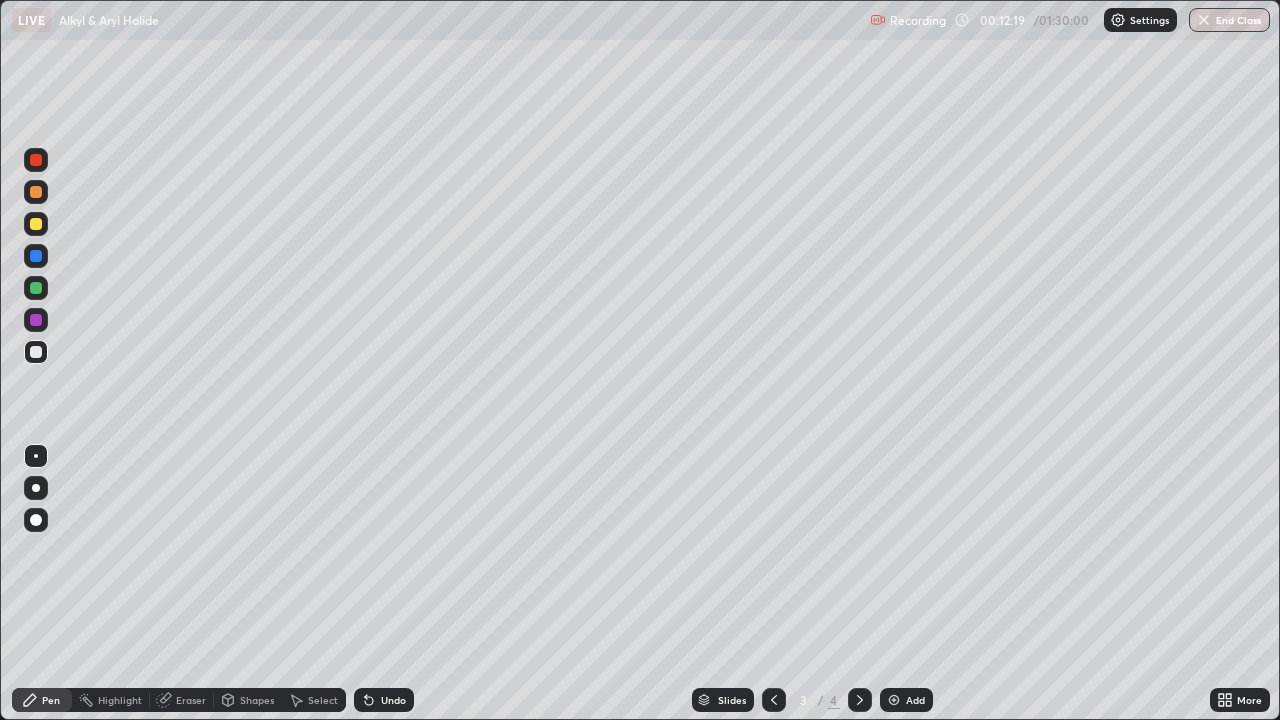 click 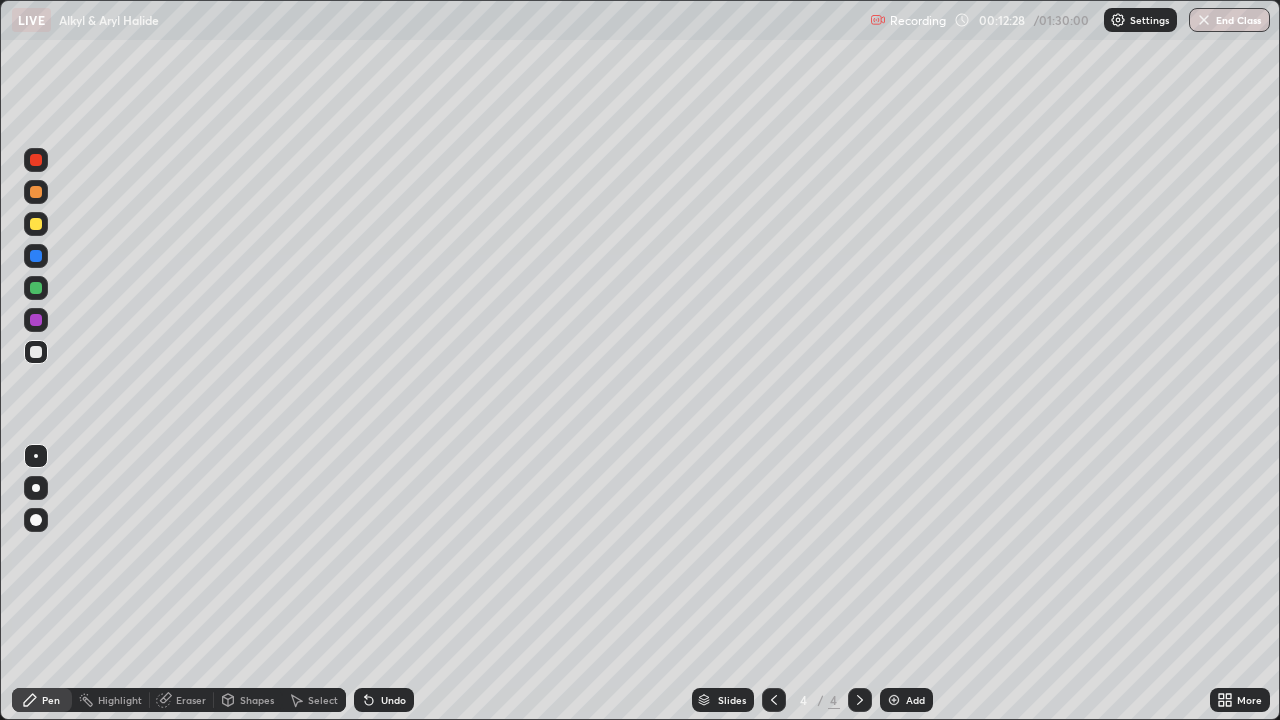 click on "Undo" at bounding box center [393, 700] 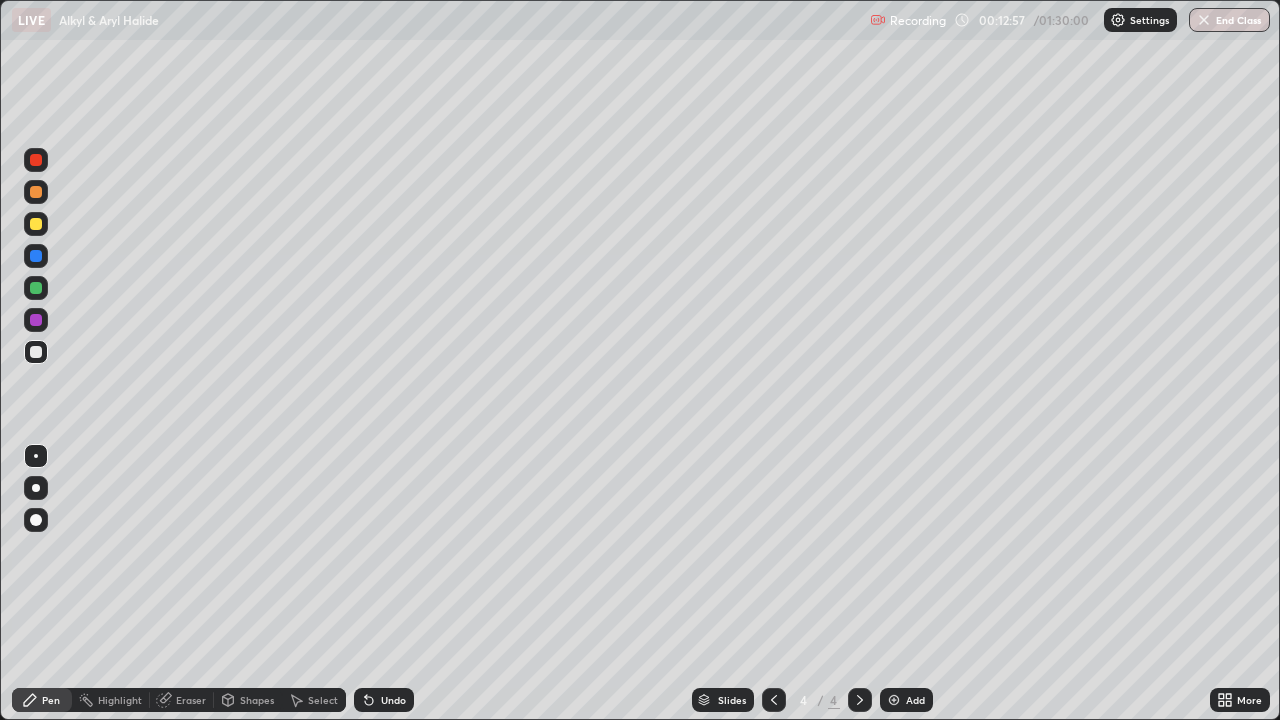 click on "Undo" at bounding box center (380, 700) 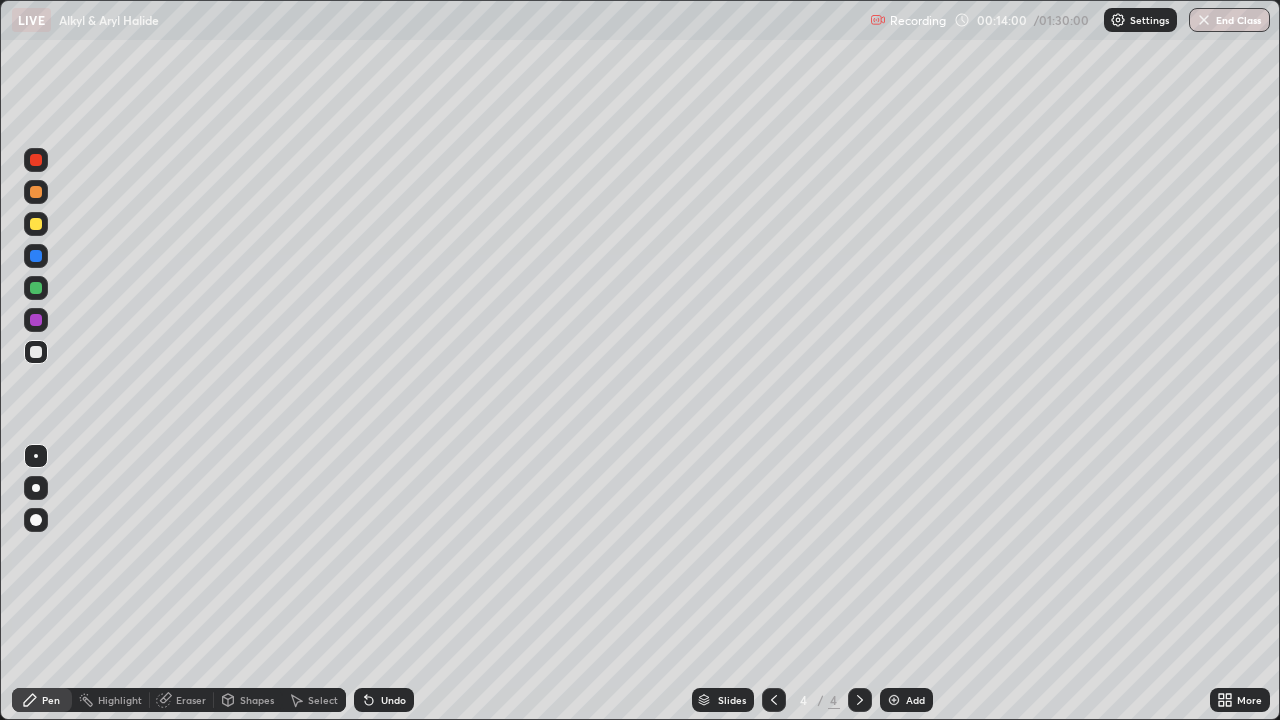 click on "Undo" at bounding box center [393, 700] 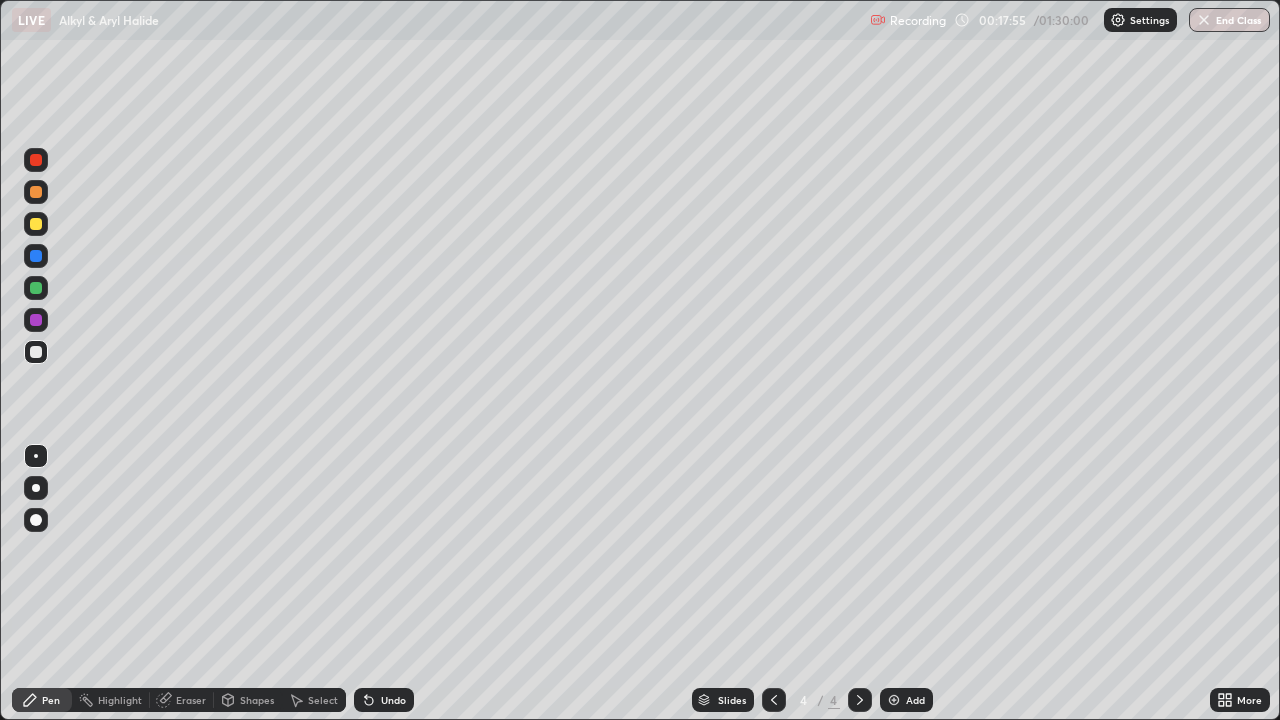 click on "Slides 4 / 4 Add" at bounding box center (812, 700) 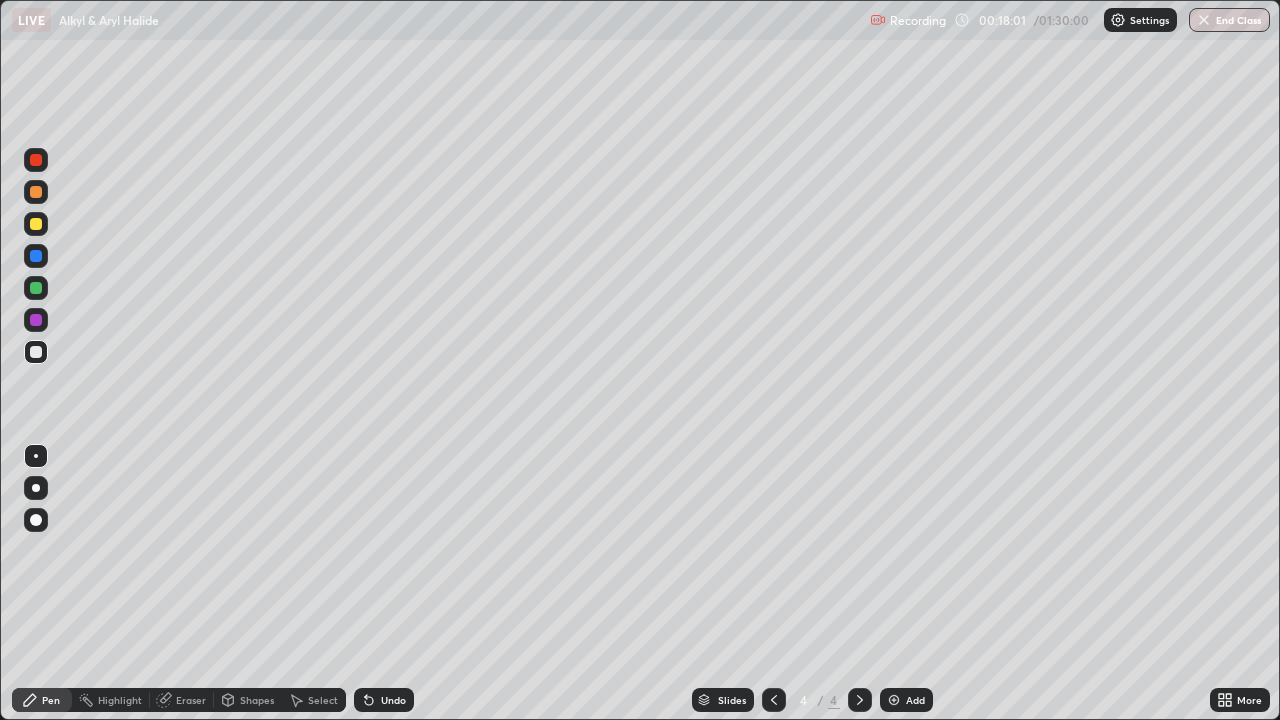 click on "Slides 4 / 4 Add" at bounding box center (812, 700) 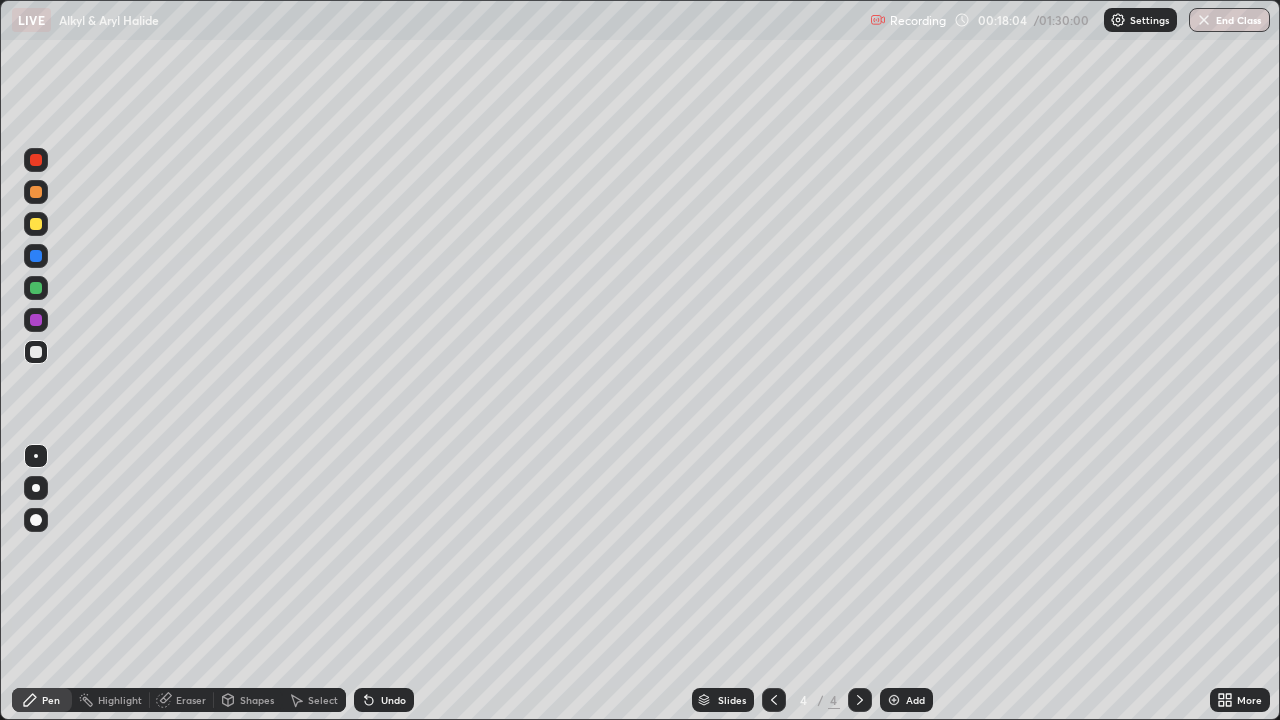 click on "Undo" at bounding box center [384, 700] 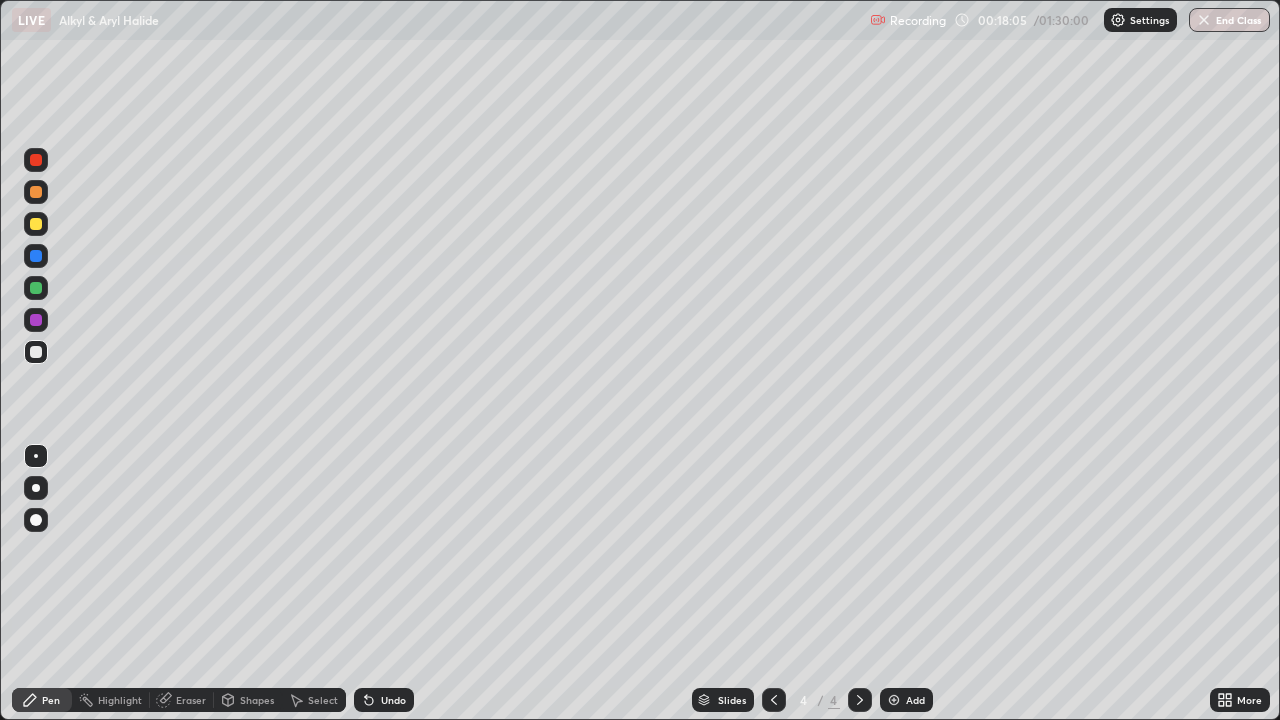 click on "Undo" at bounding box center (393, 700) 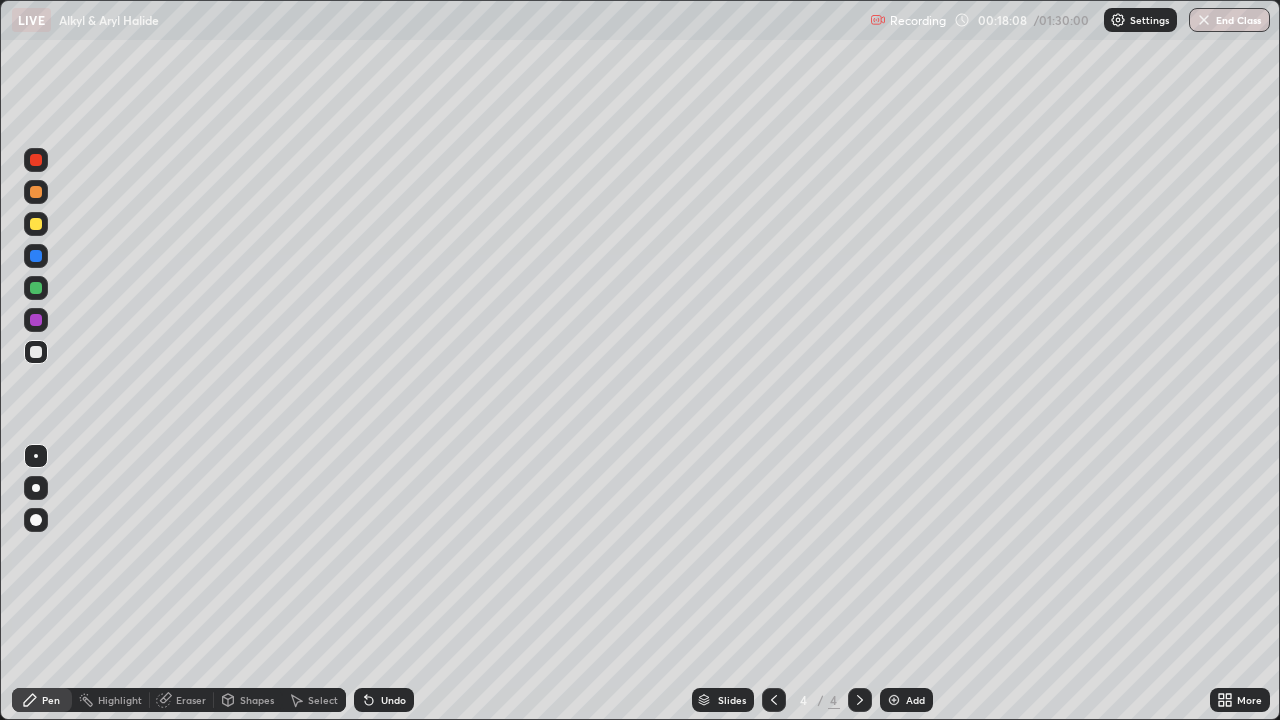 click on "Slides 4 / 4 Add" at bounding box center [812, 700] 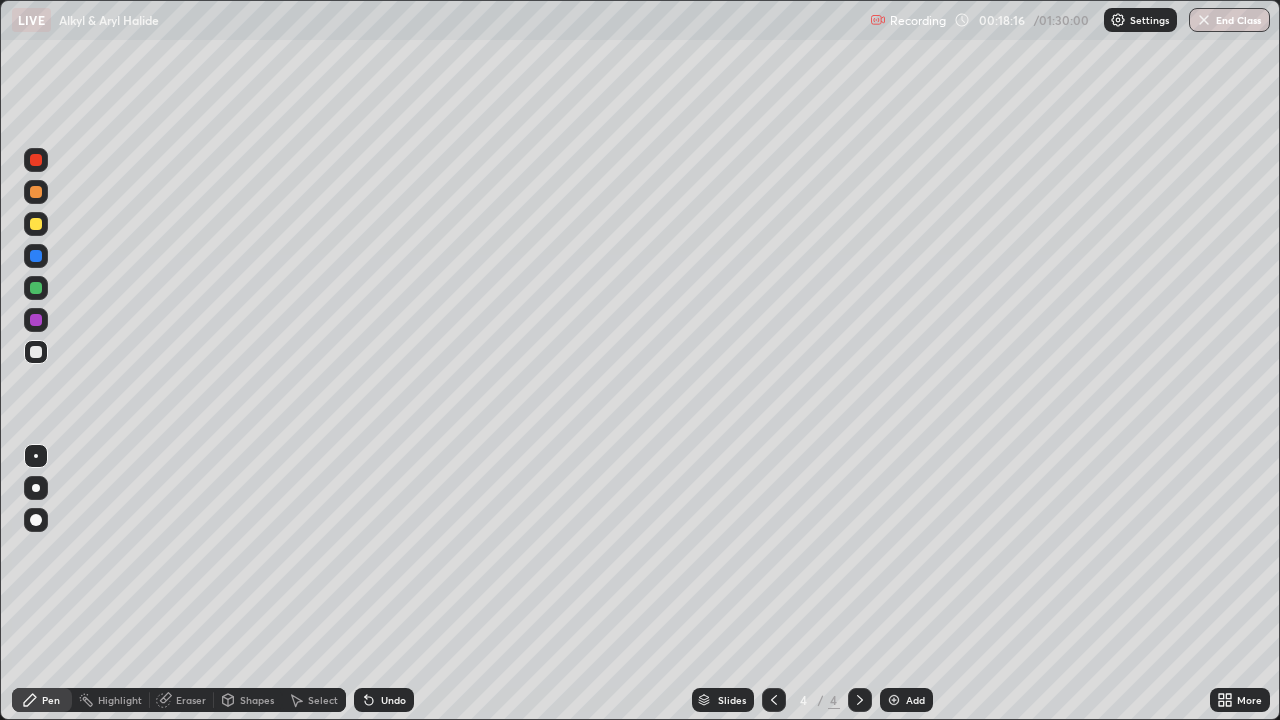 click on "Undo" at bounding box center [393, 700] 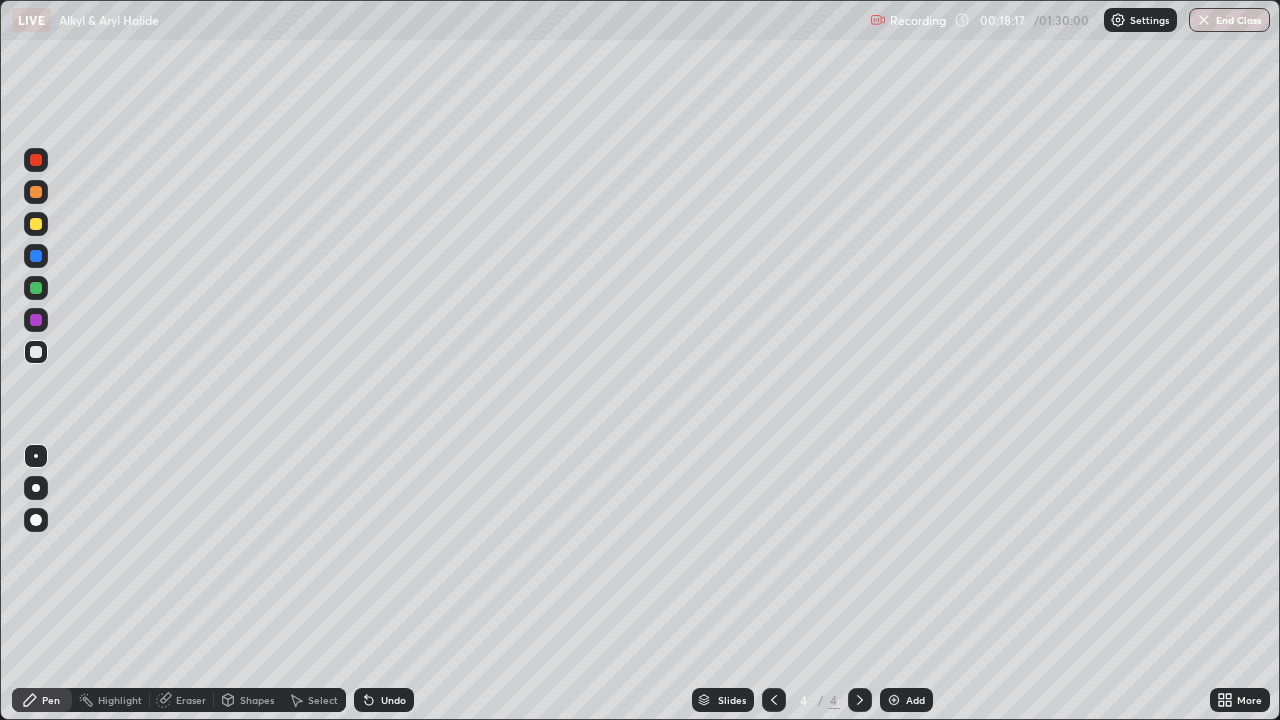 click on "Undo" at bounding box center (384, 700) 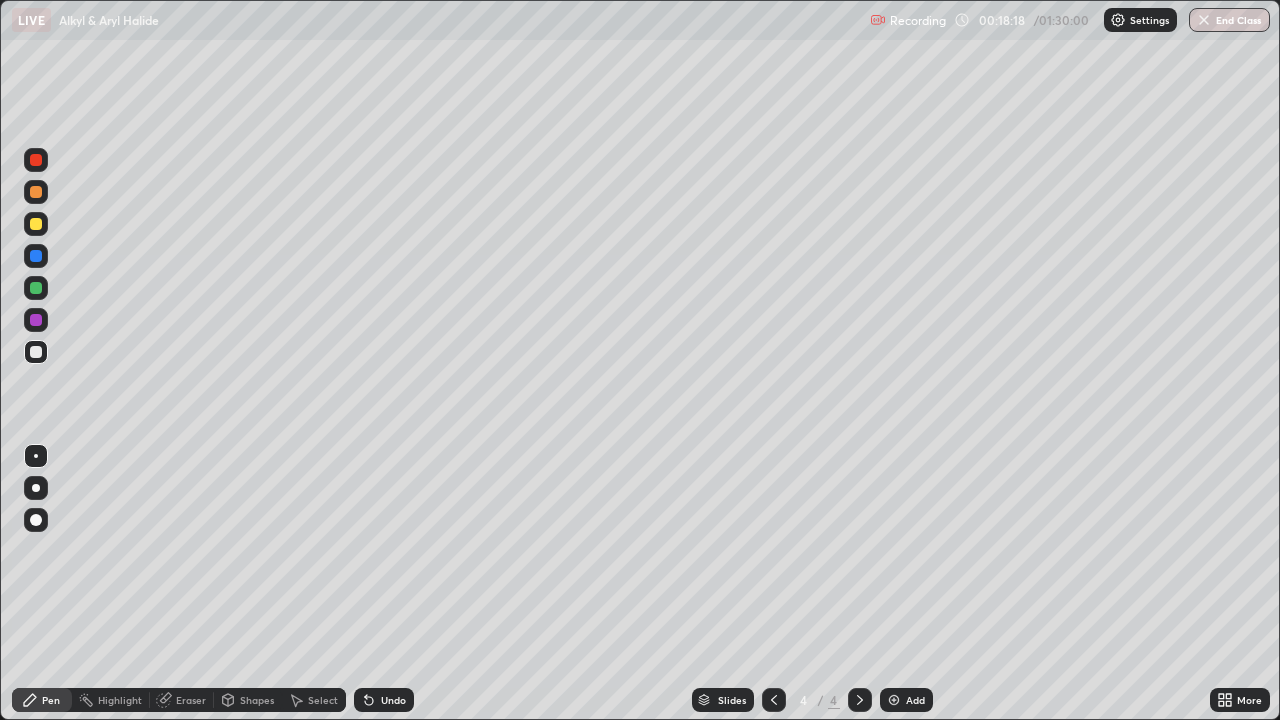 click on "Undo" at bounding box center (384, 700) 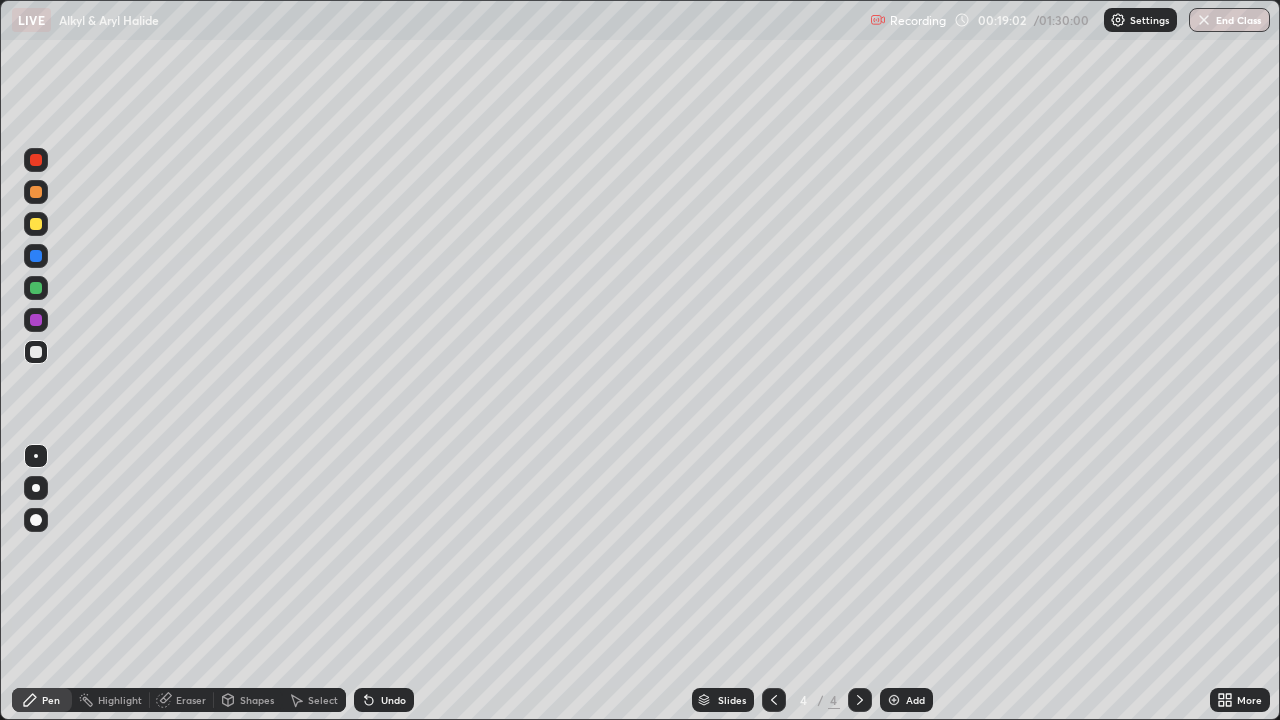 click at bounding box center [894, 700] 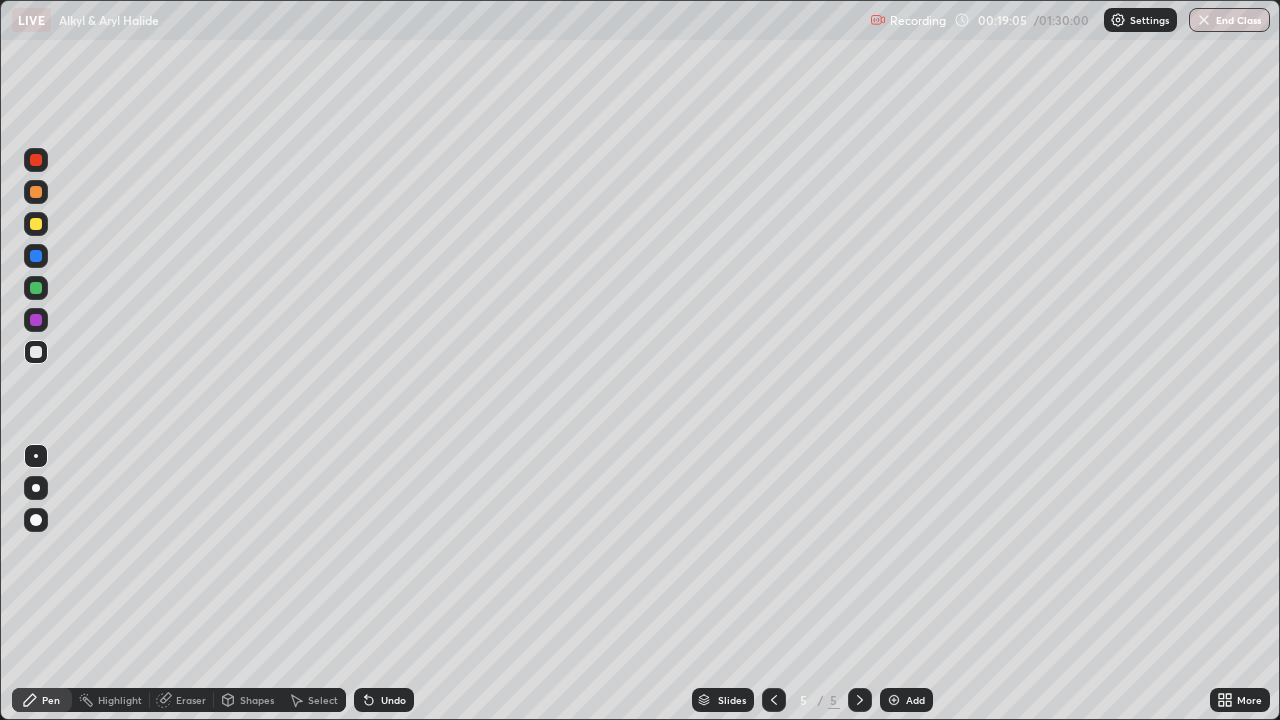 click on "Undo" at bounding box center (393, 700) 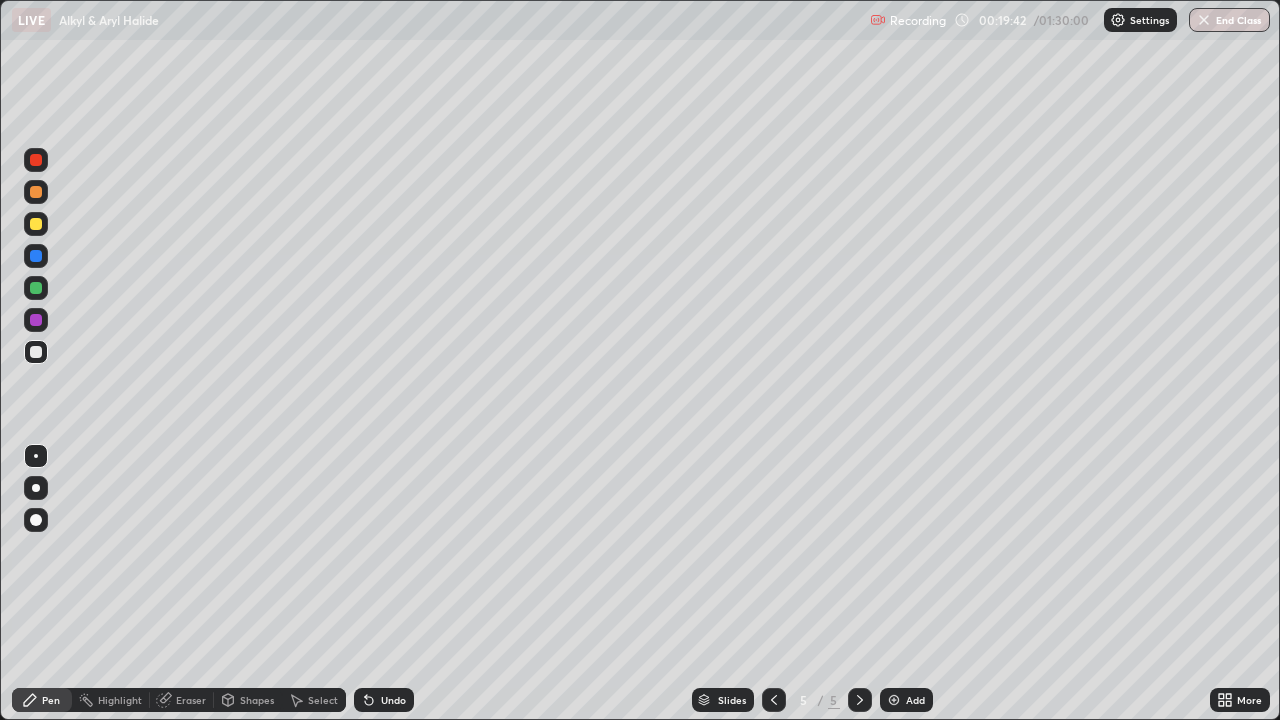 click on "Undo" at bounding box center [384, 700] 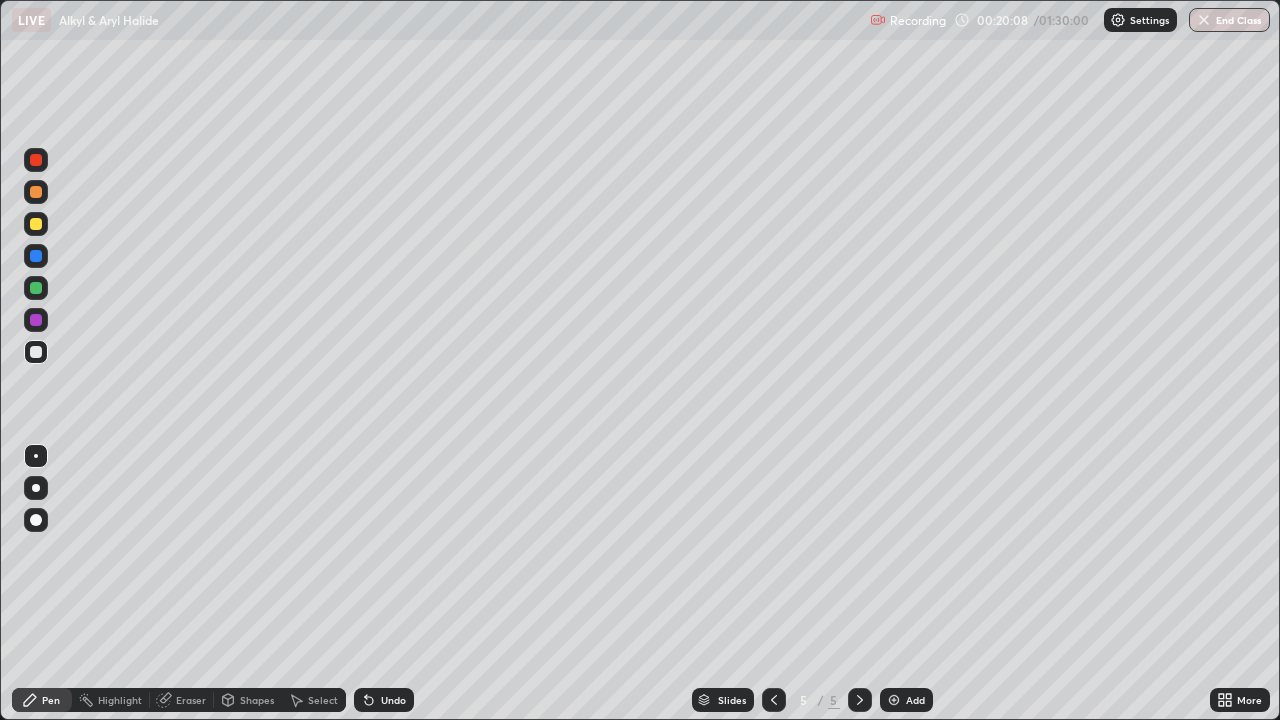 click on "Undo" at bounding box center [384, 700] 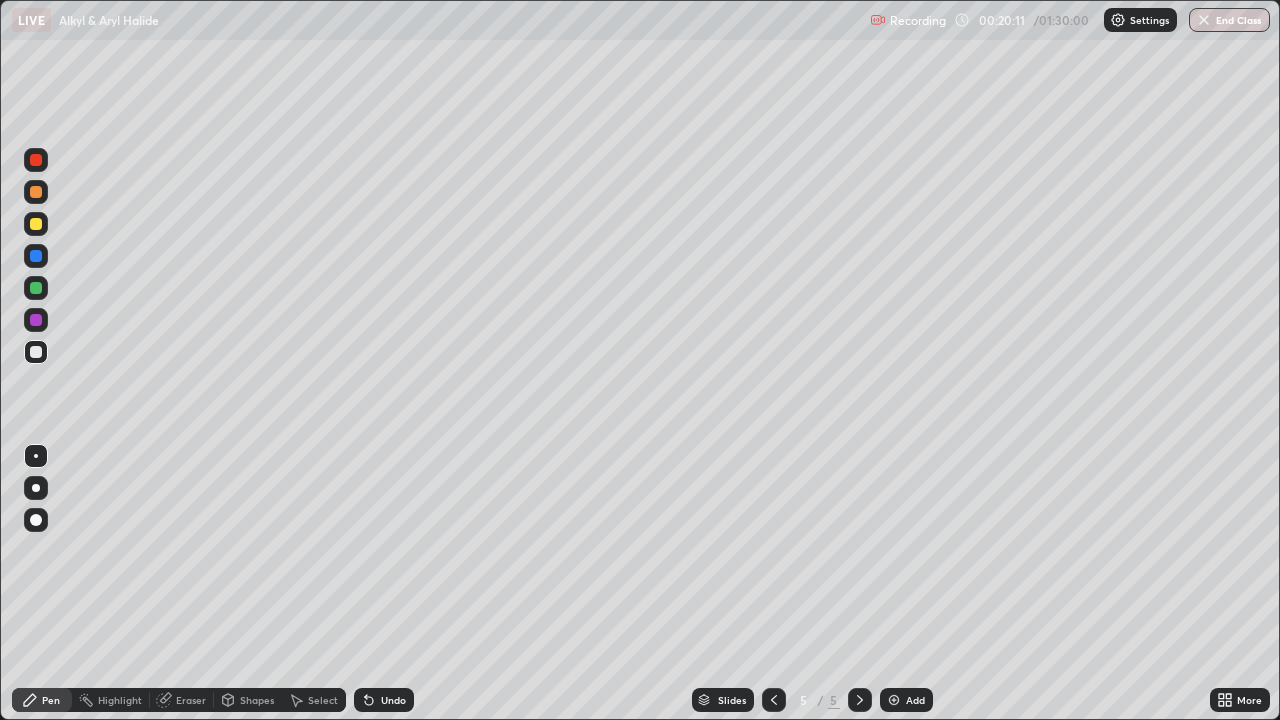click on "Undo" at bounding box center (384, 700) 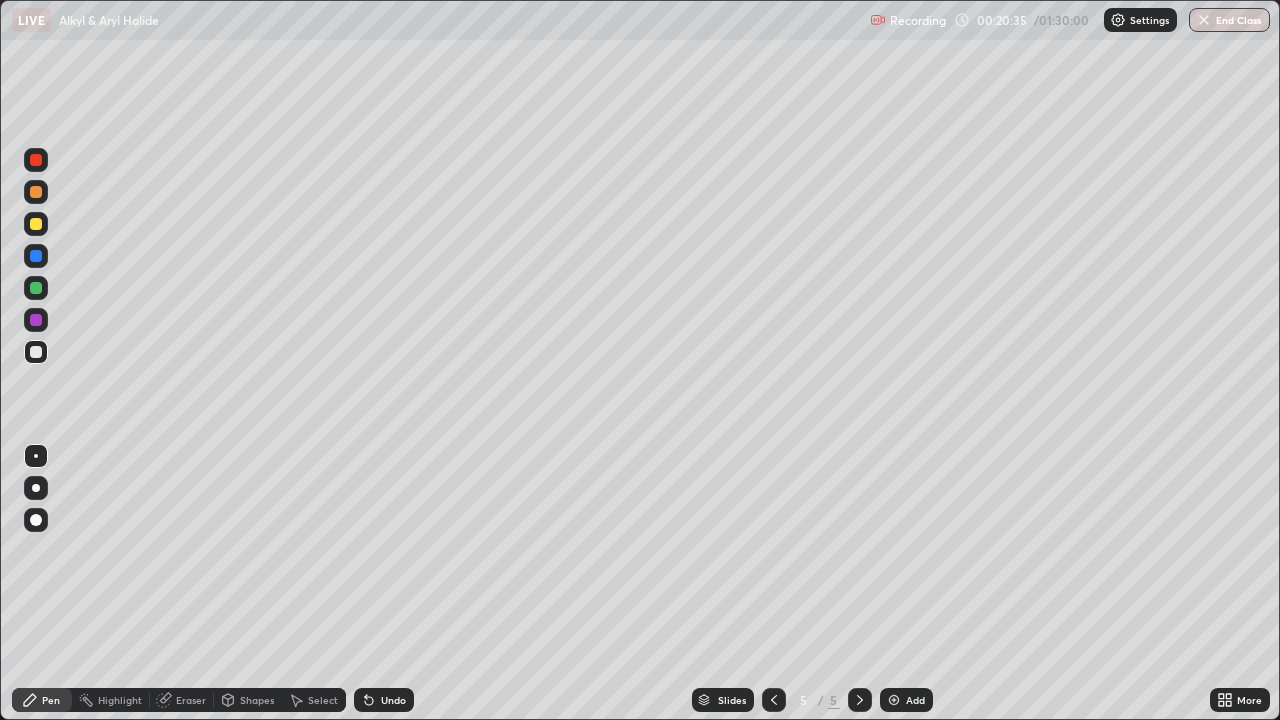 click on "Undo" at bounding box center [393, 700] 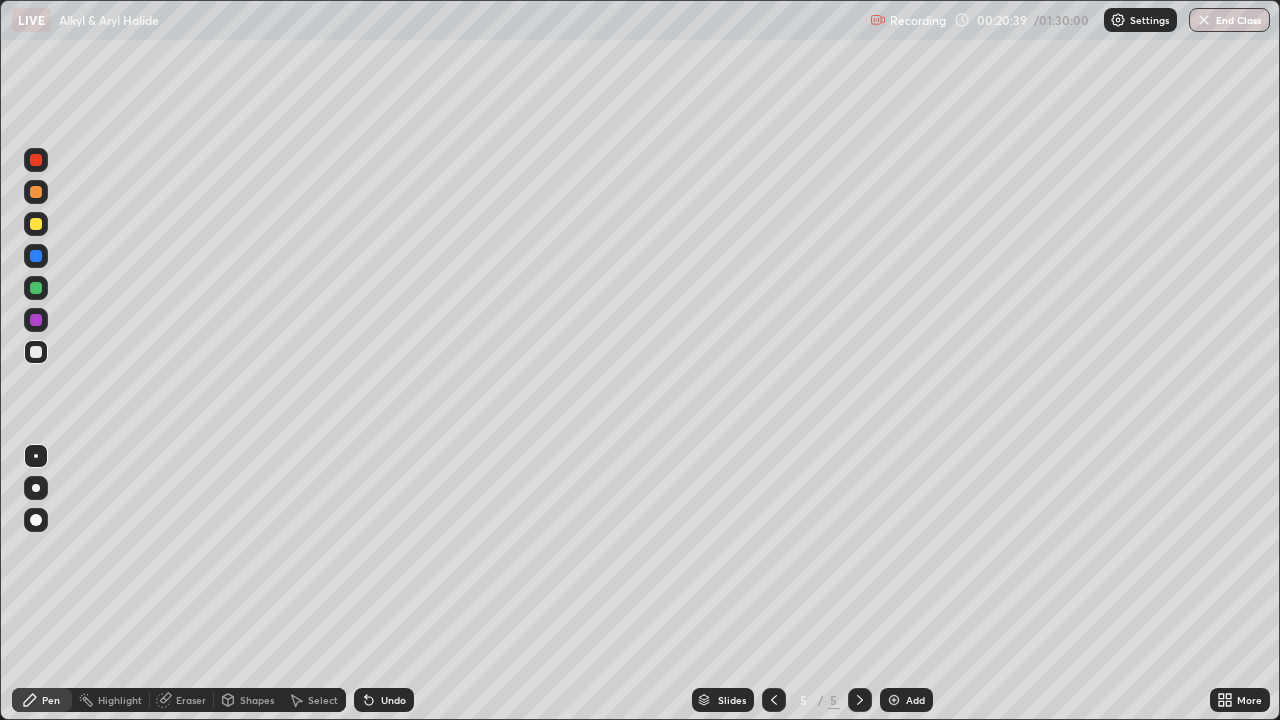click on "Undo" at bounding box center [384, 700] 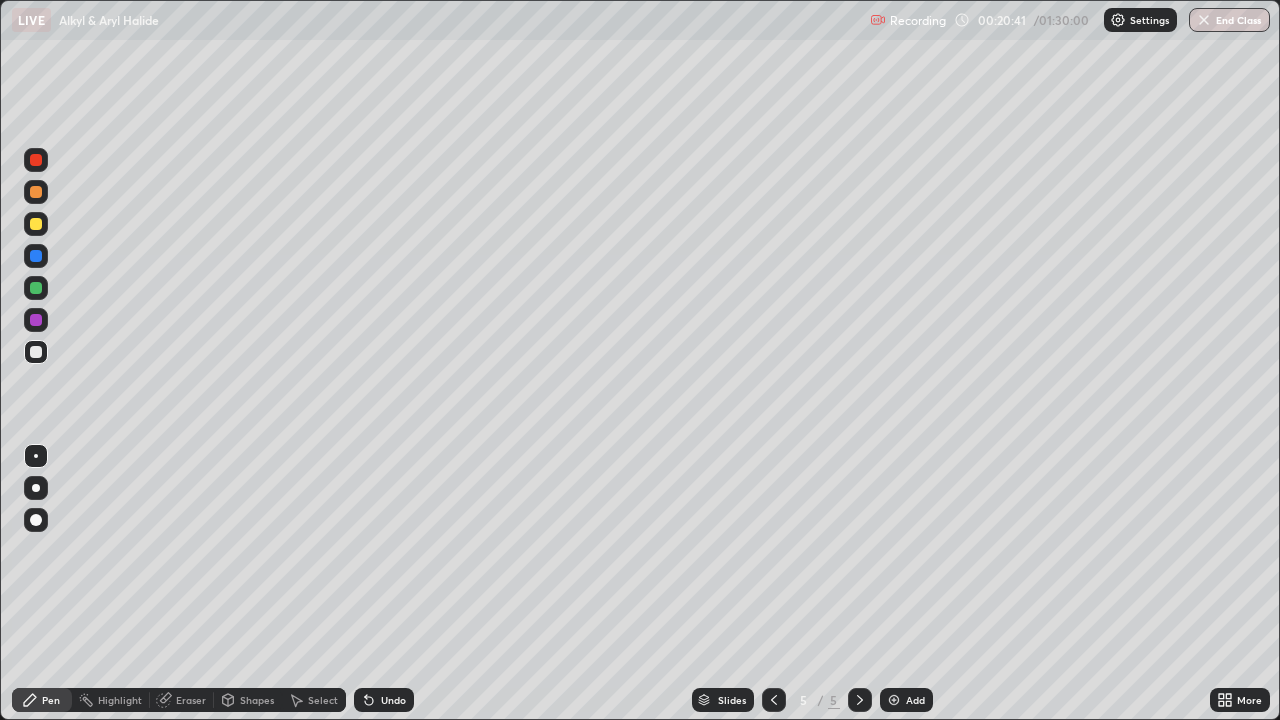 click on "Undo" at bounding box center [393, 700] 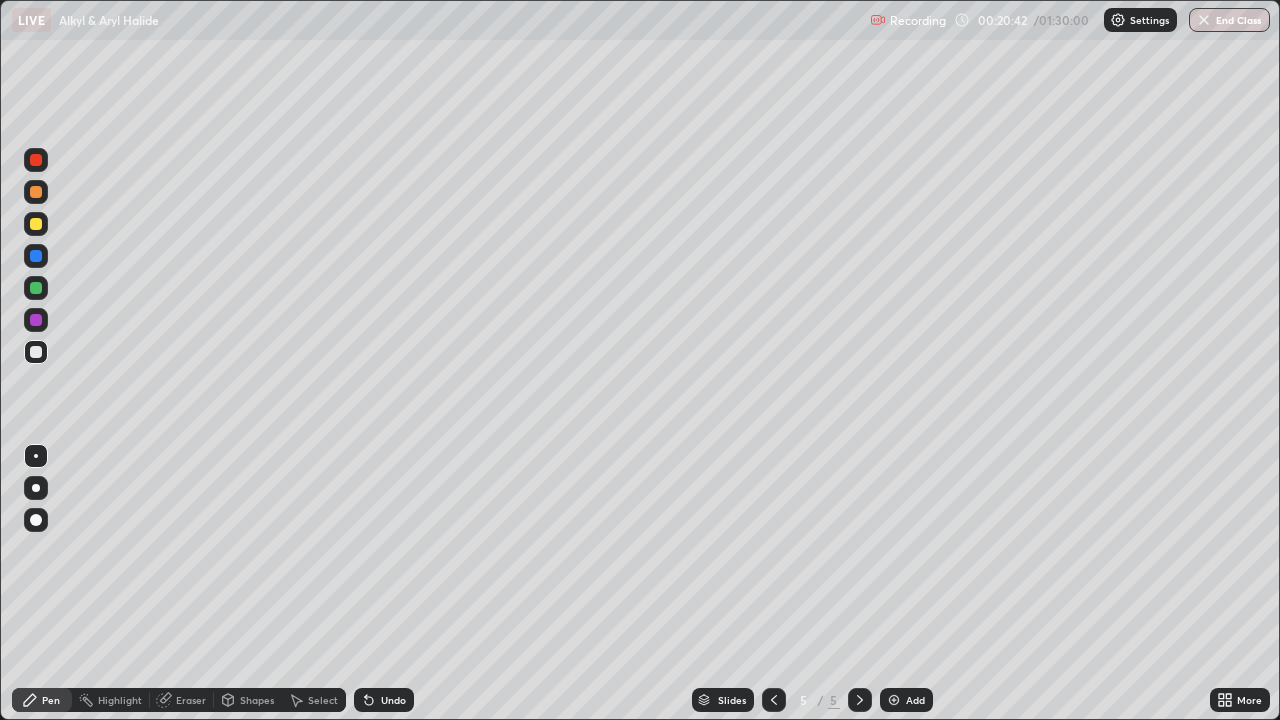 click on "Undo" at bounding box center [393, 700] 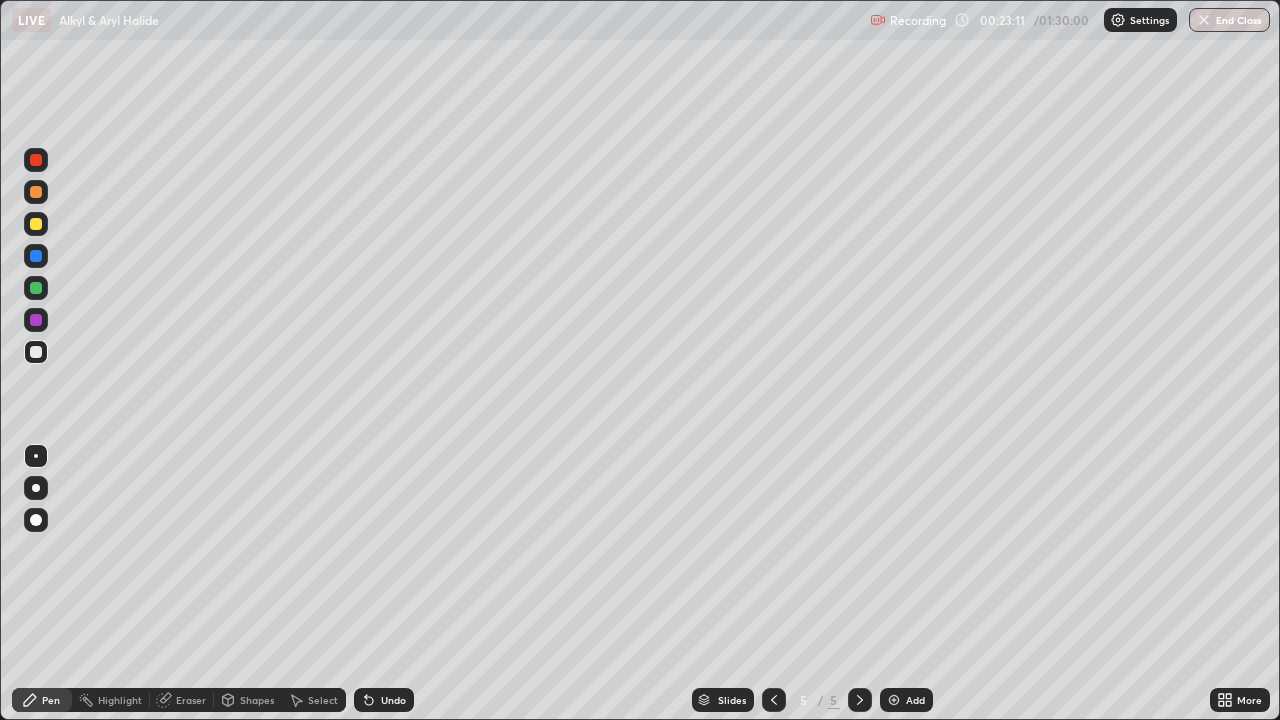 click on "Undo" at bounding box center [384, 700] 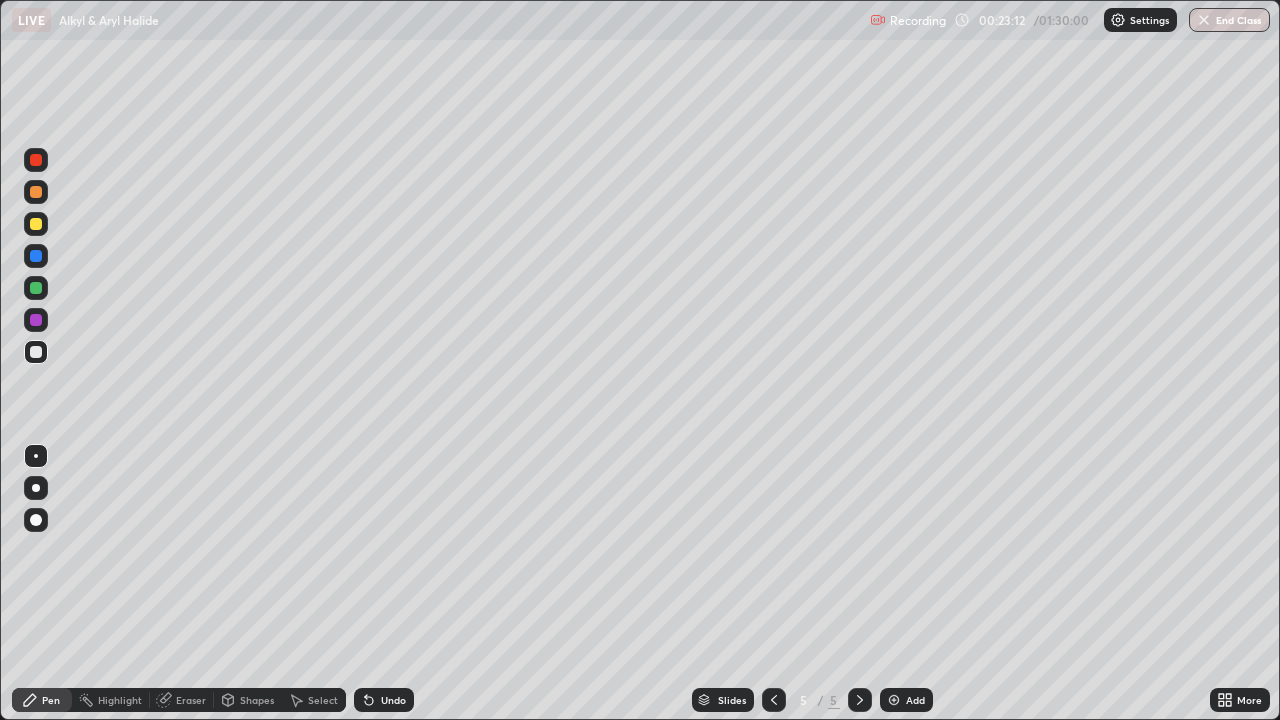 click on "Undo" at bounding box center (384, 700) 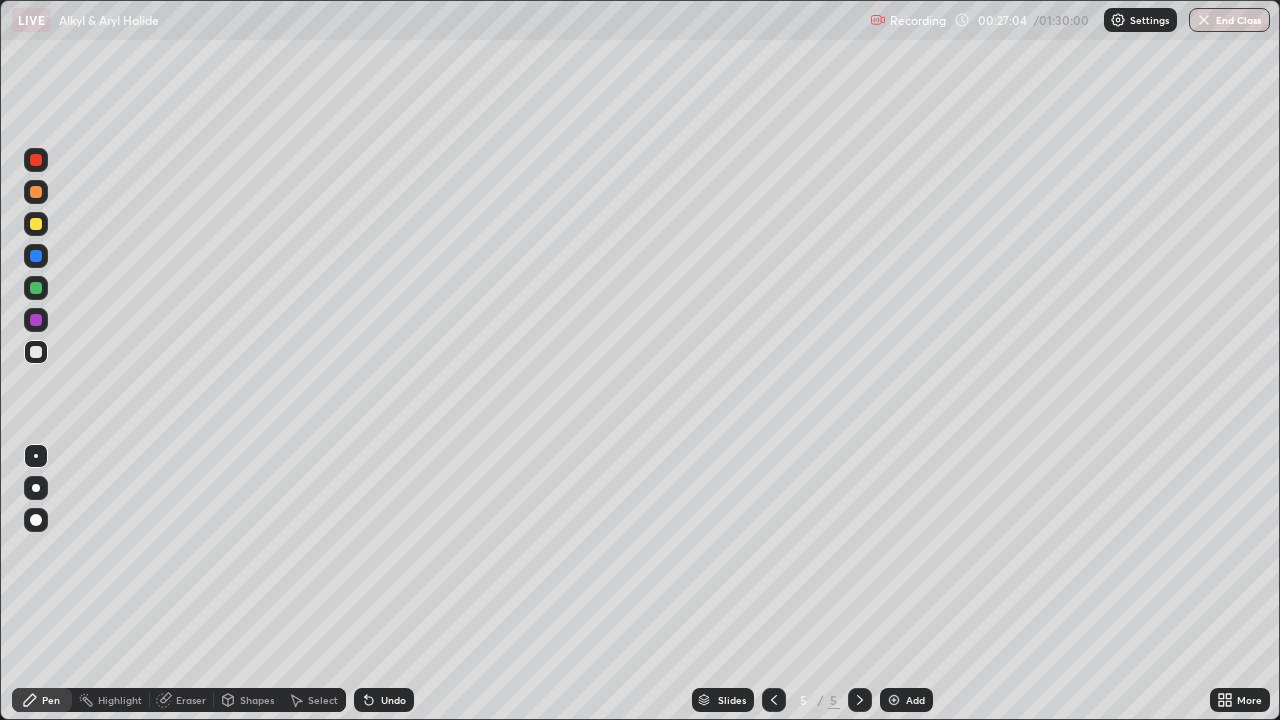 click on "Add" at bounding box center (915, 700) 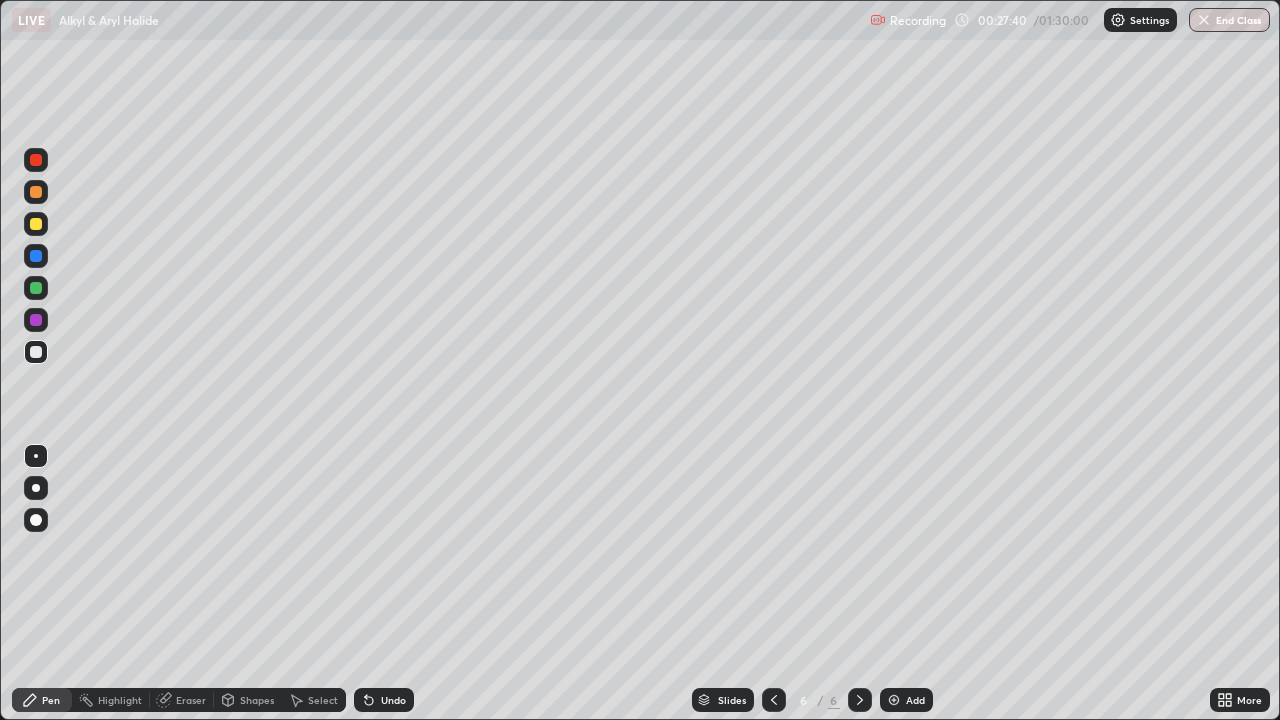 click on "Eraser" at bounding box center [191, 700] 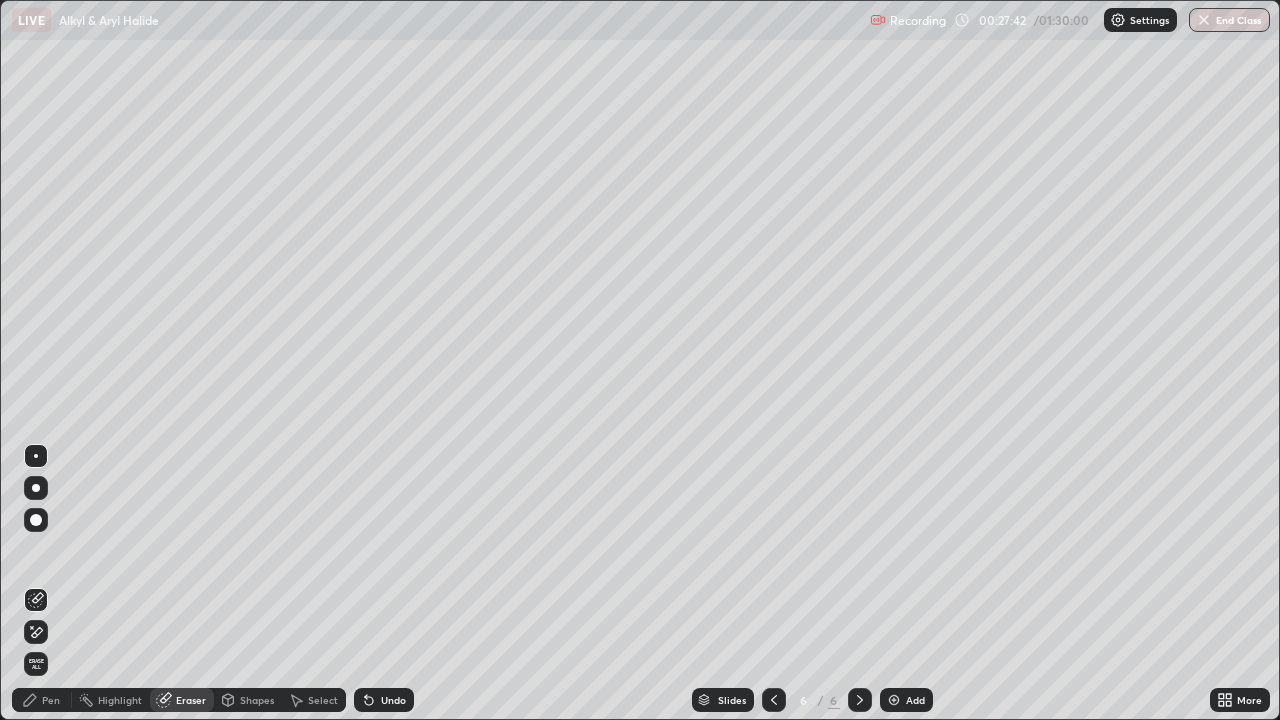 click on "Pen" at bounding box center [51, 700] 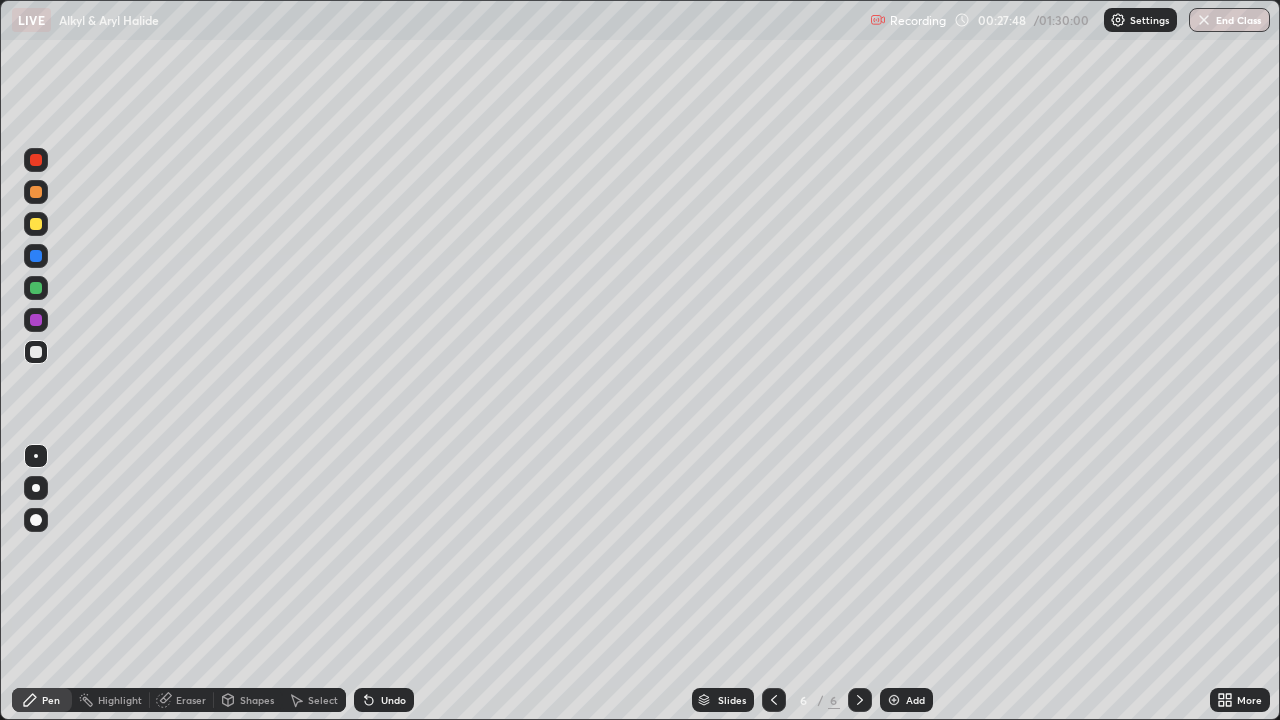 click on "Eraser" at bounding box center [191, 700] 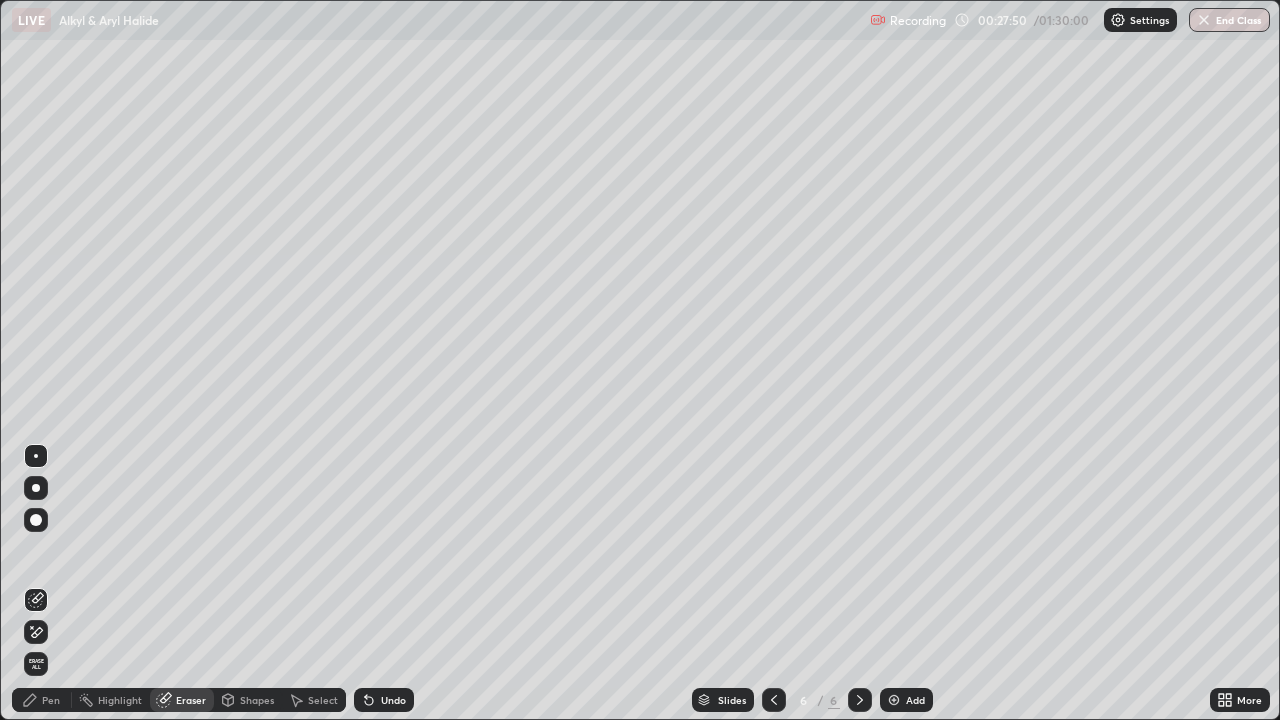 click on "Pen" at bounding box center (42, 700) 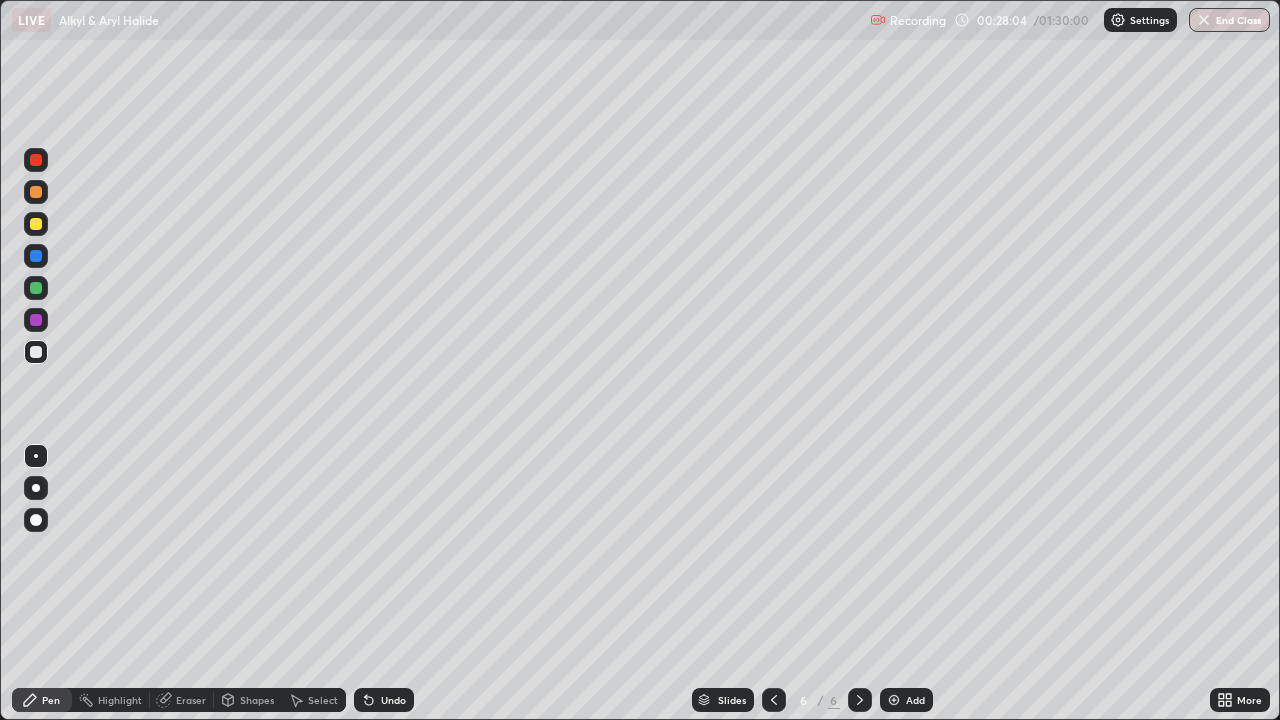 click 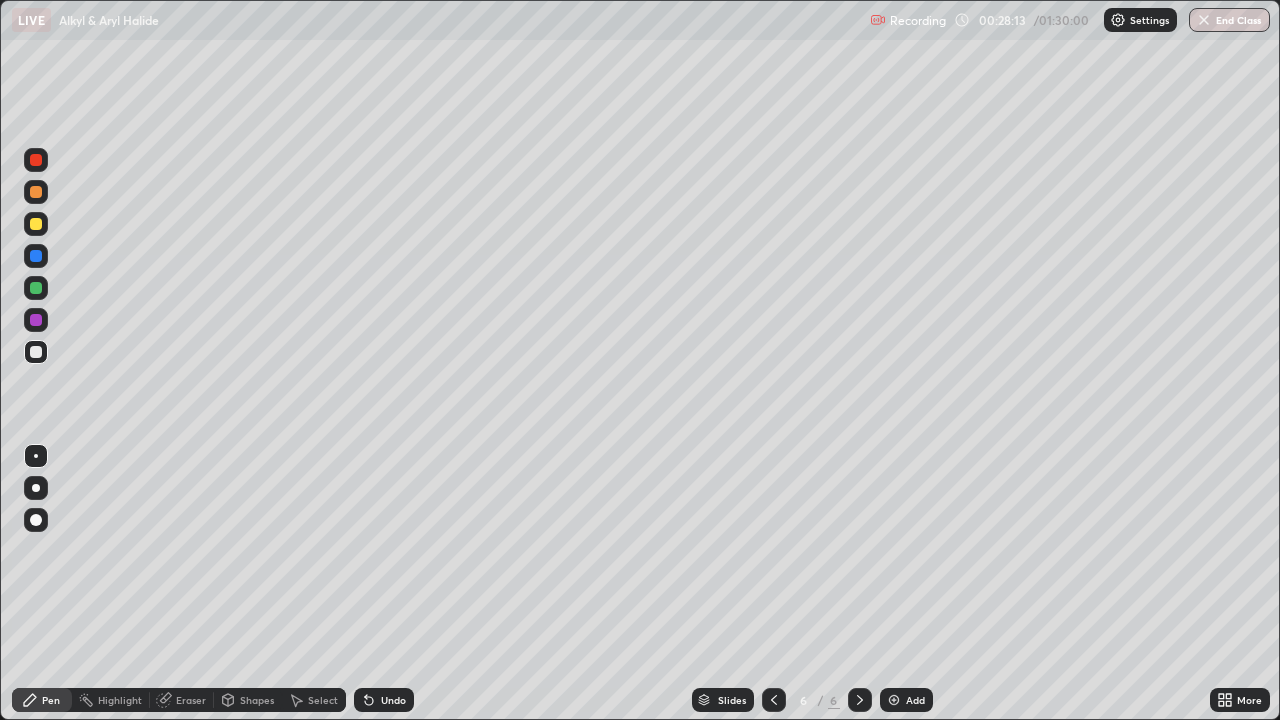 click on "Eraser" at bounding box center (191, 700) 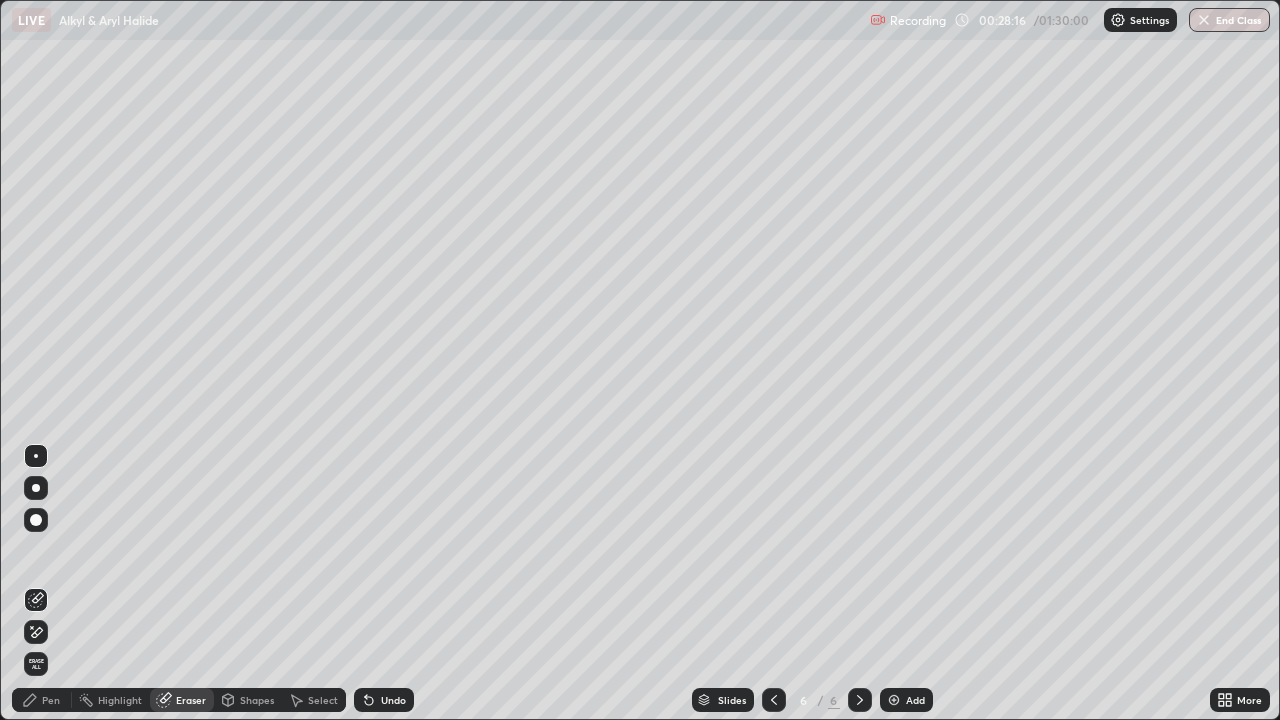 click 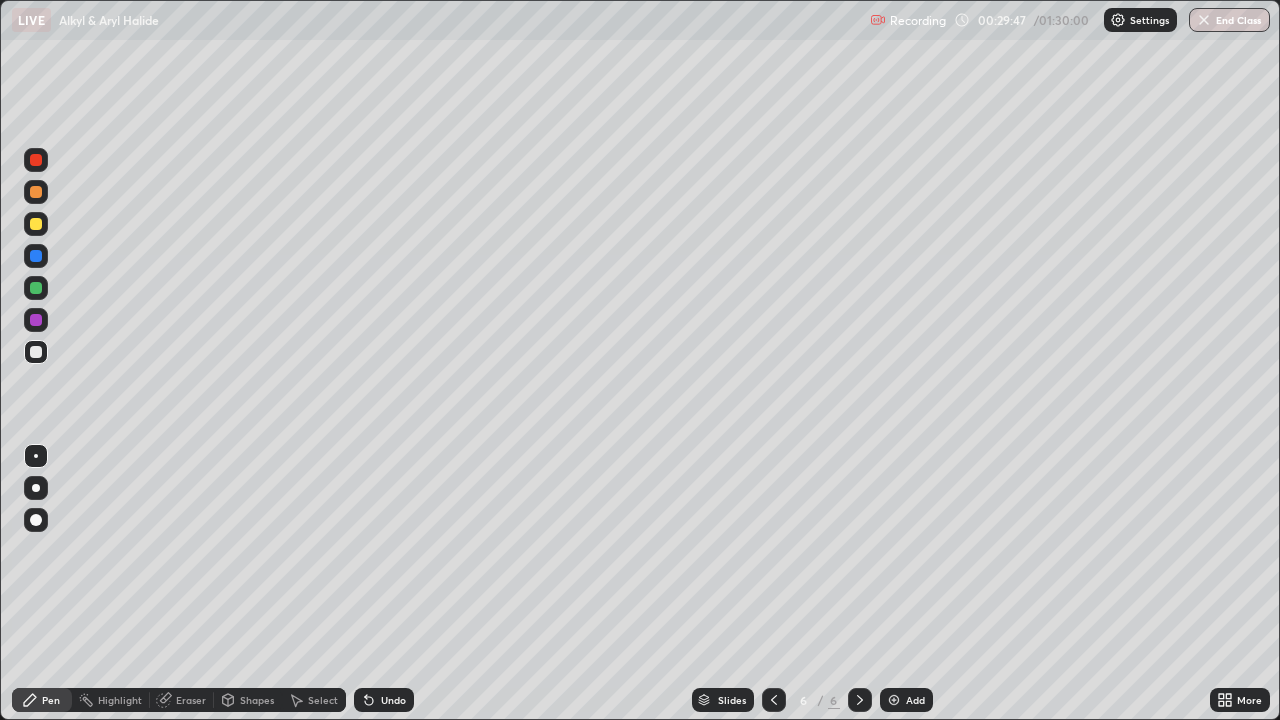 click on "Undo" at bounding box center [393, 700] 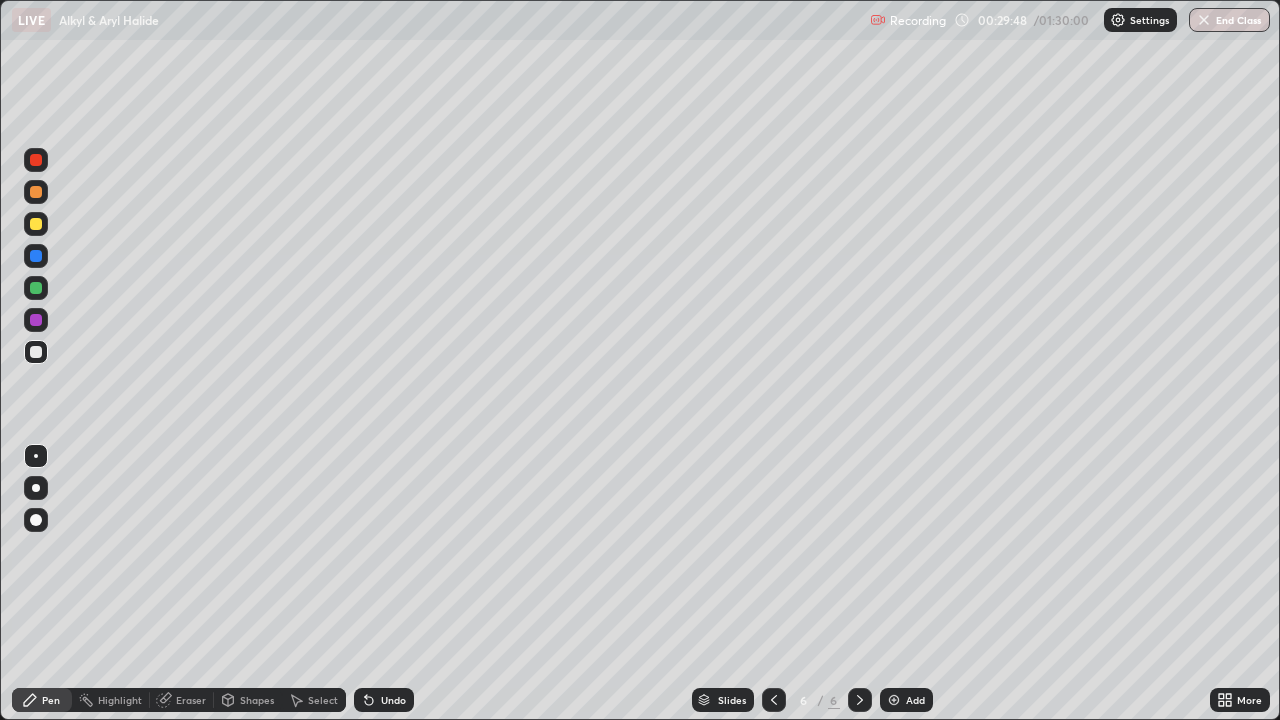click on "Undo" at bounding box center [384, 700] 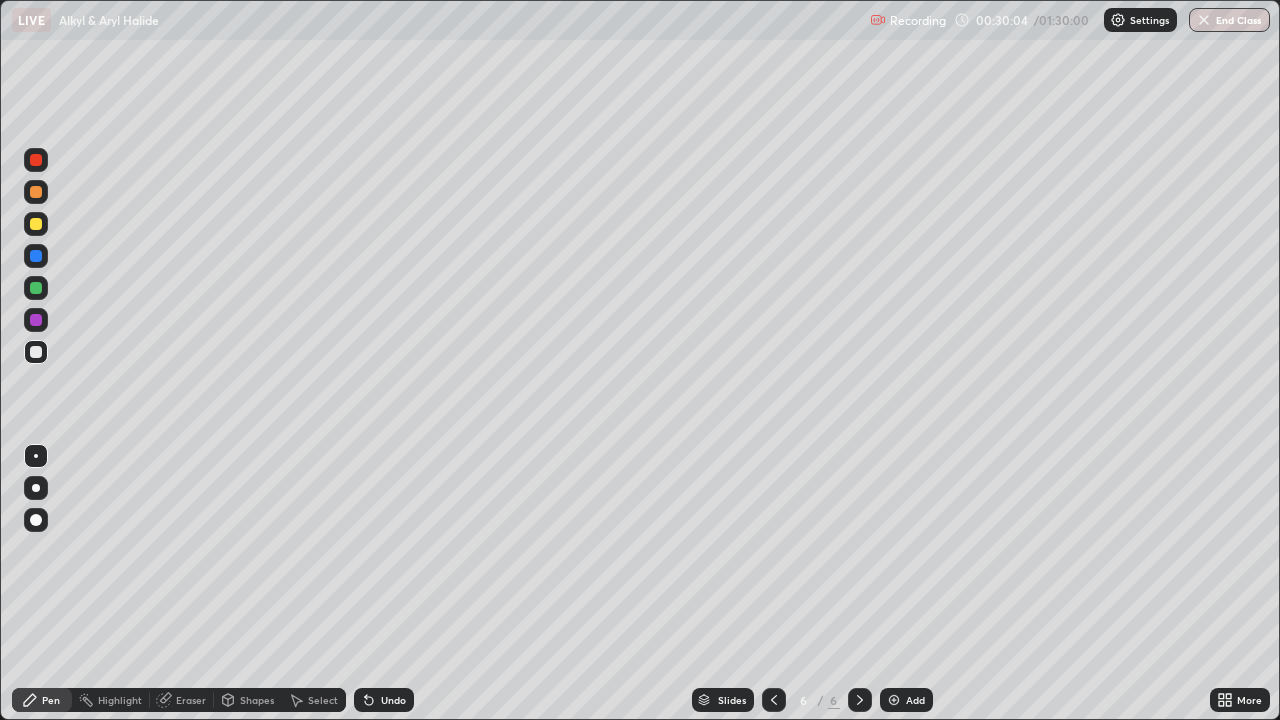 click on "Undo" at bounding box center [393, 700] 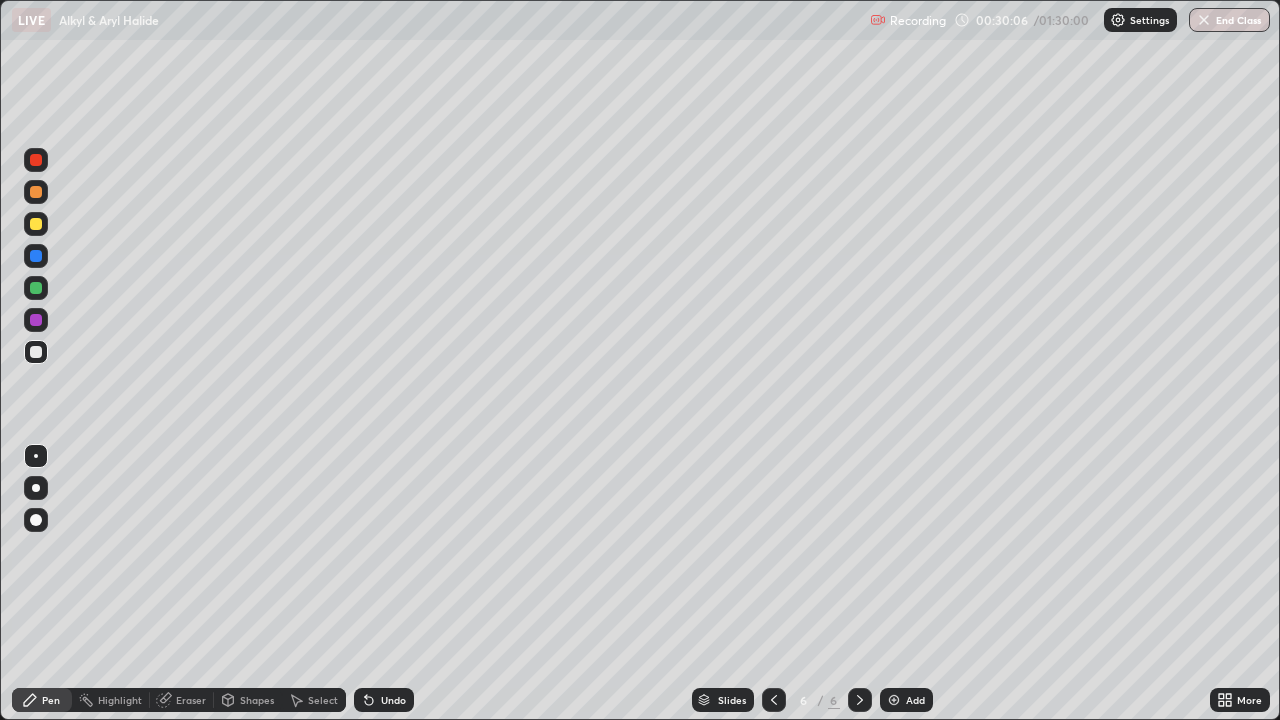 click on "Undo" at bounding box center (384, 700) 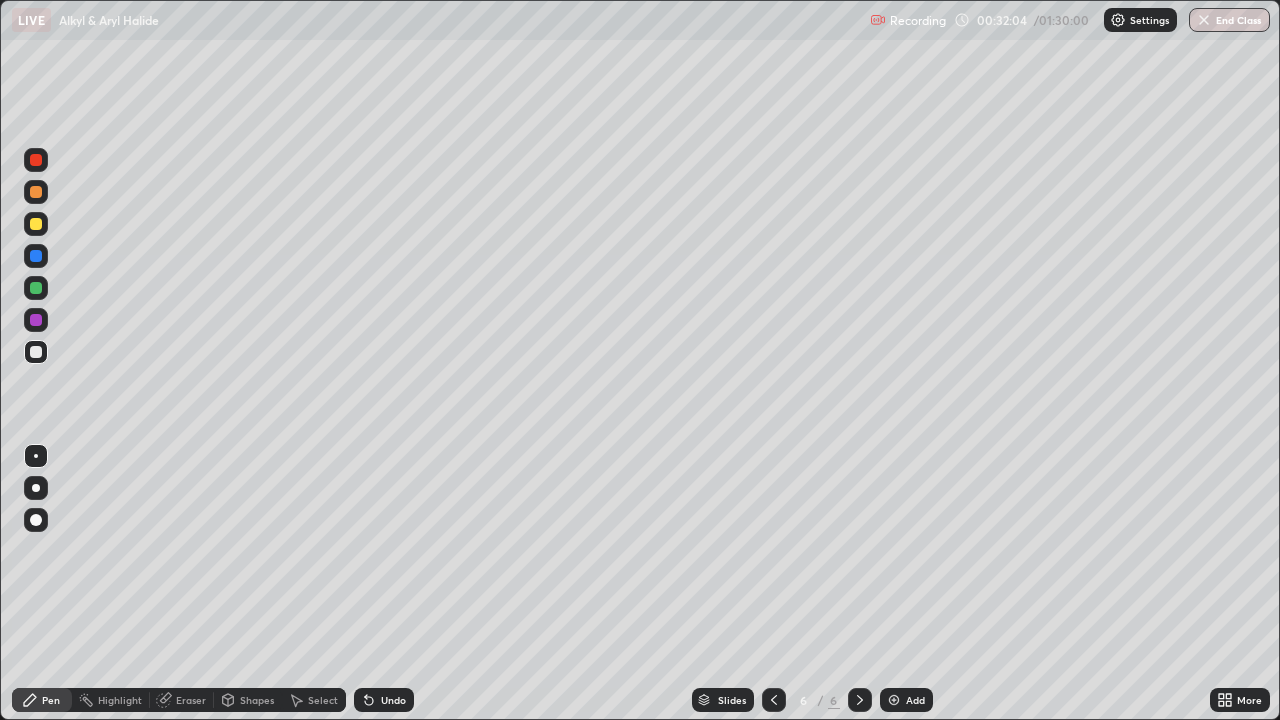click on "Add" at bounding box center (906, 700) 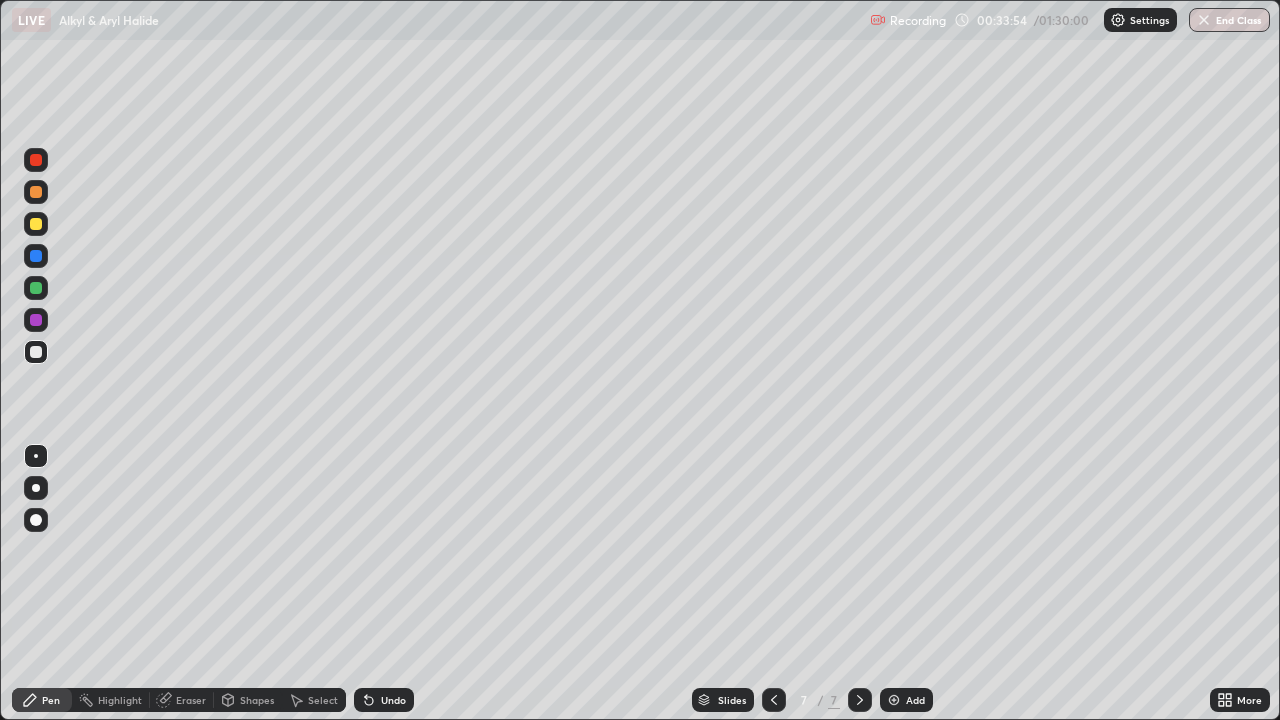 click on "Undo" at bounding box center (384, 700) 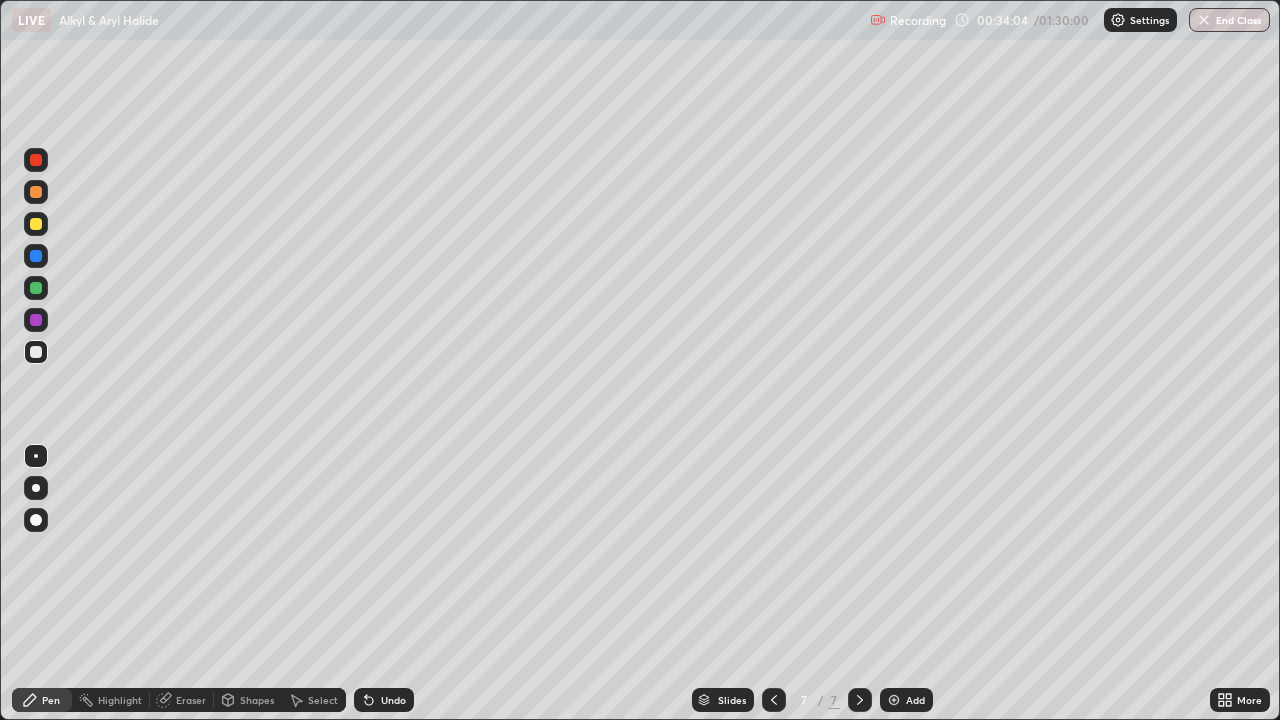 click on "Undo" at bounding box center [393, 700] 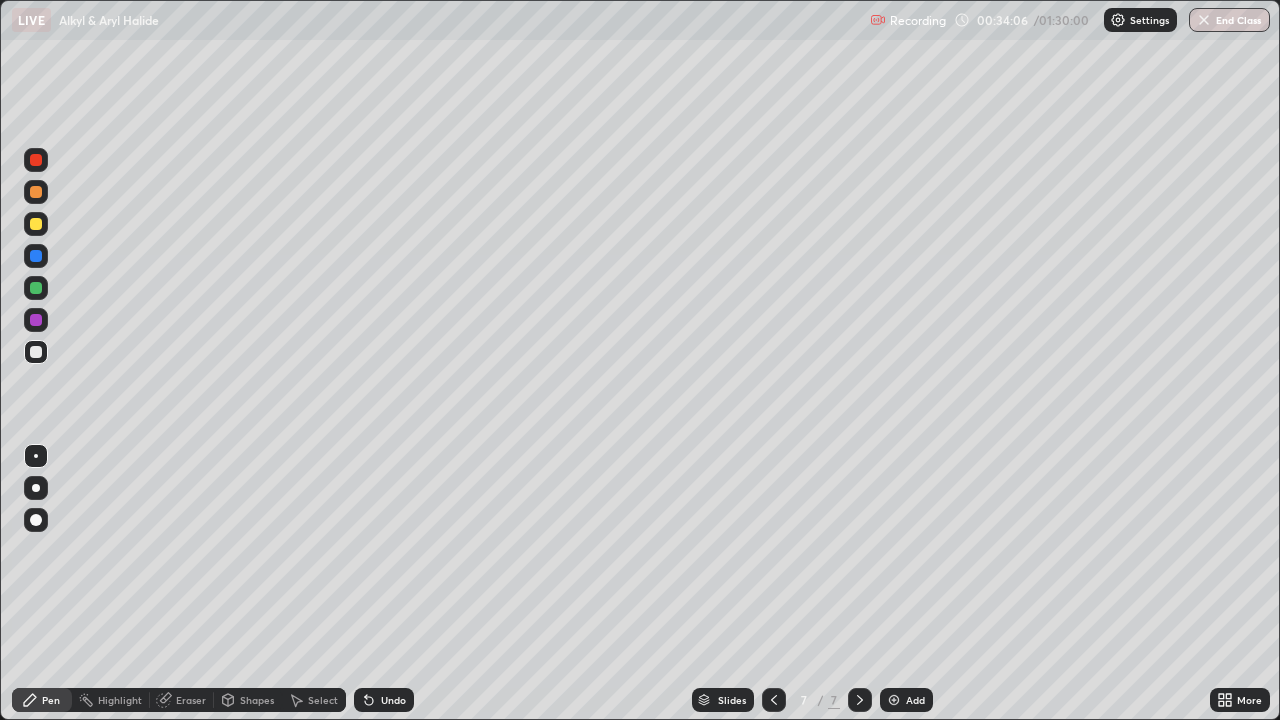 click on "Undo" at bounding box center (384, 700) 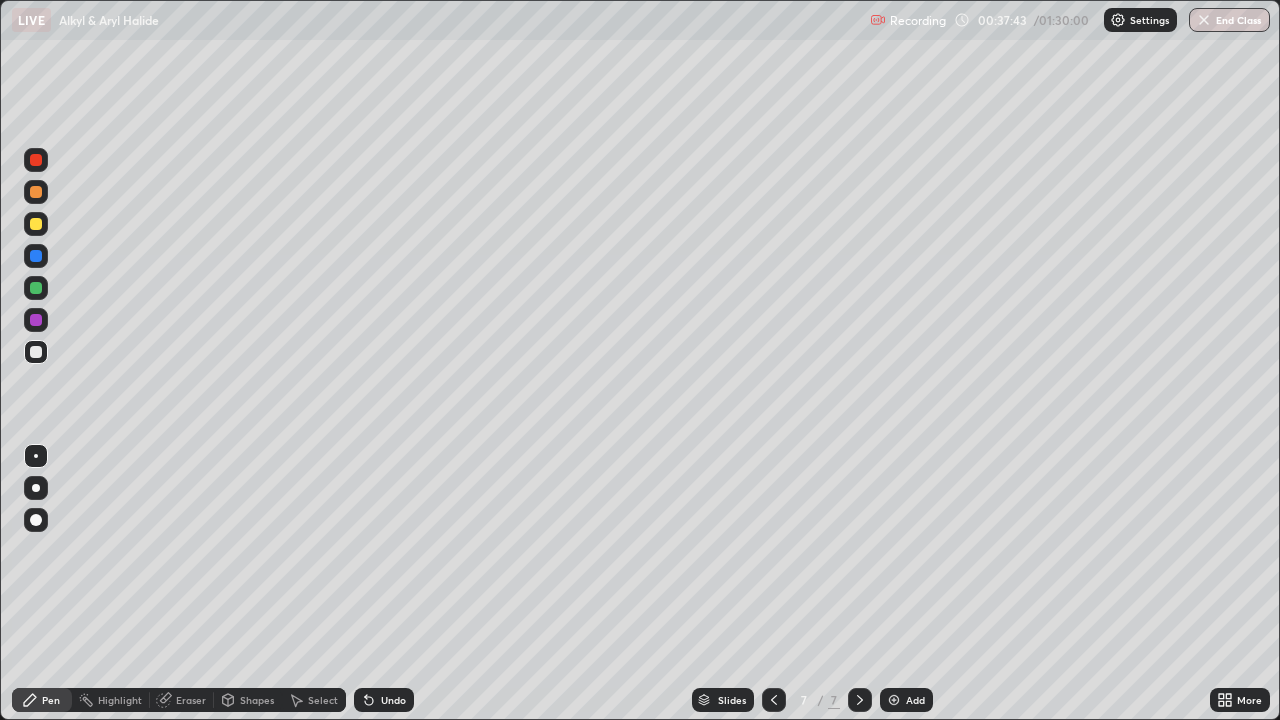 click at bounding box center [894, 700] 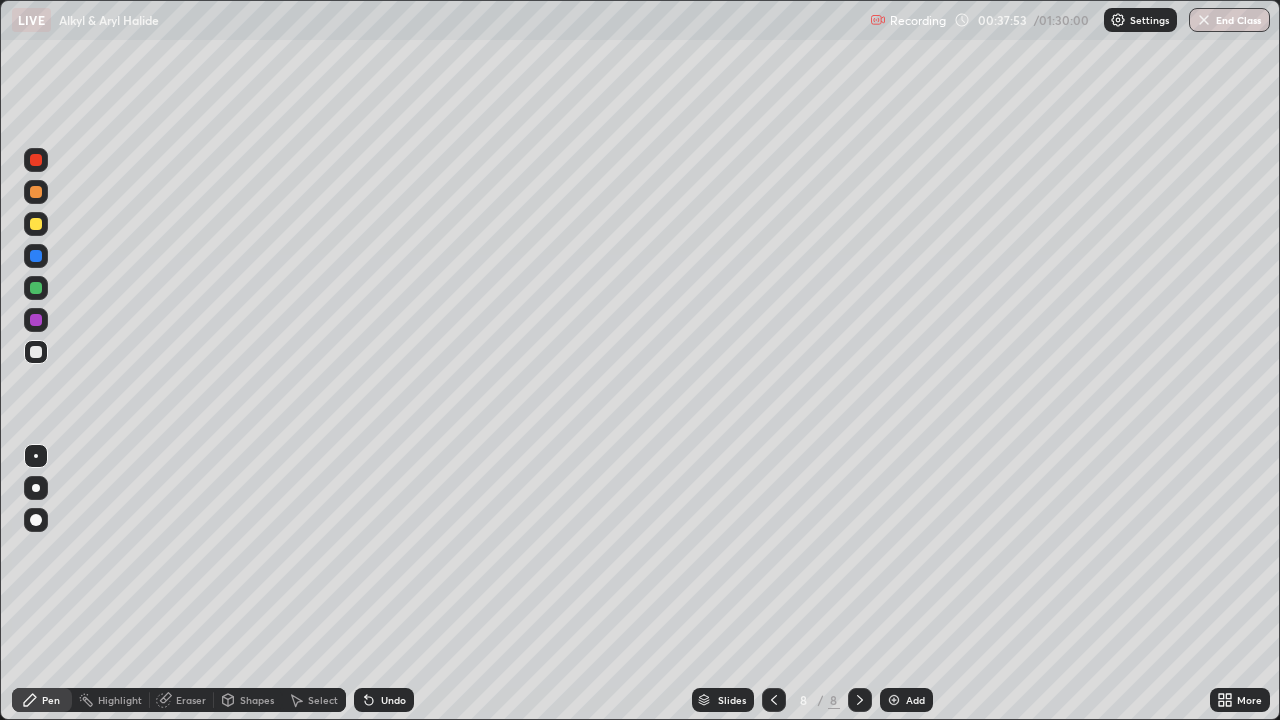 click 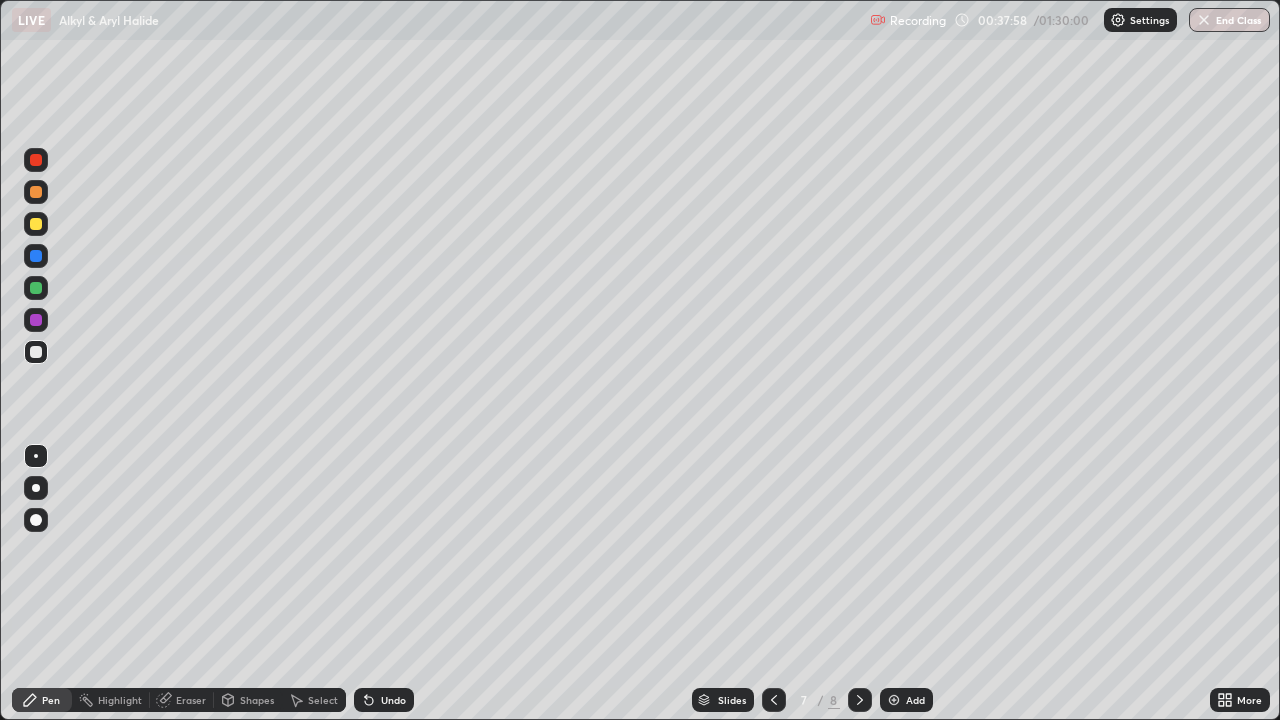 click 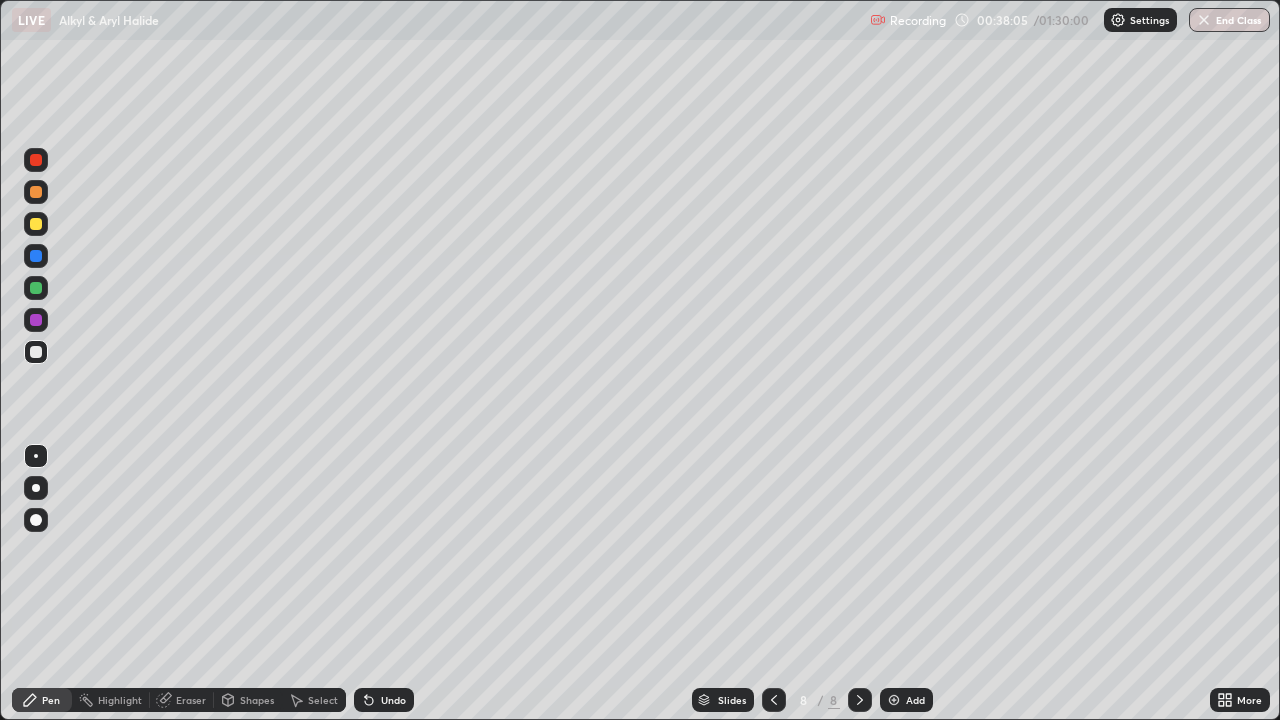 click on "Undo" at bounding box center (393, 700) 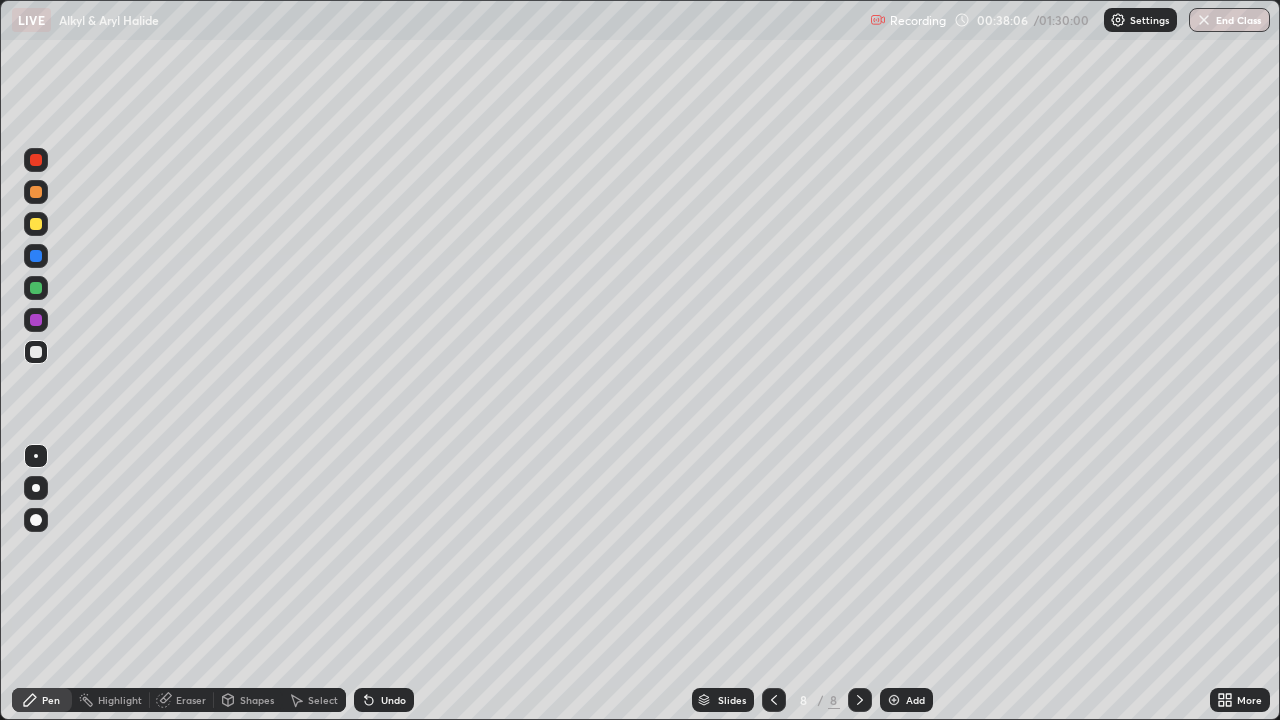 click on "Undo" at bounding box center [393, 700] 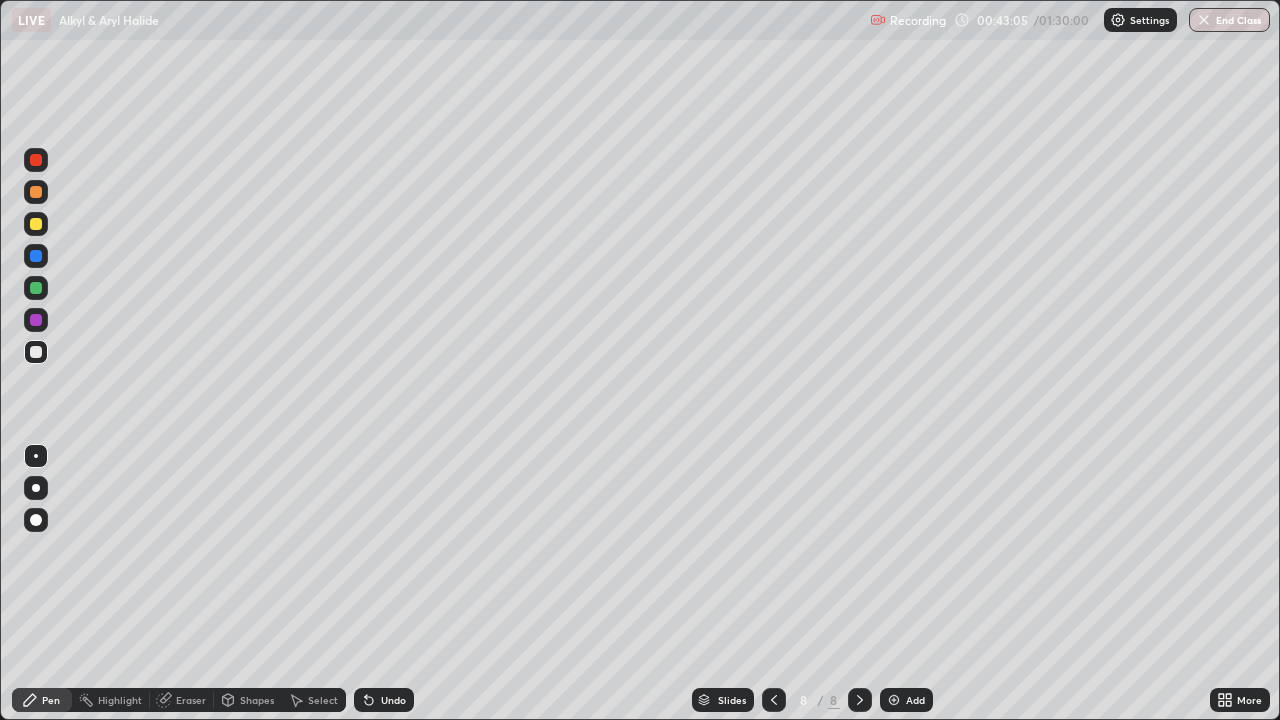 click on "Undo" at bounding box center [384, 700] 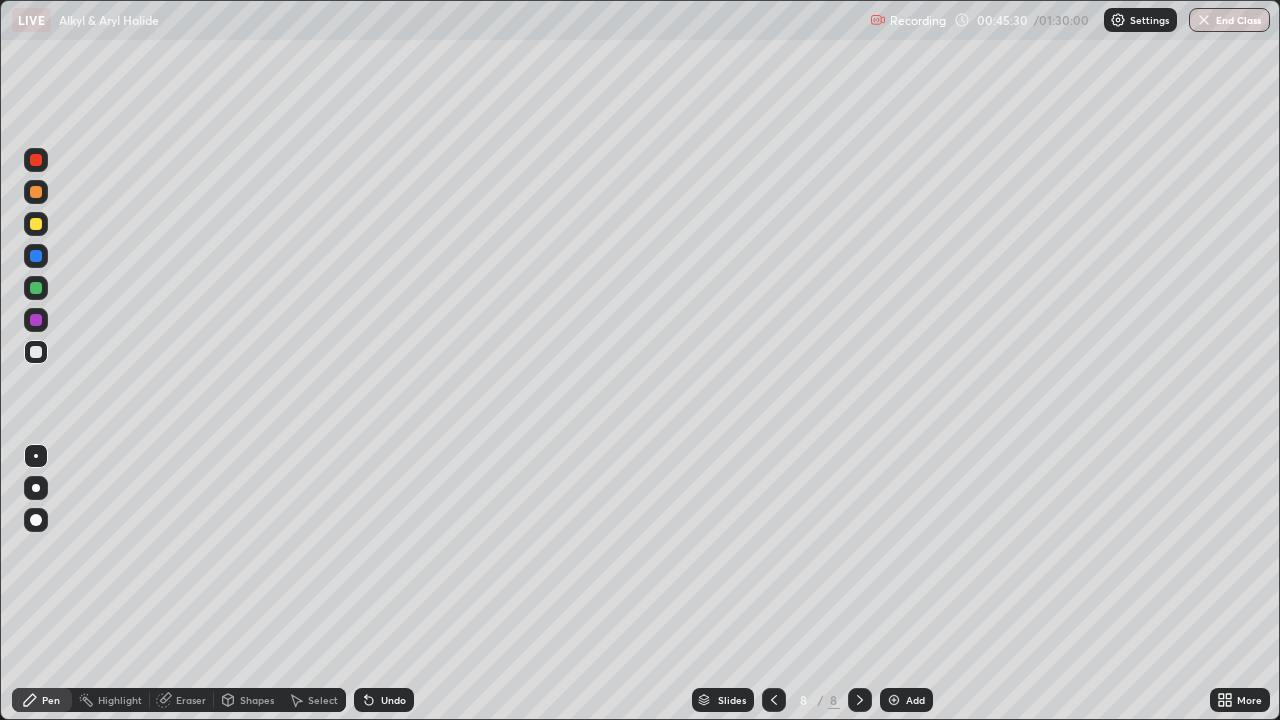 click on "Add" at bounding box center [906, 700] 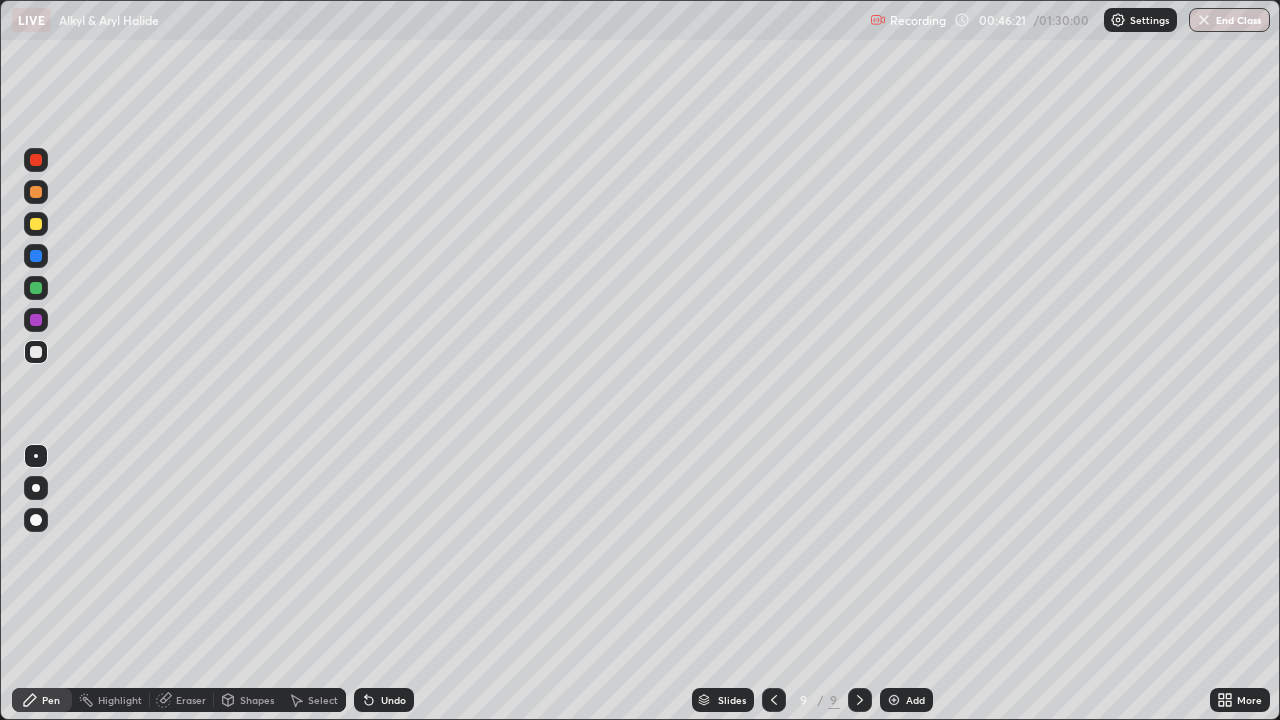click on "Undo" at bounding box center [384, 700] 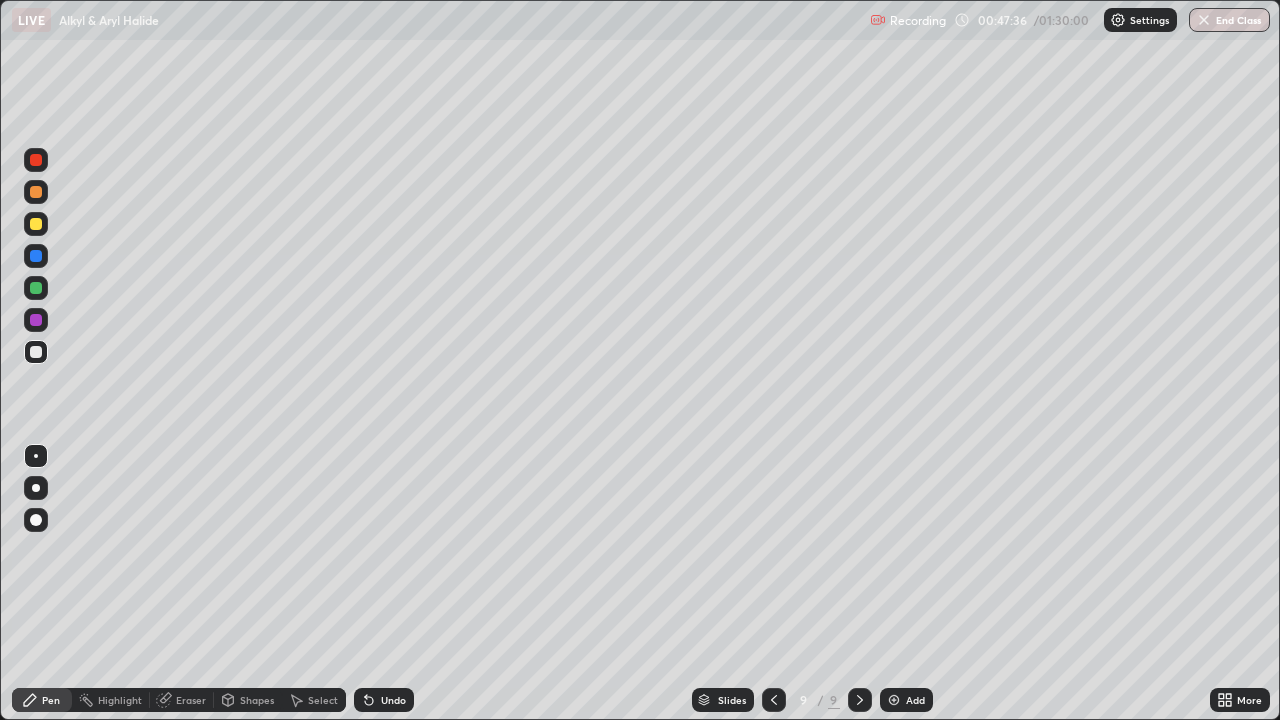 click on "Undo" at bounding box center [393, 700] 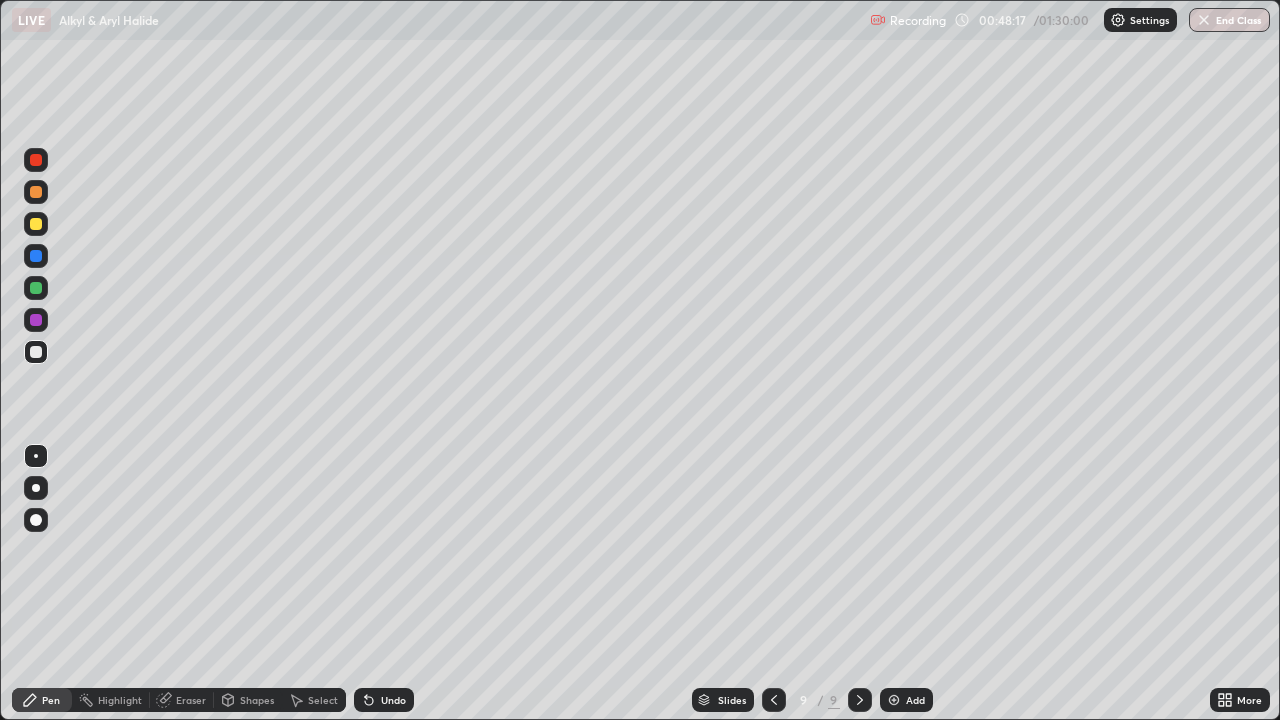 click on "Undo" at bounding box center (393, 700) 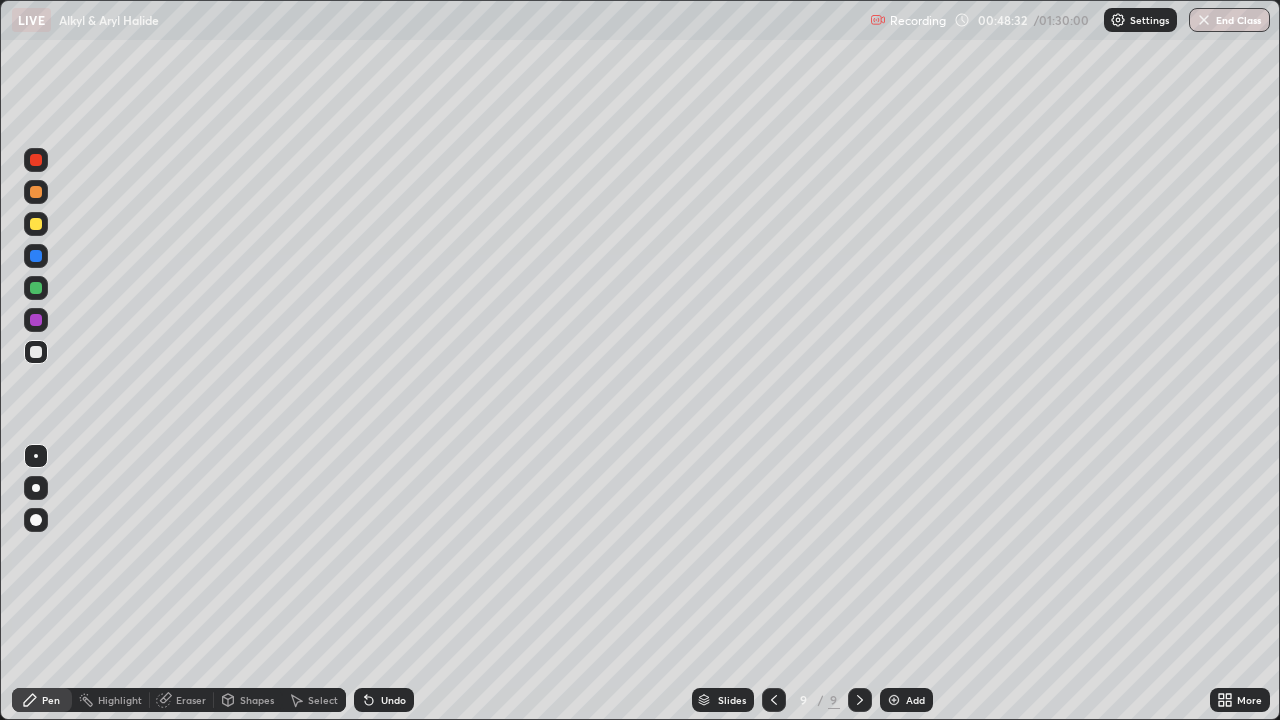 click on "Undo" at bounding box center [393, 700] 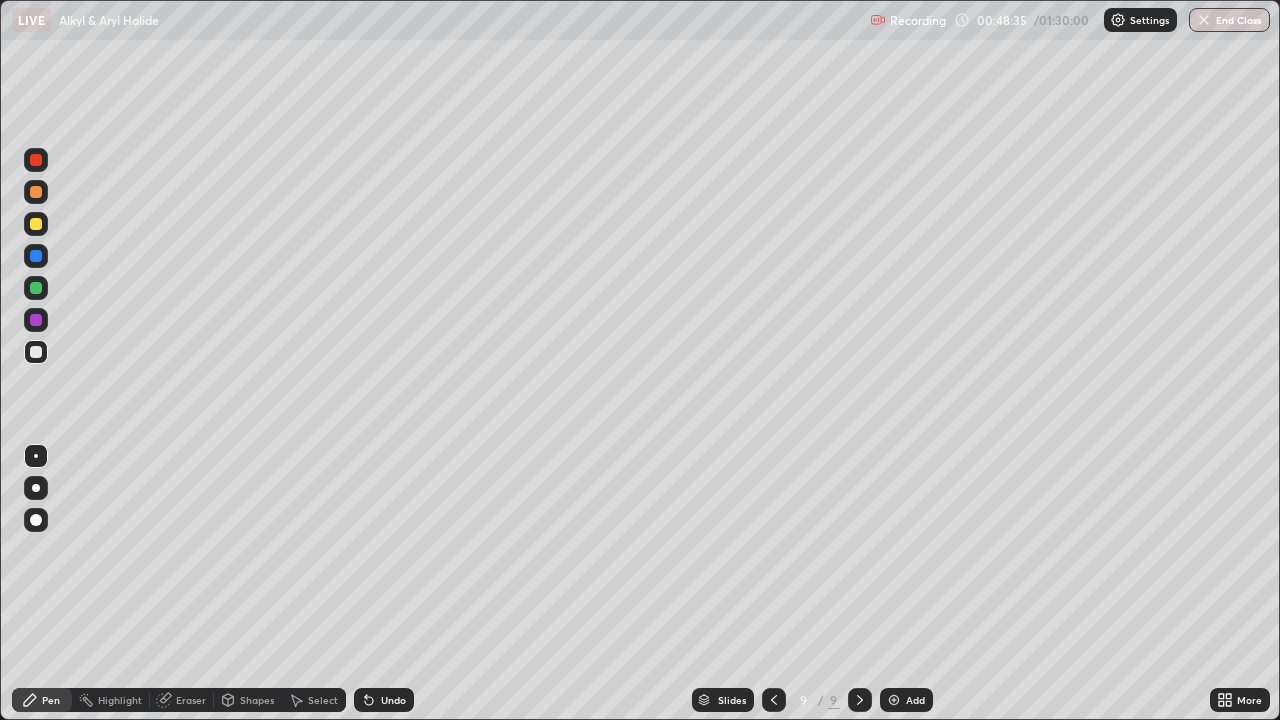 click on "Undo" at bounding box center (380, 700) 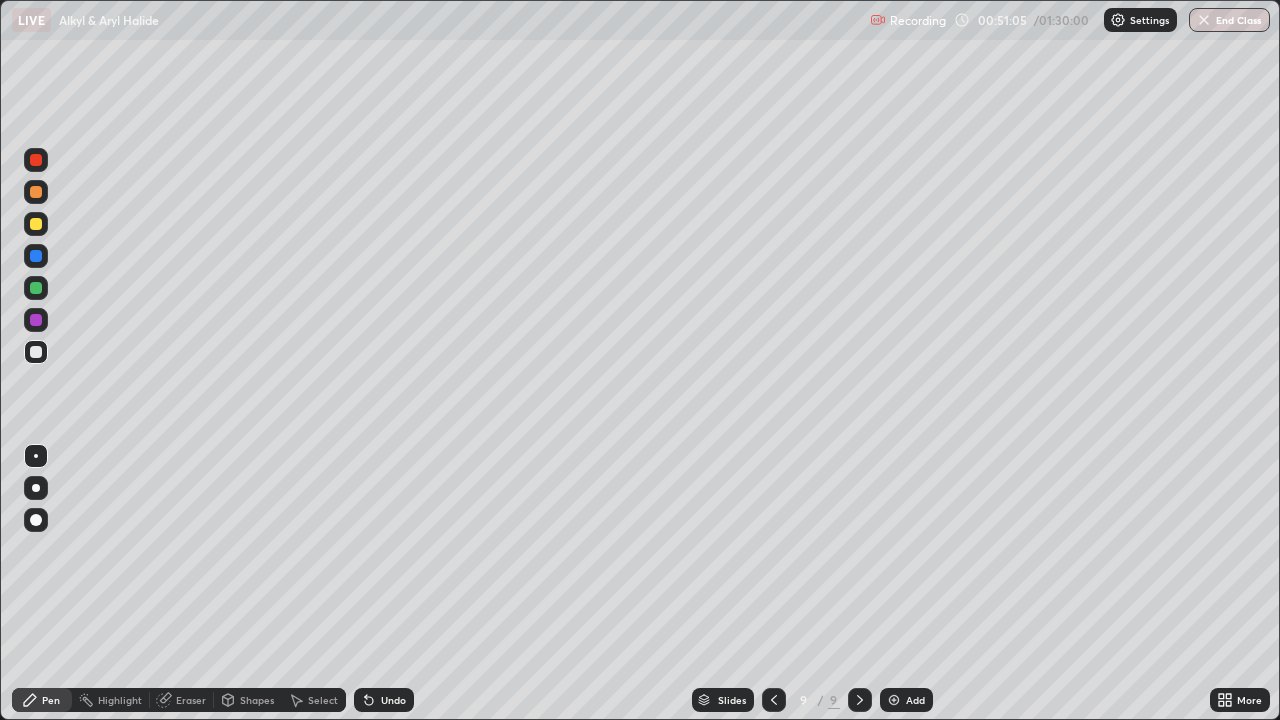 click at bounding box center [894, 700] 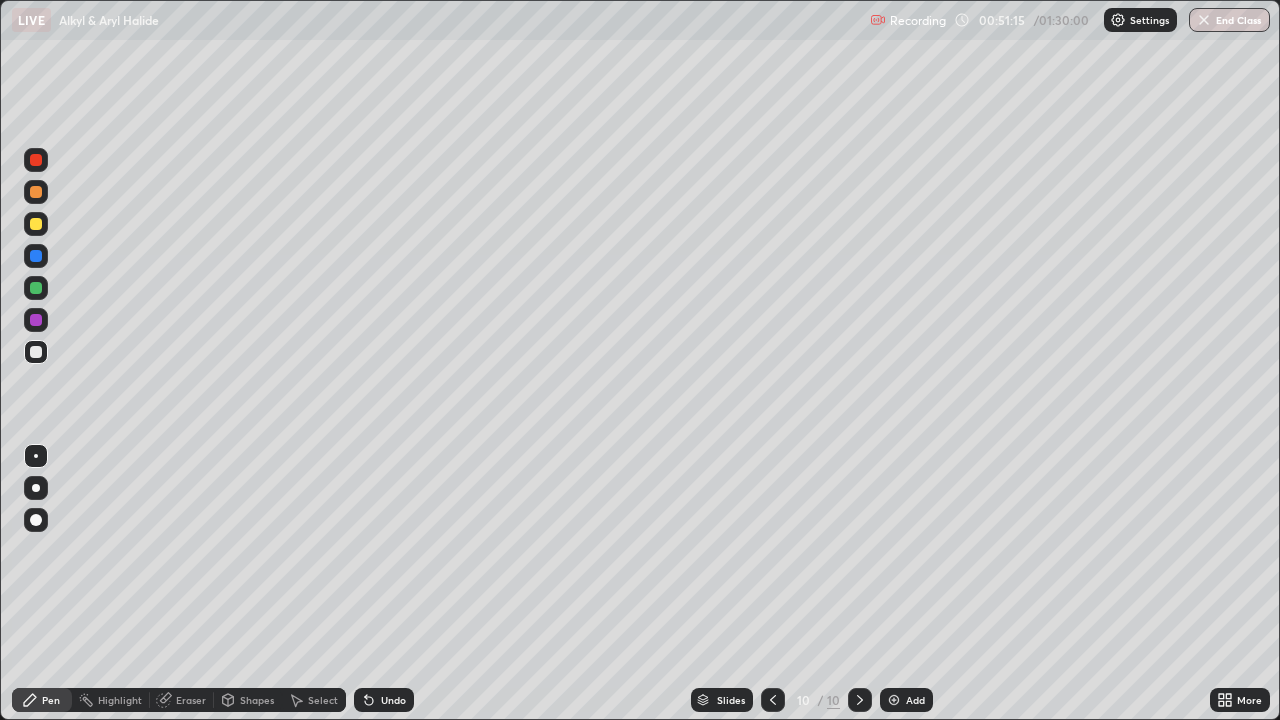 click on "Undo" at bounding box center [384, 700] 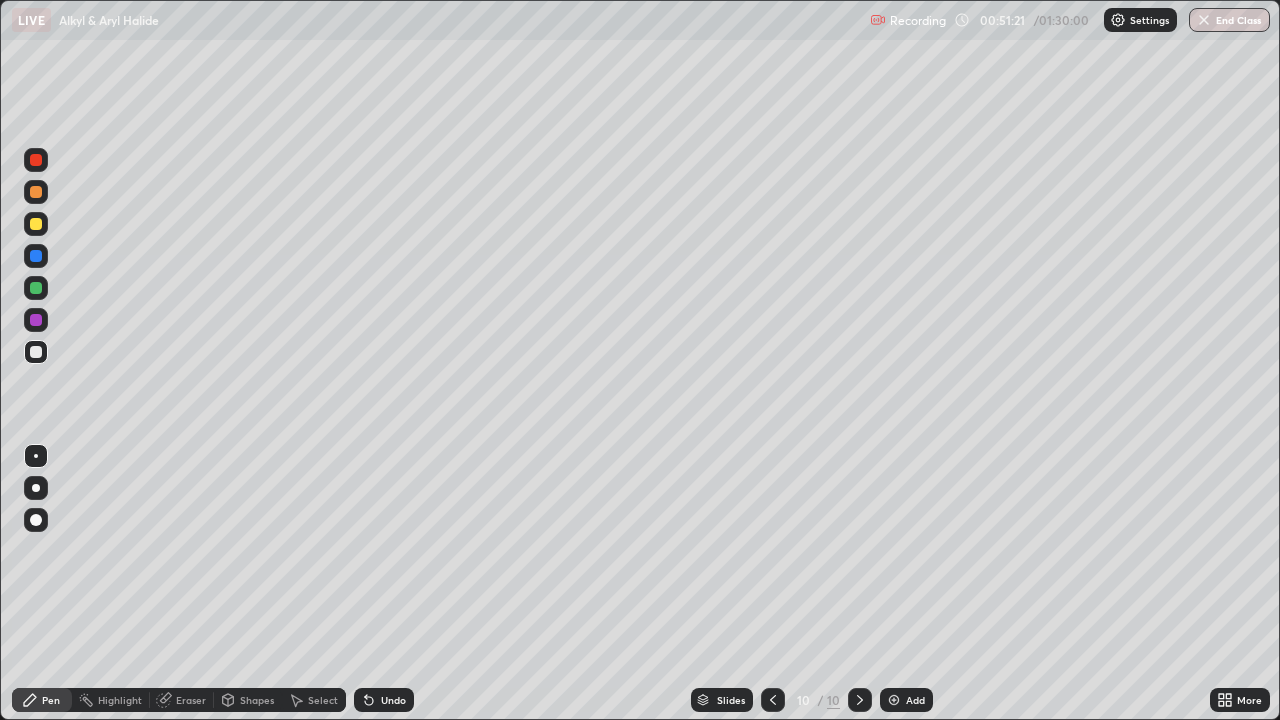 click on "Undo" at bounding box center [384, 700] 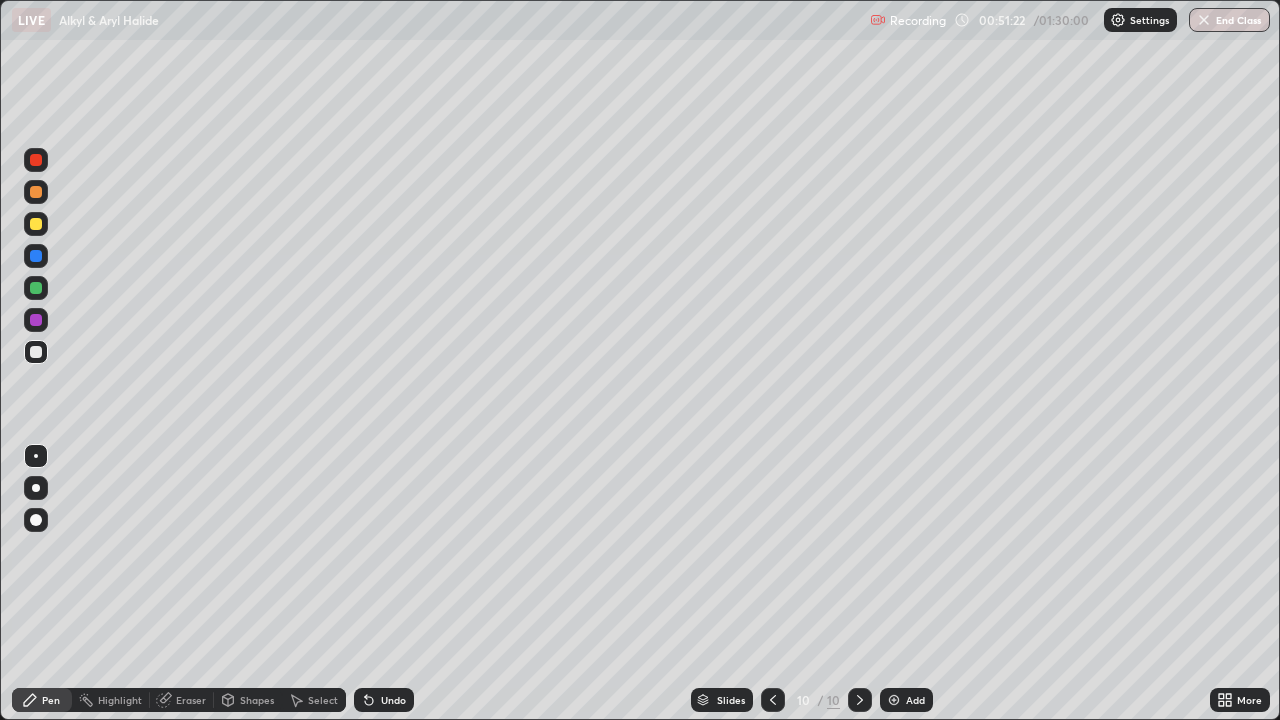 click 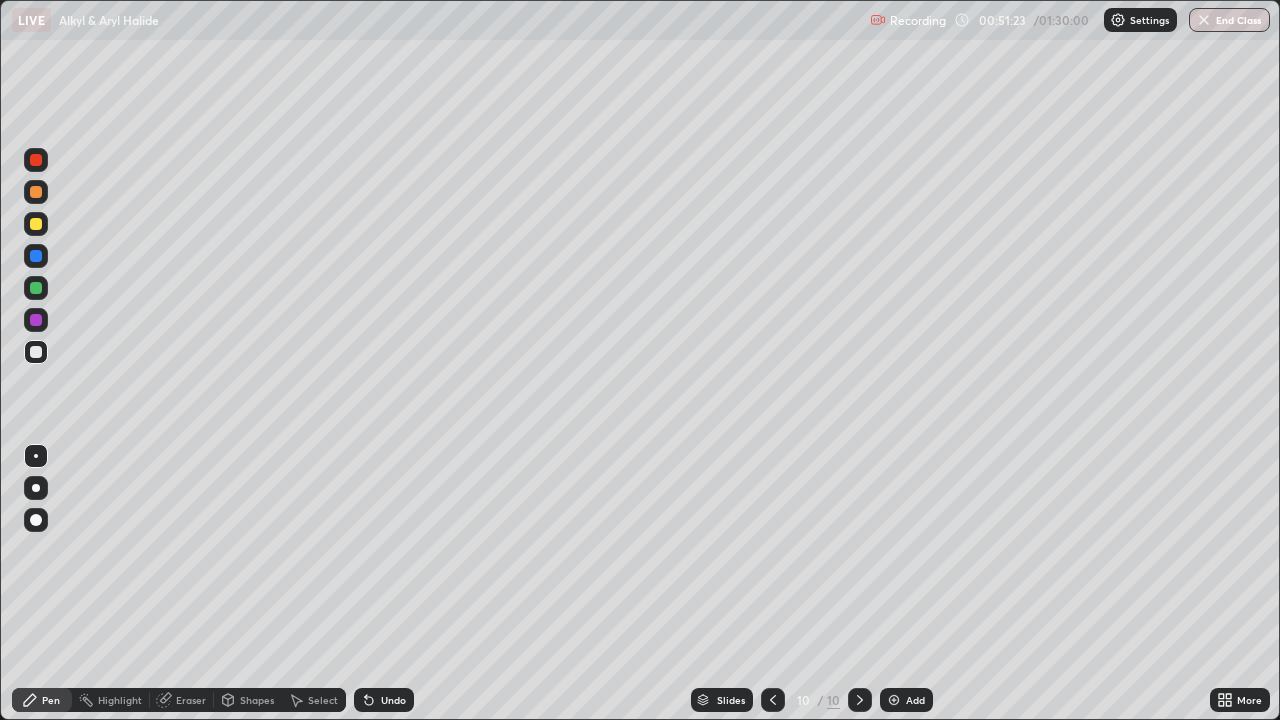 click on "Undo" at bounding box center (384, 700) 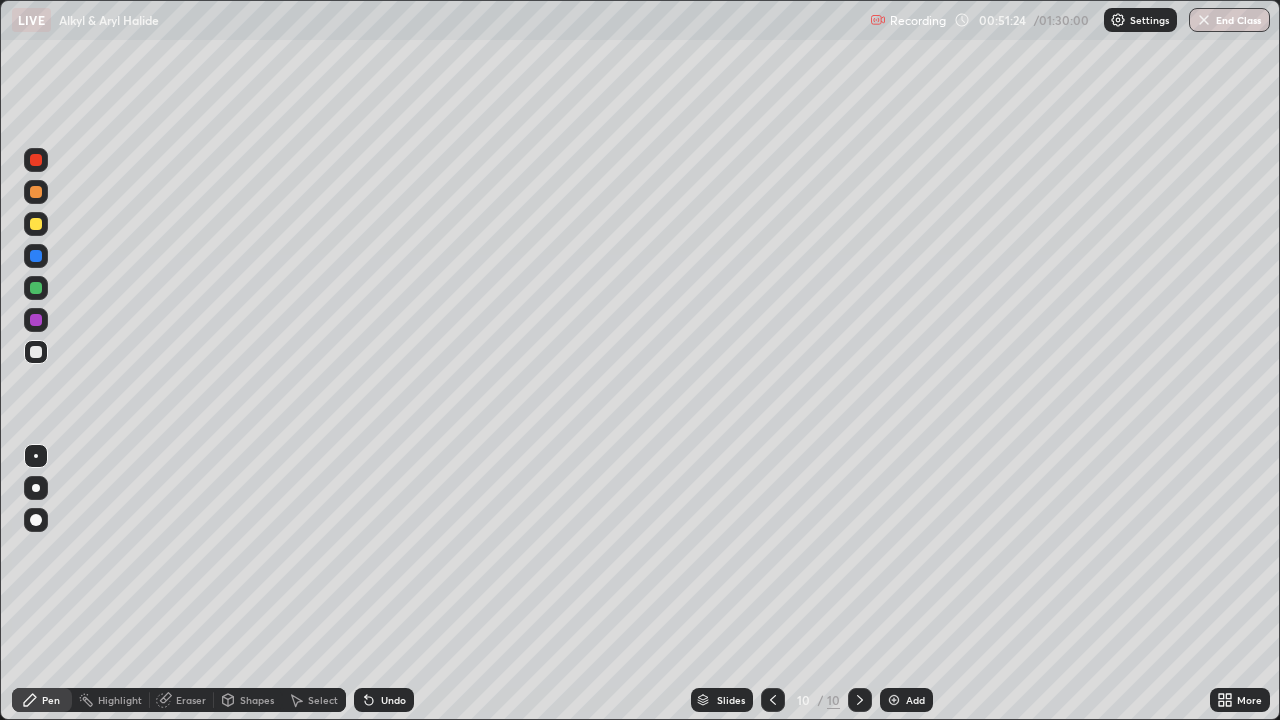 click on "Undo" at bounding box center (384, 700) 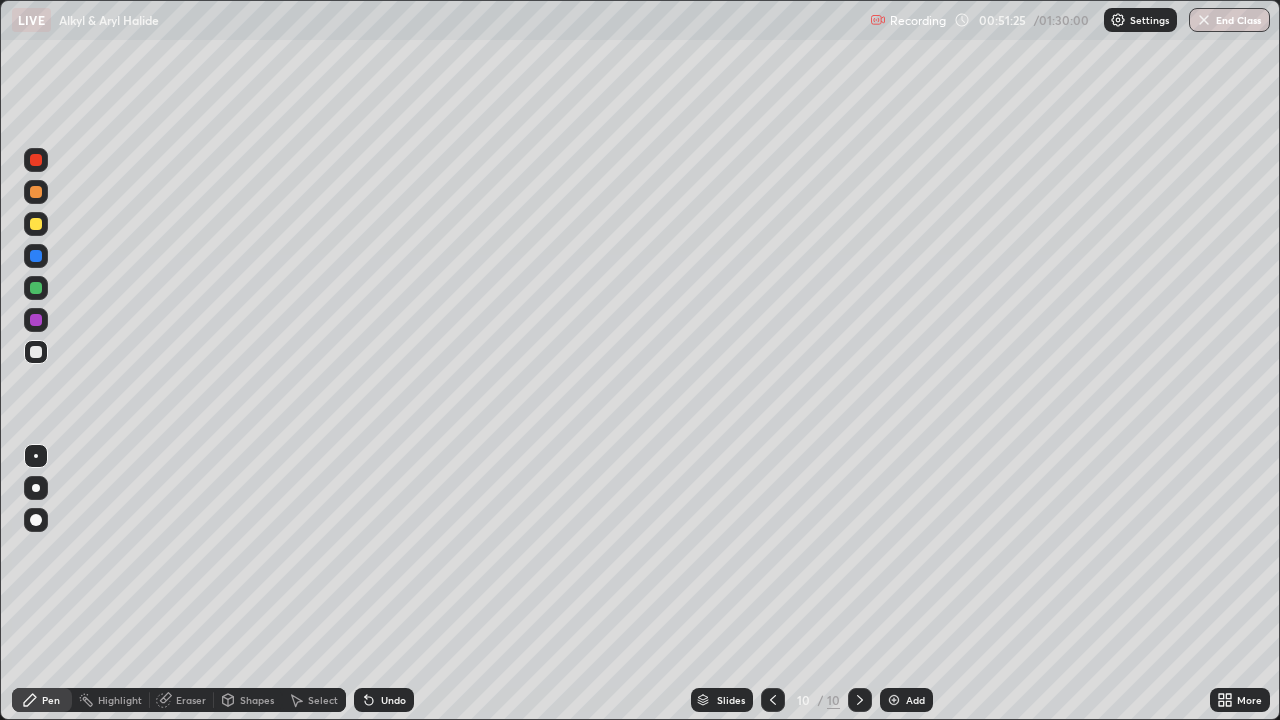 click on "Undo" at bounding box center (384, 700) 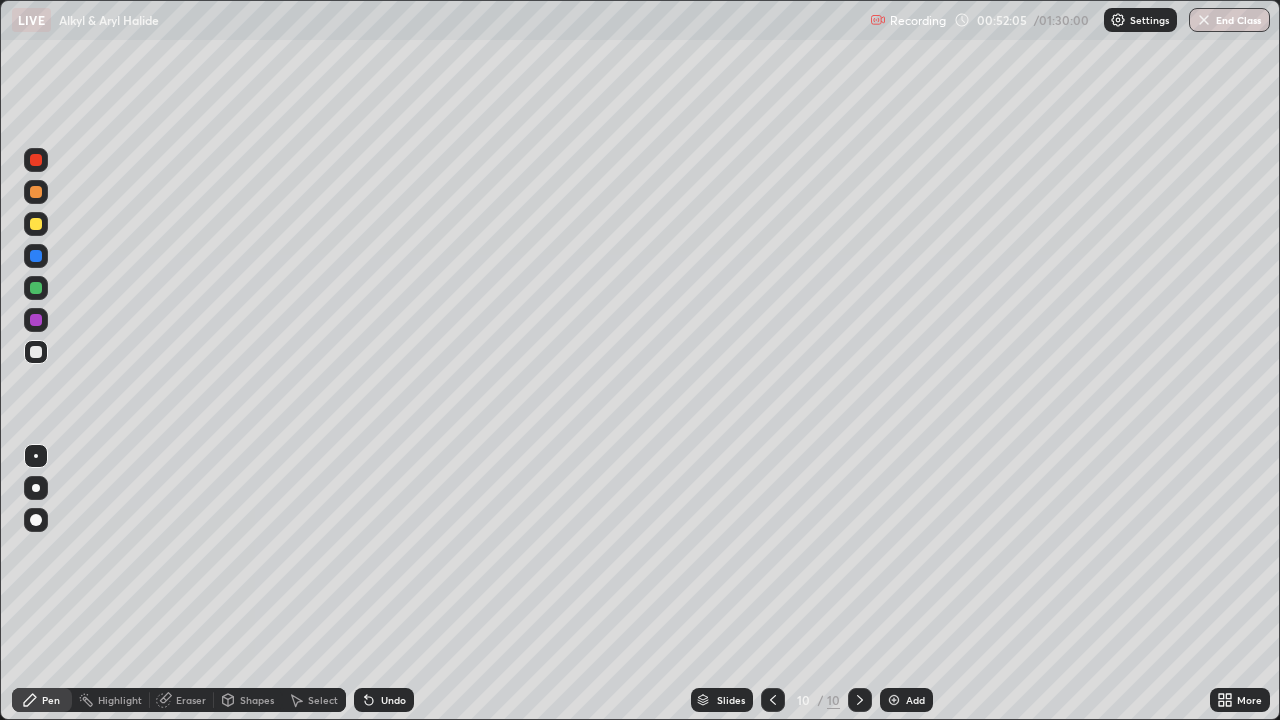 click on "Undo" at bounding box center [384, 700] 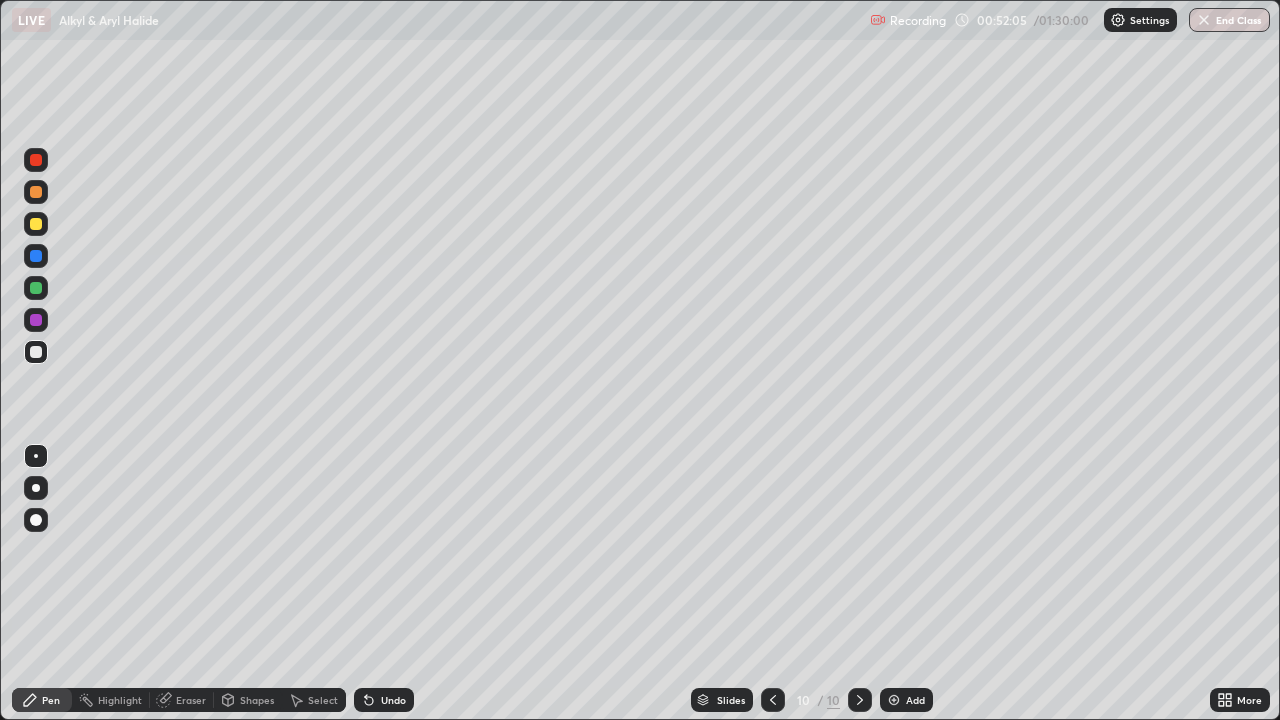click on "Undo" at bounding box center [384, 700] 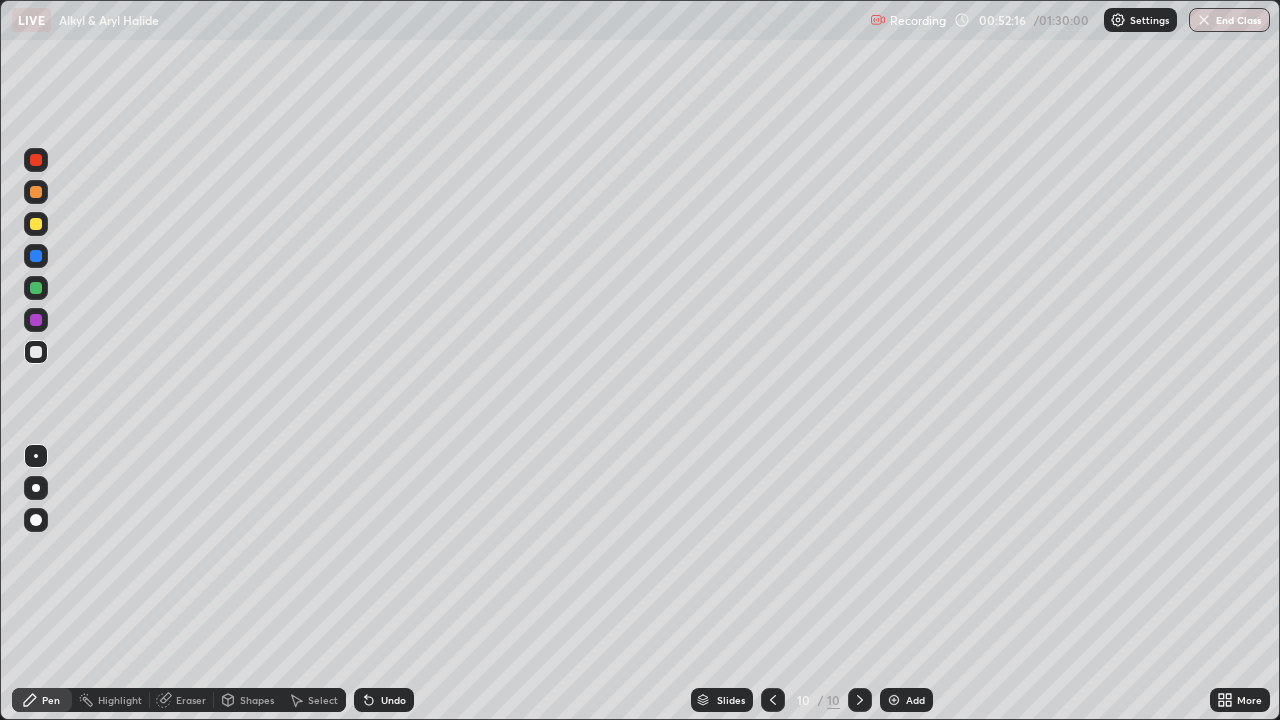 click on "Undo" at bounding box center (393, 700) 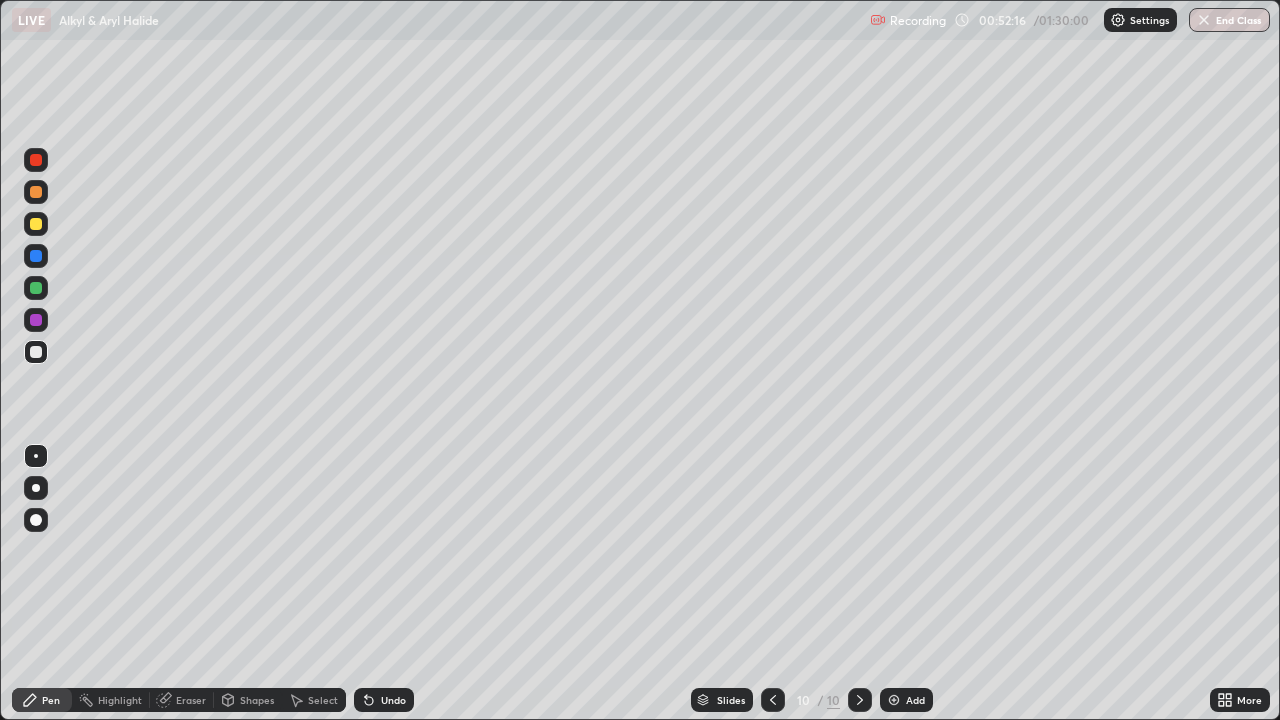 click on "Undo" at bounding box center (393, 700) 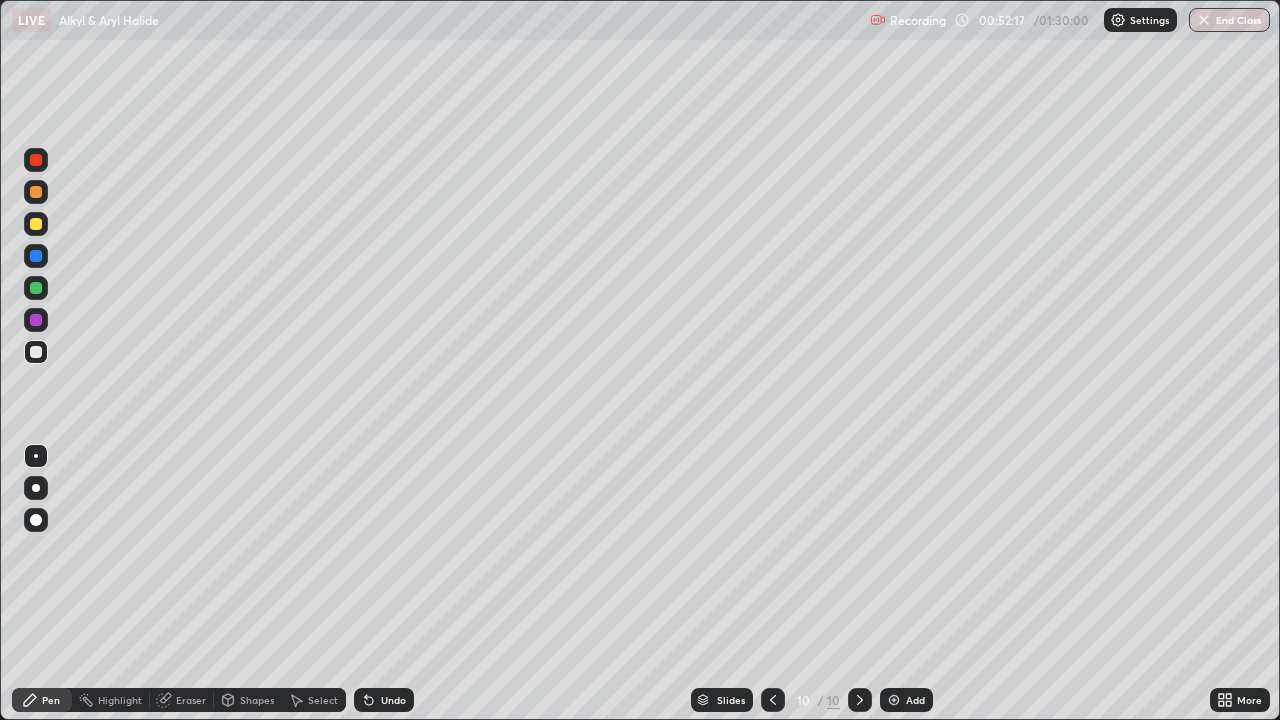 click on "Undo" at bounding box center [393, 700] 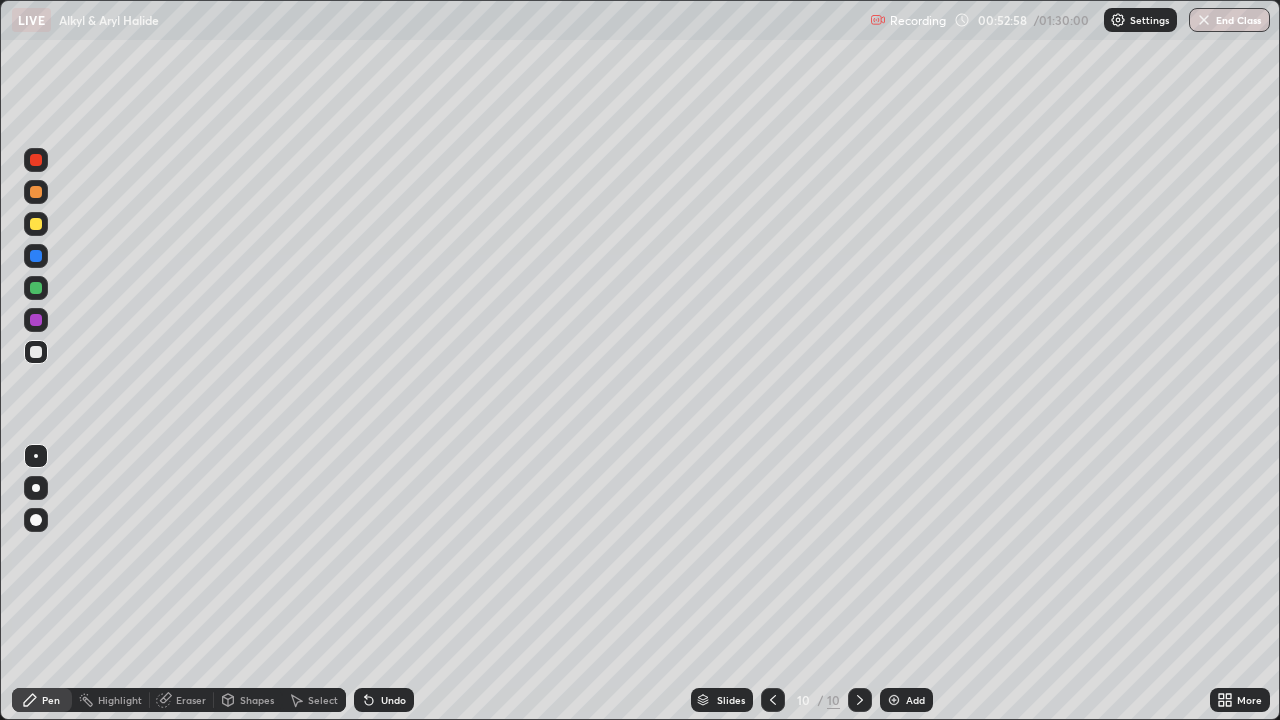 click on "Eraser" at bounding box center [191, 700] 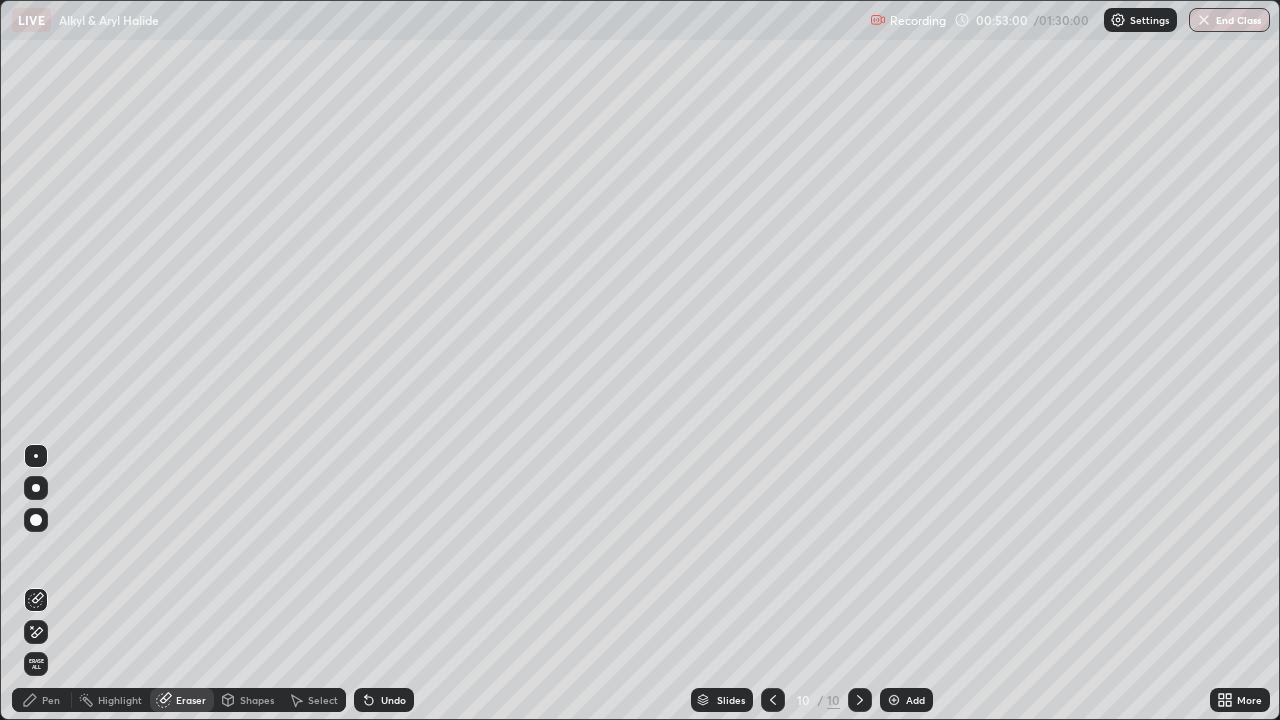 click on "Pen" at bounding box center (42, 700) 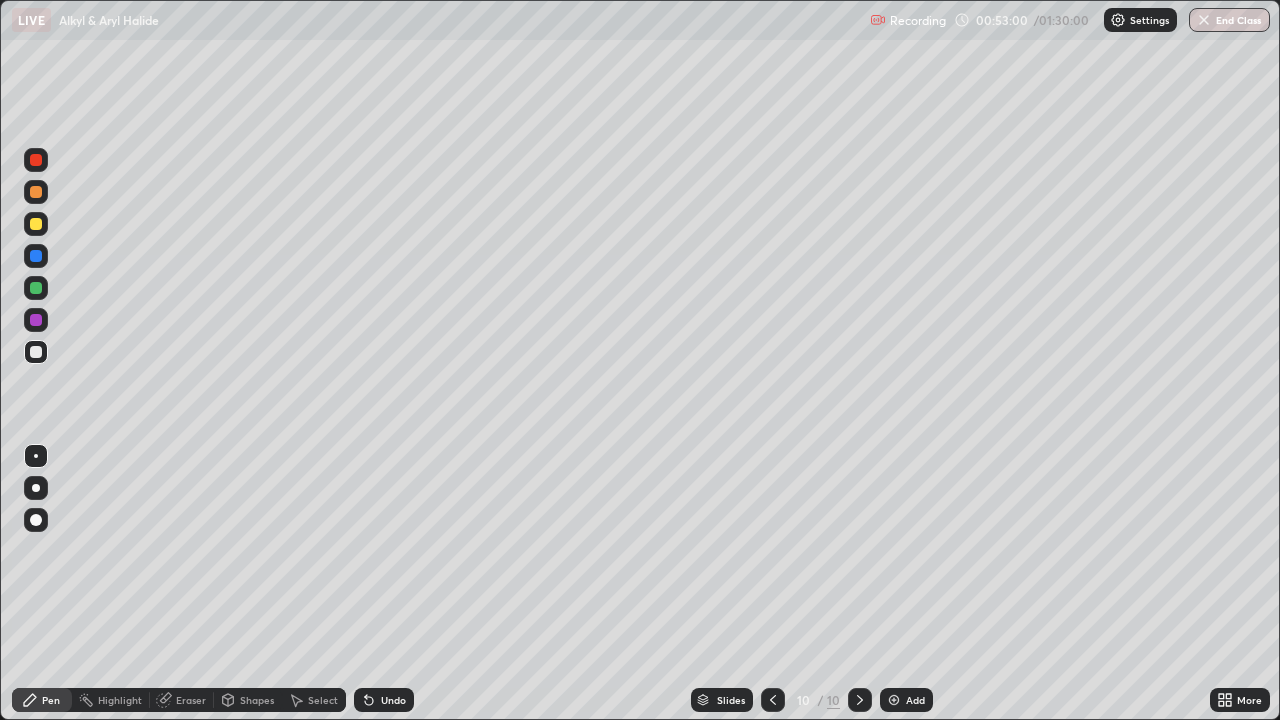 click on "Pen" at bounding box center [51, 700] 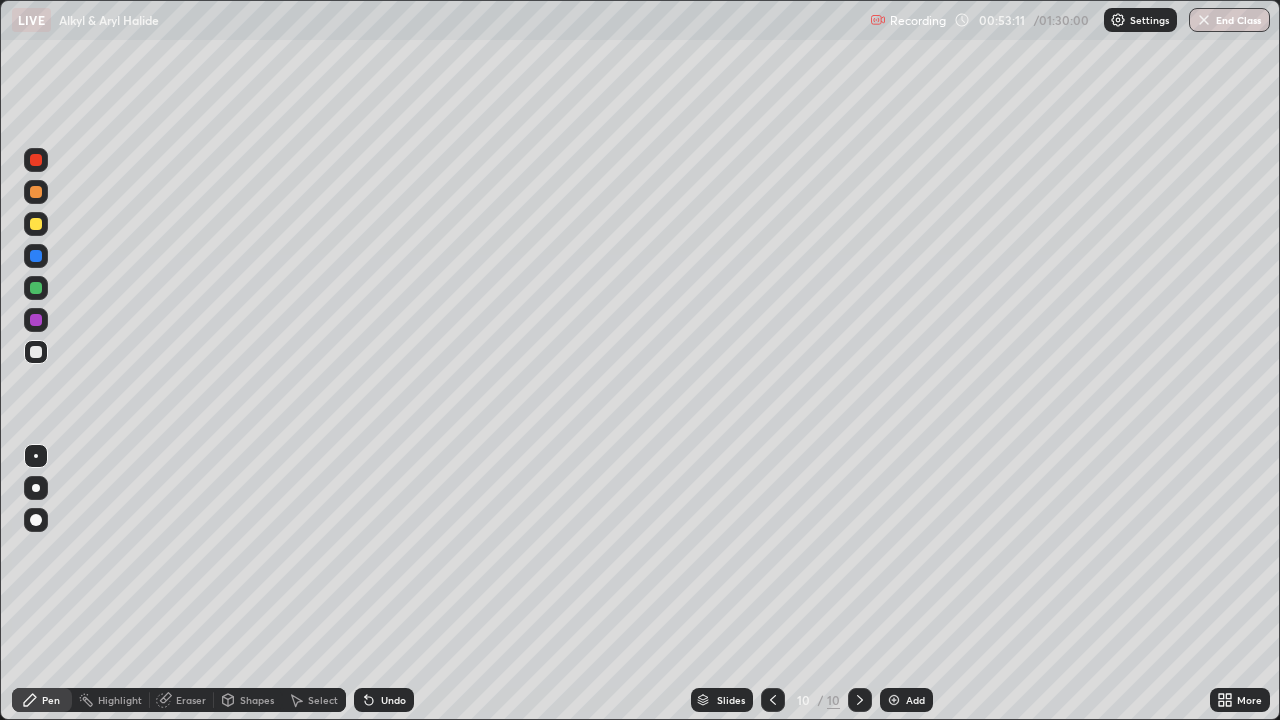 click on "Undo" at bounding box center (393, 700) 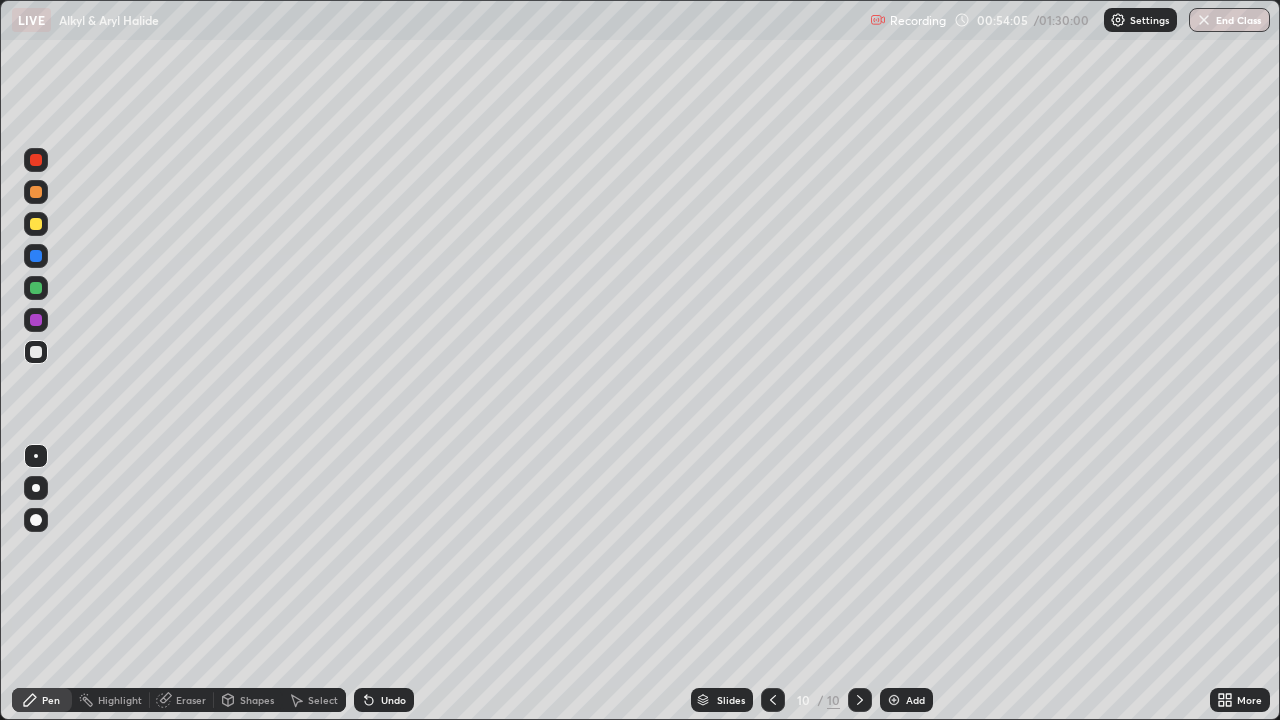 click on "Undo" at bounding box center [384, 700] 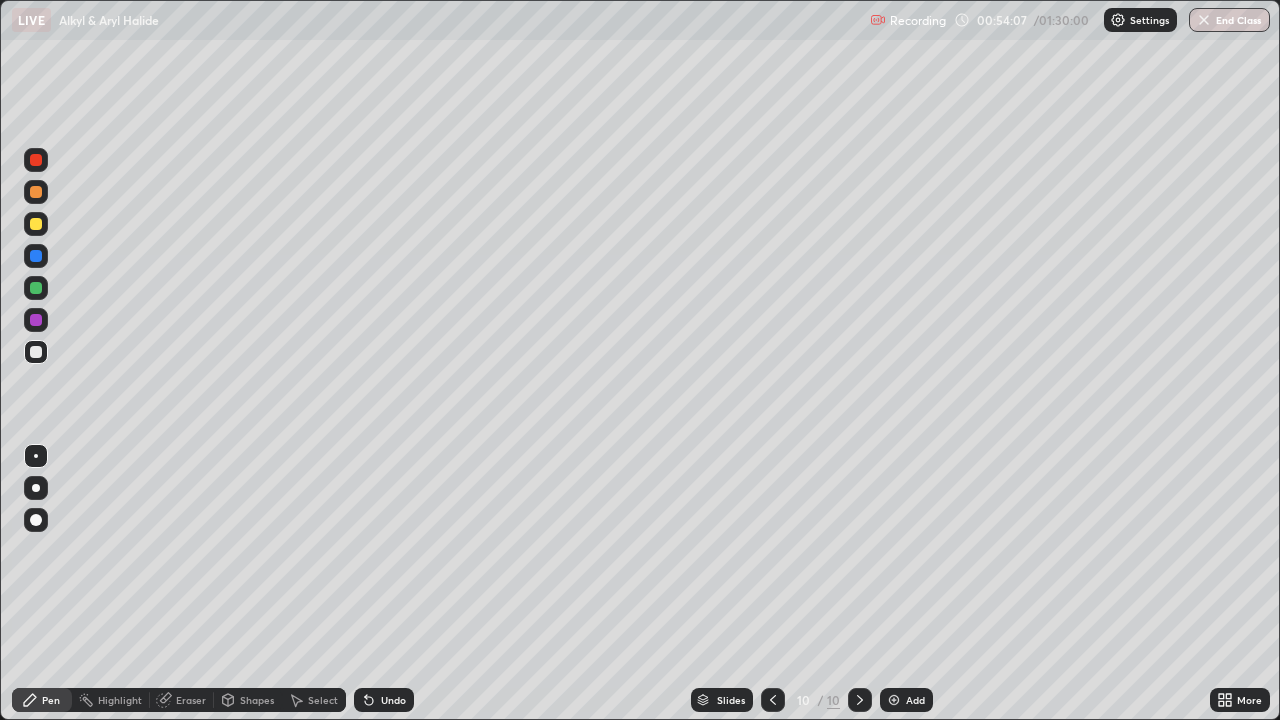 click on "Undo" at bounding box center (384, 700) 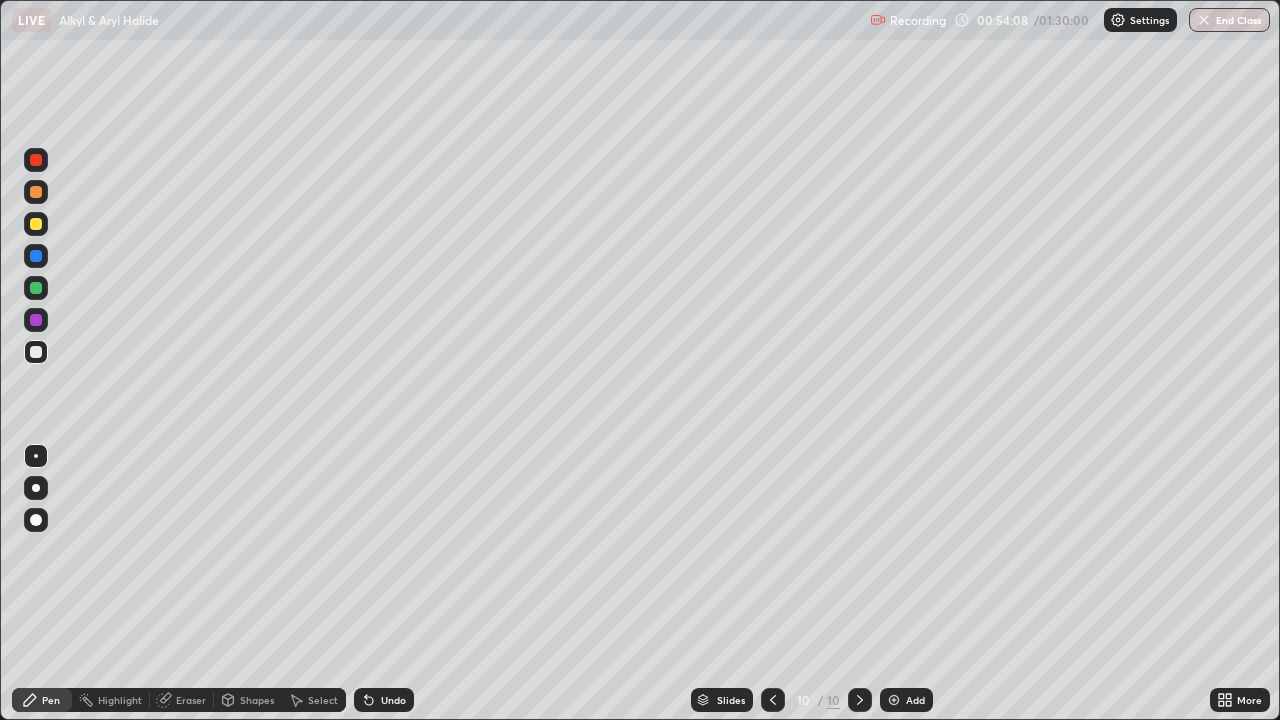 click on "Undo" at bounding box center (384, 700) 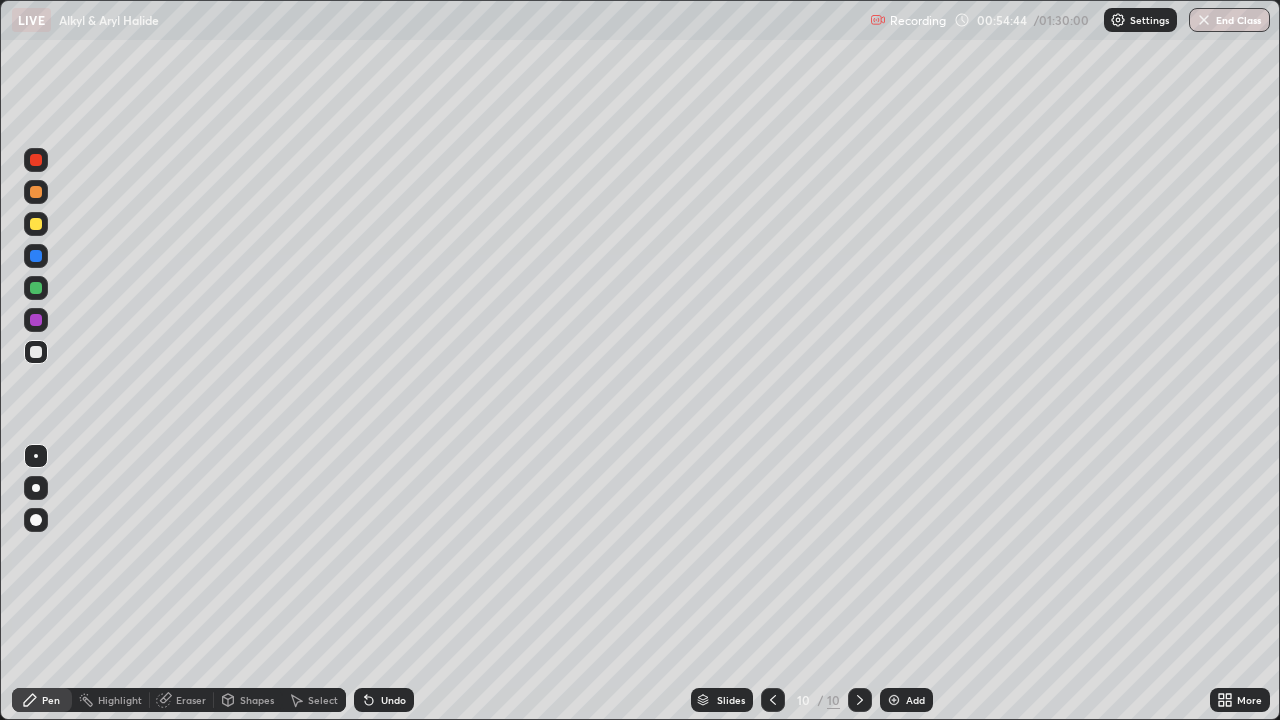 click 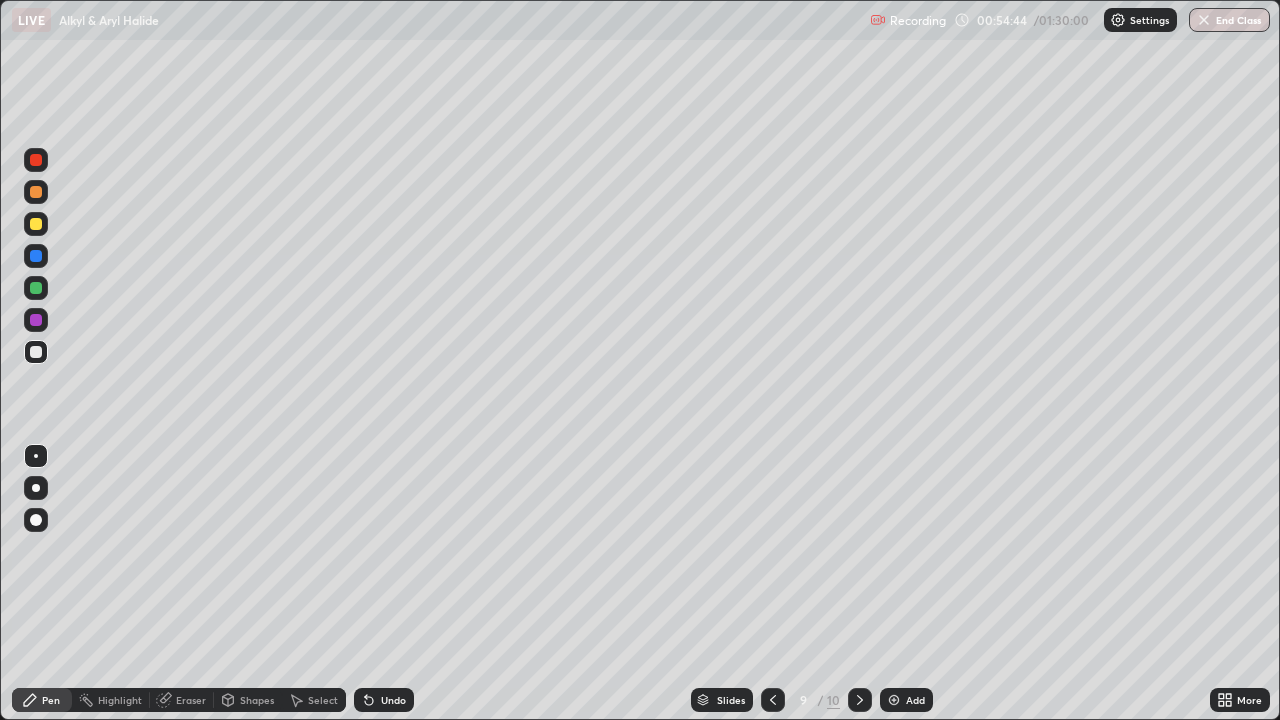 click 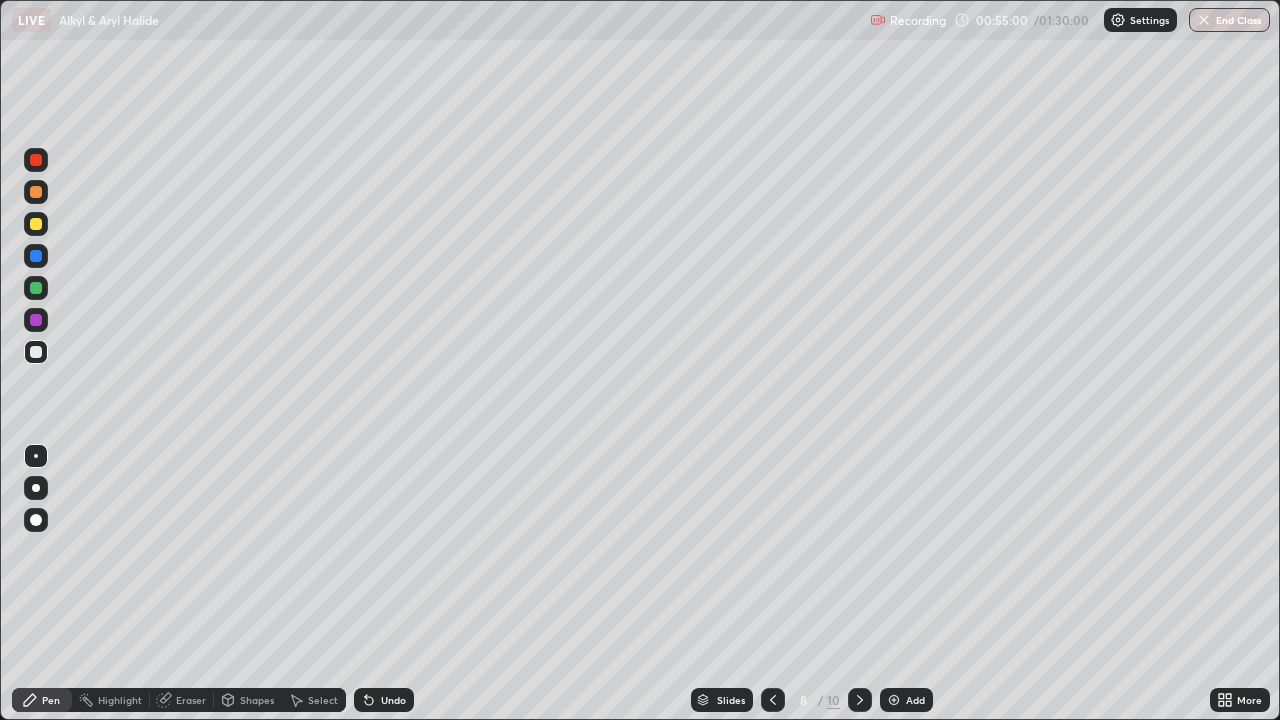 click 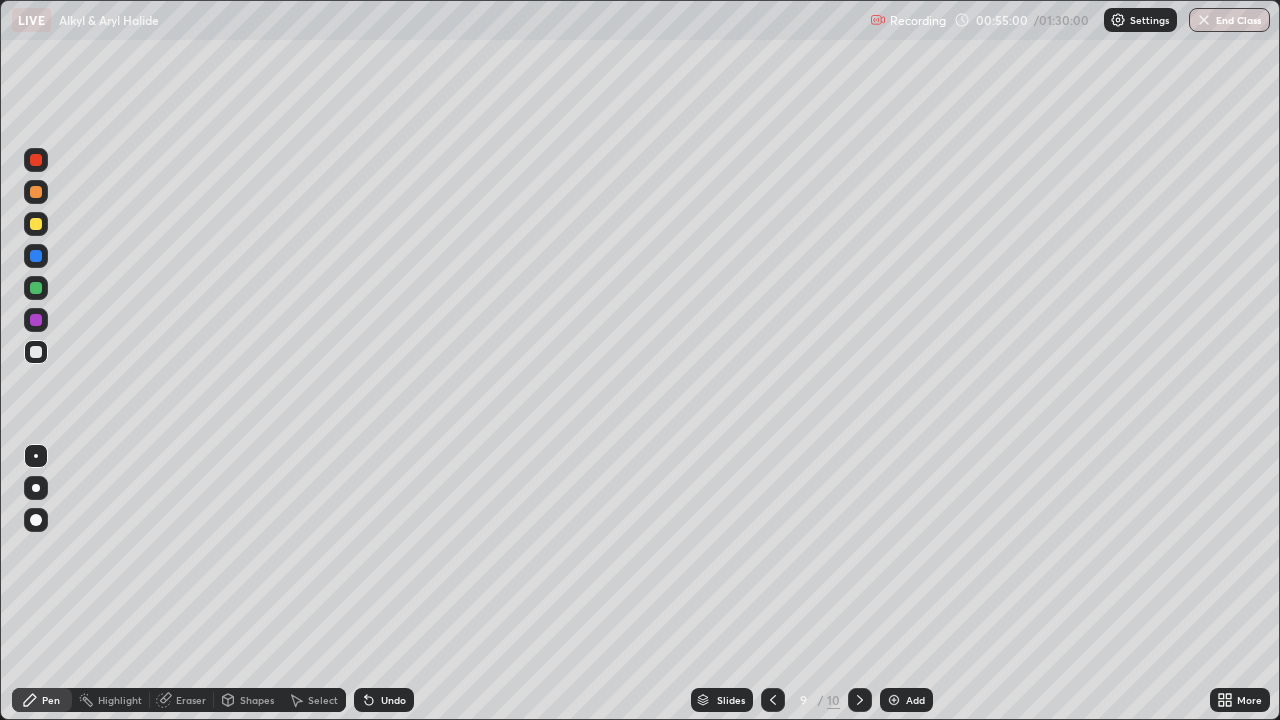 click 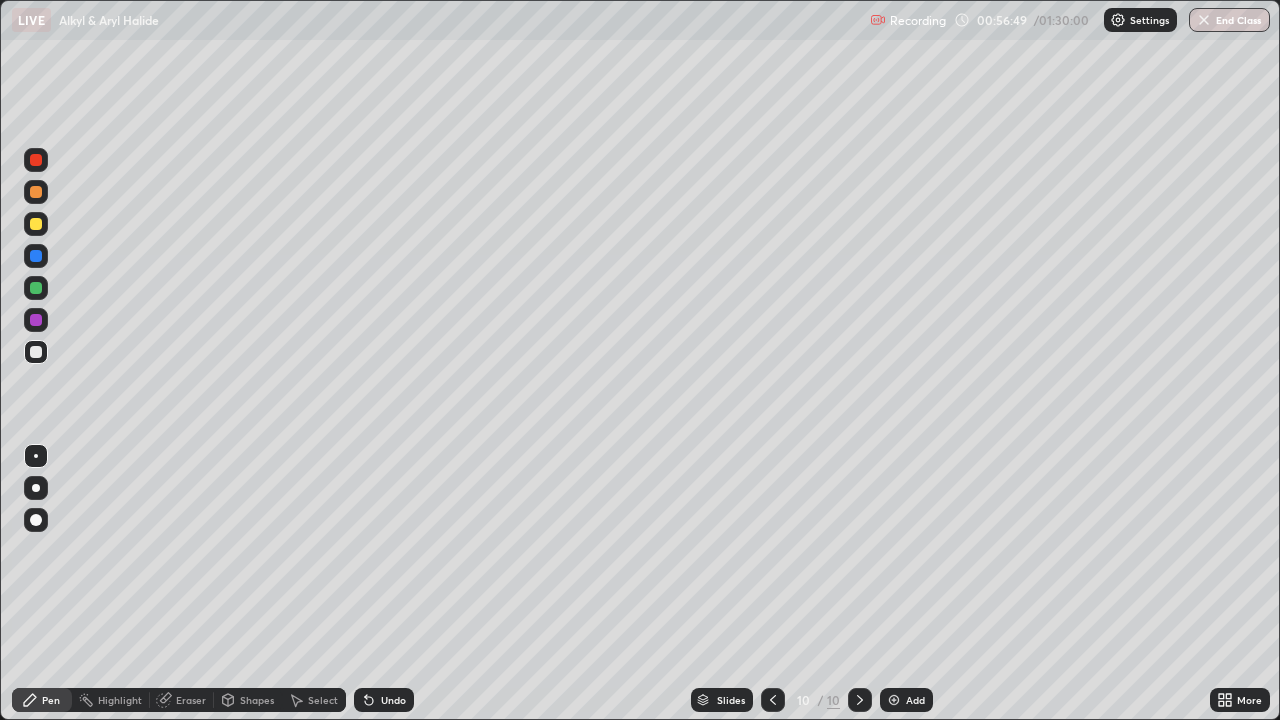 click on "Add" at bounding box center [906, 700] 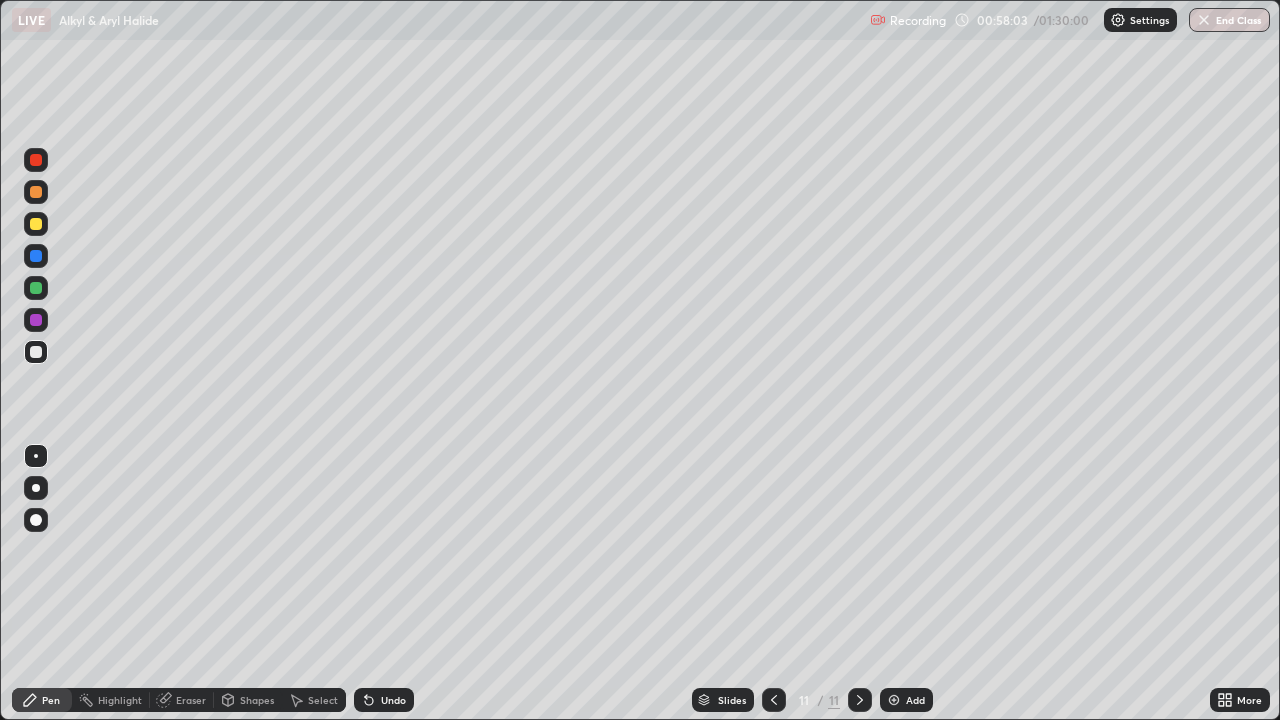 click on "Undo" at bounding box center (393, 700) 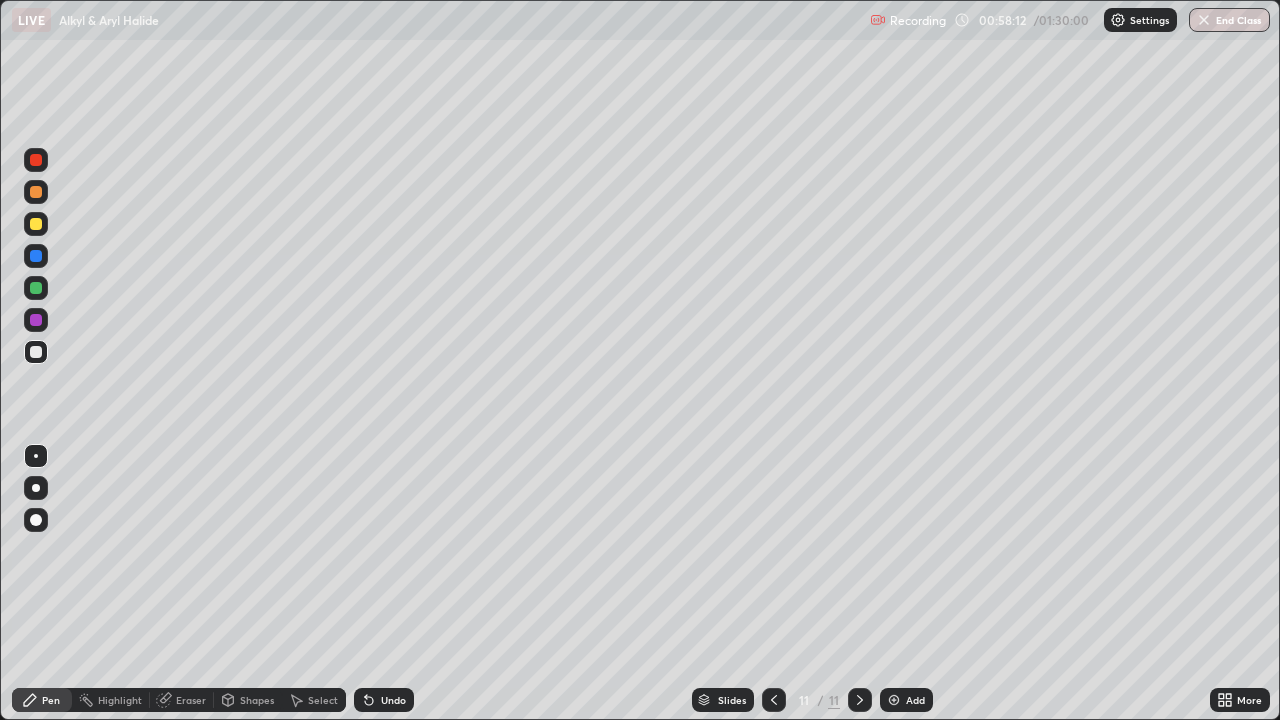click on "Eraser" at bounding box center (191, 700) 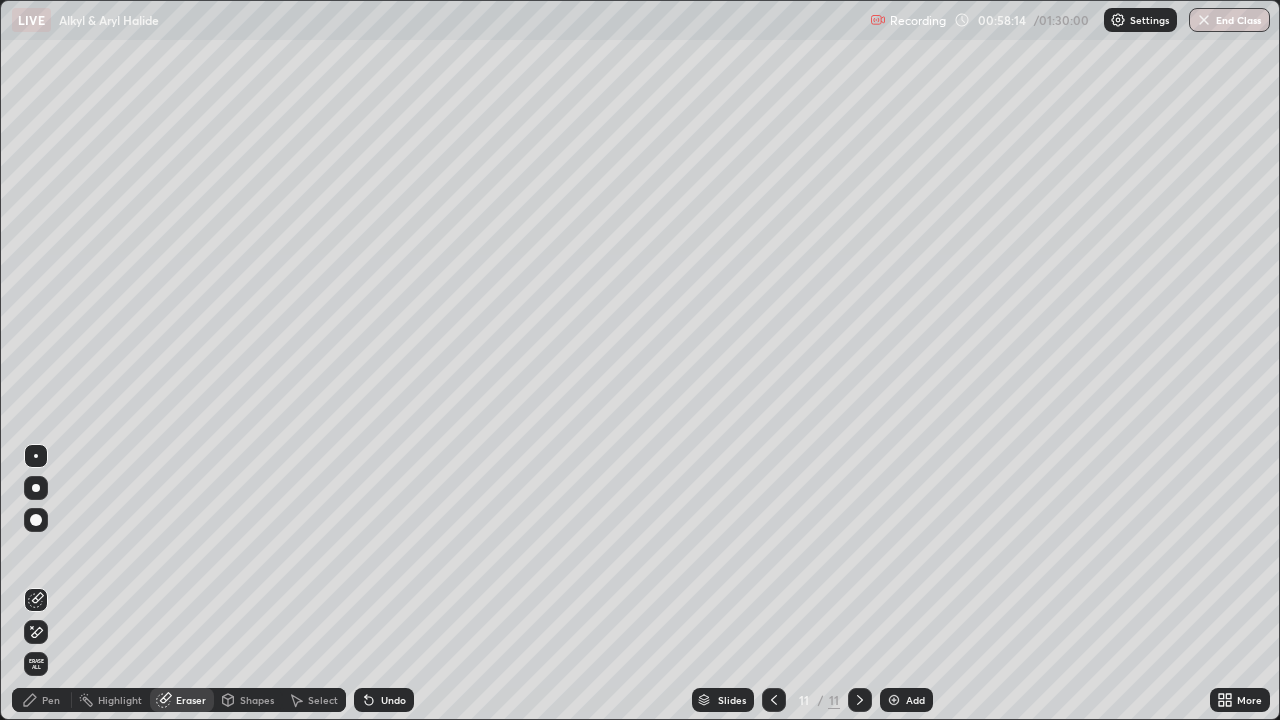 click on "Pen" at bounding box center (51, 700) 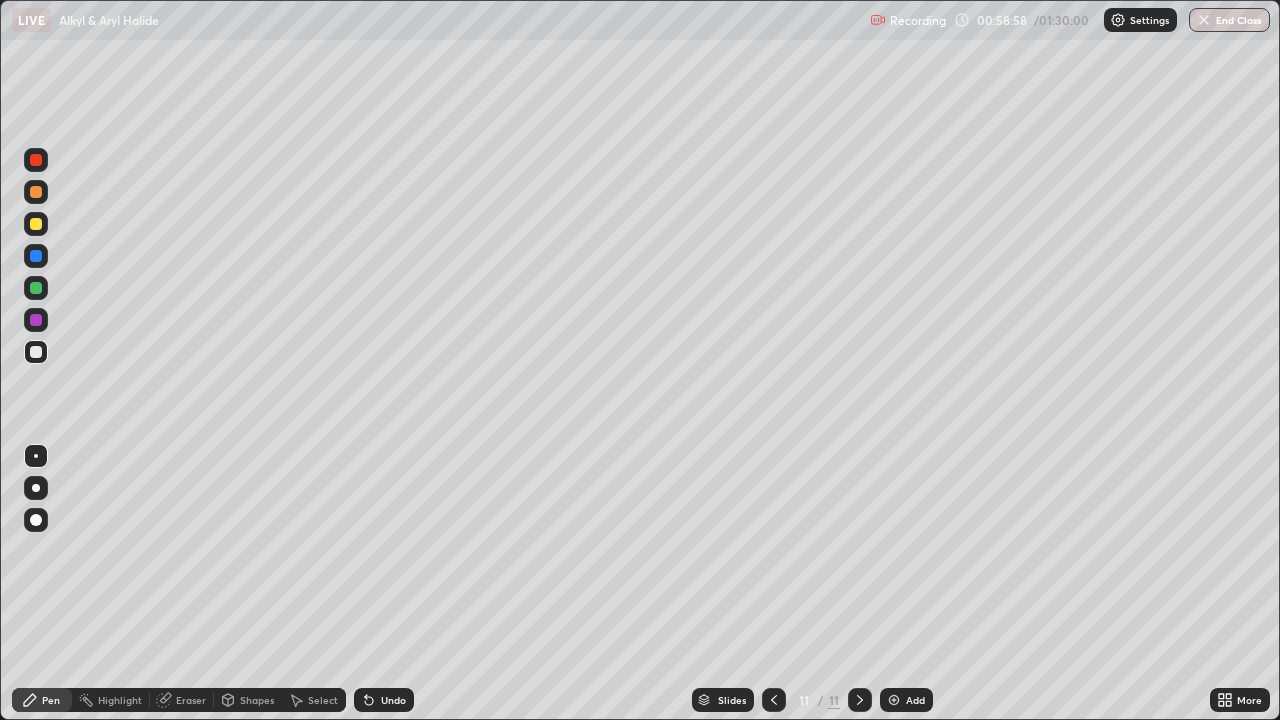 click on "Eraser" at bounding box center [191, 700] 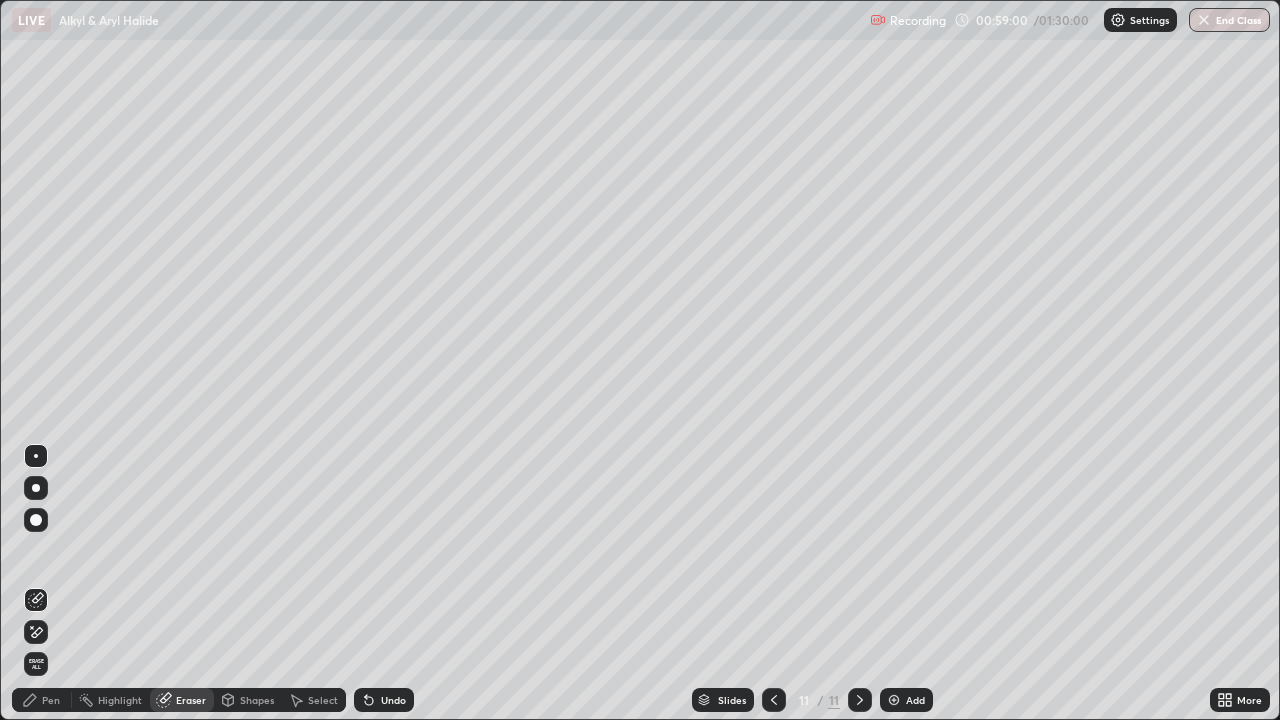 click 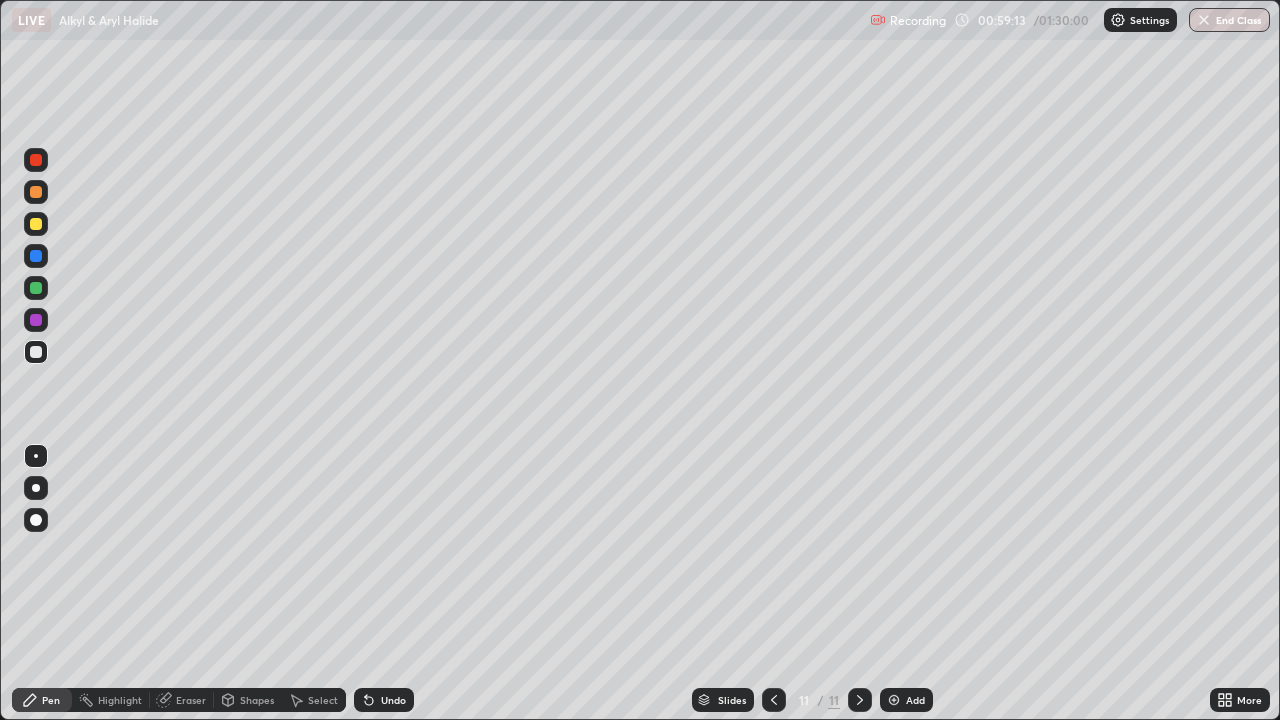 click on "Eraser" at bounding box center (191, 700) 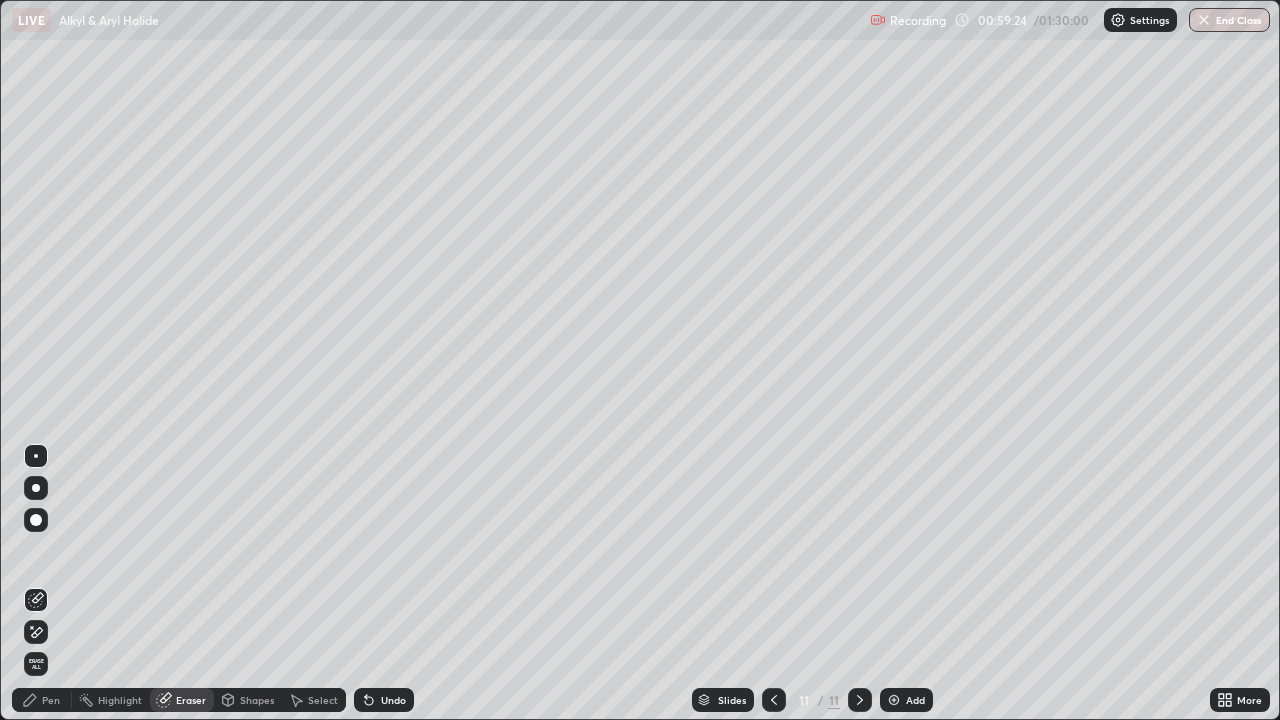 click on "Pen" at bounding box center [42, 700] 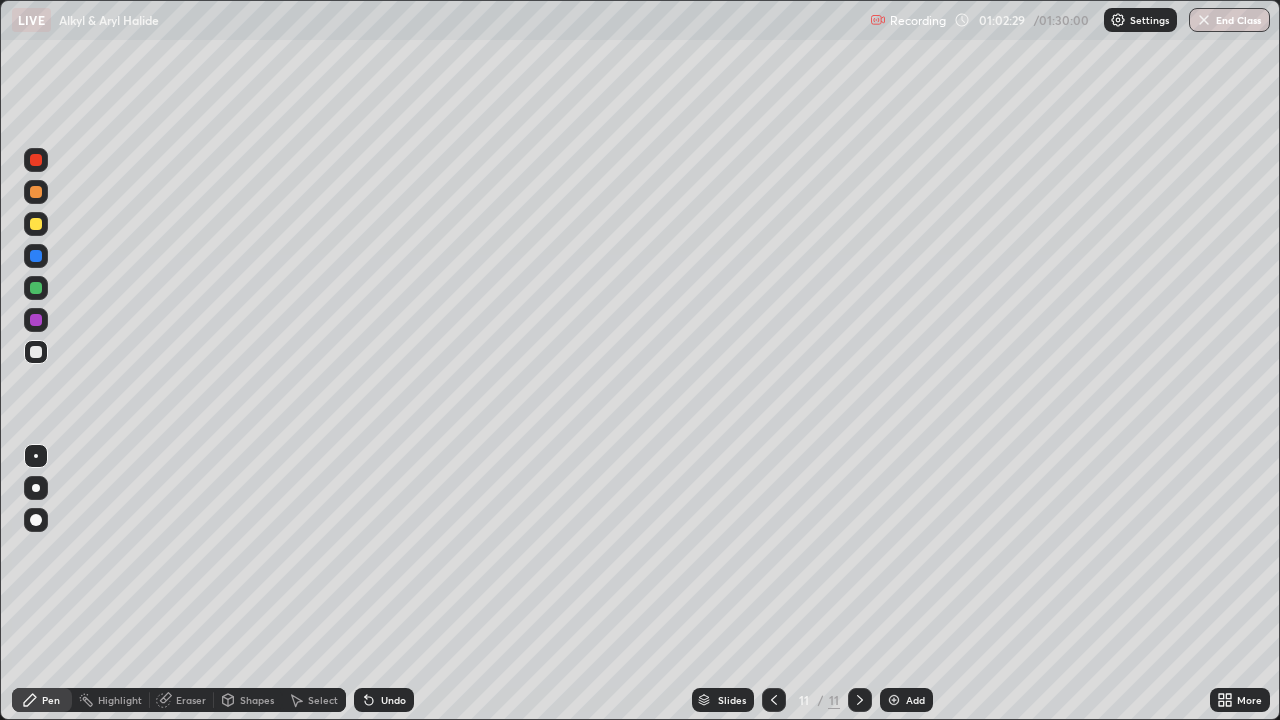 click at bounding box center [894, 700] 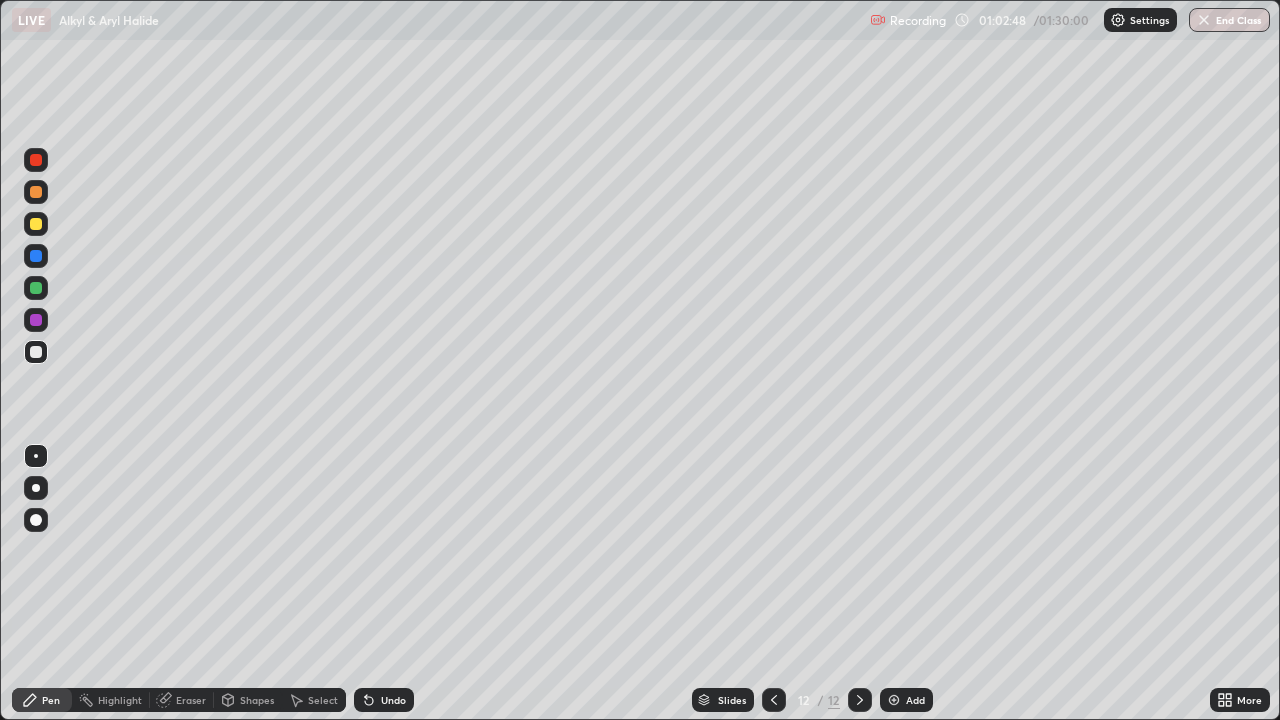 click at bounding box center [774, 700] 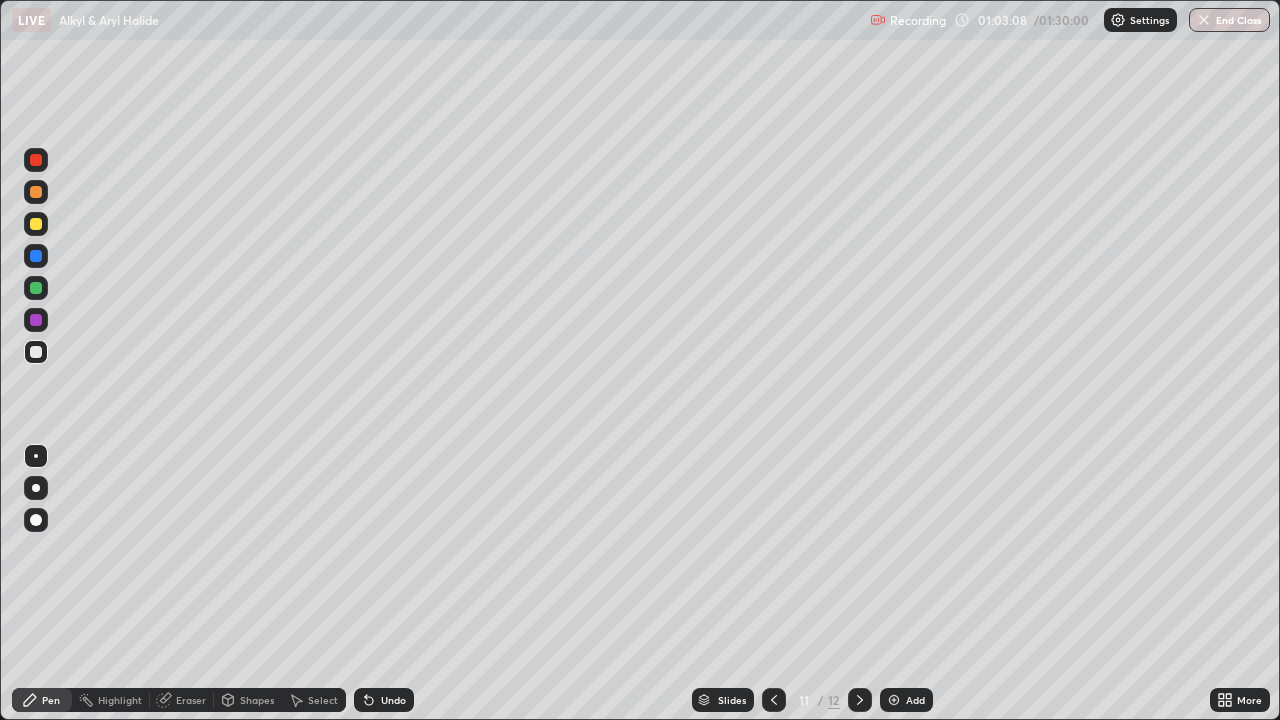 click 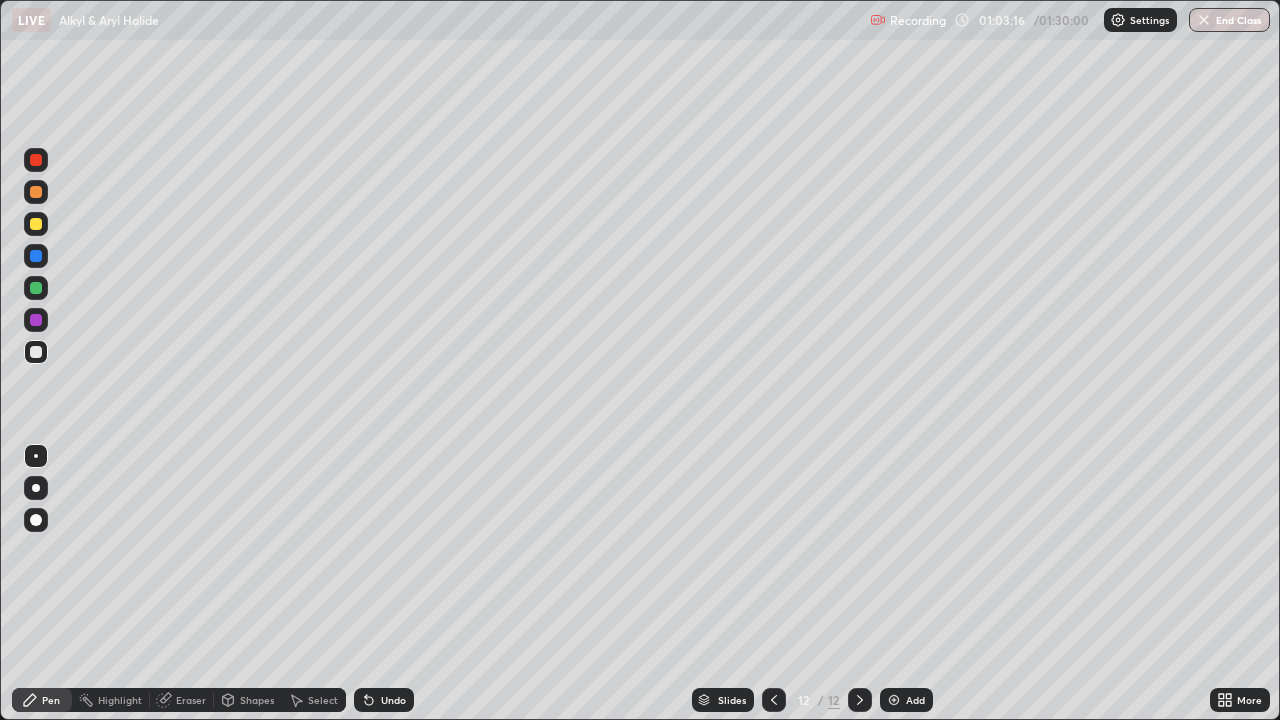 click on "Undo" at bounding box center [393, 700] 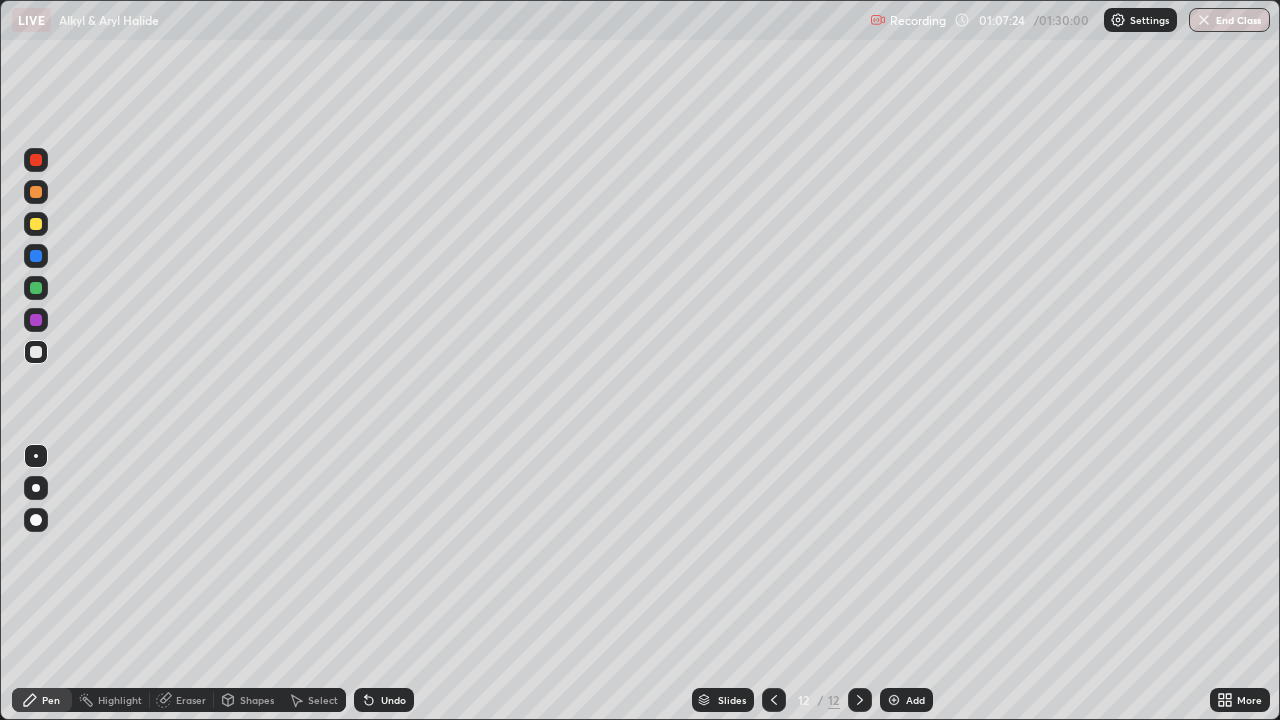click on "Add" at bounding box center (915, 700) 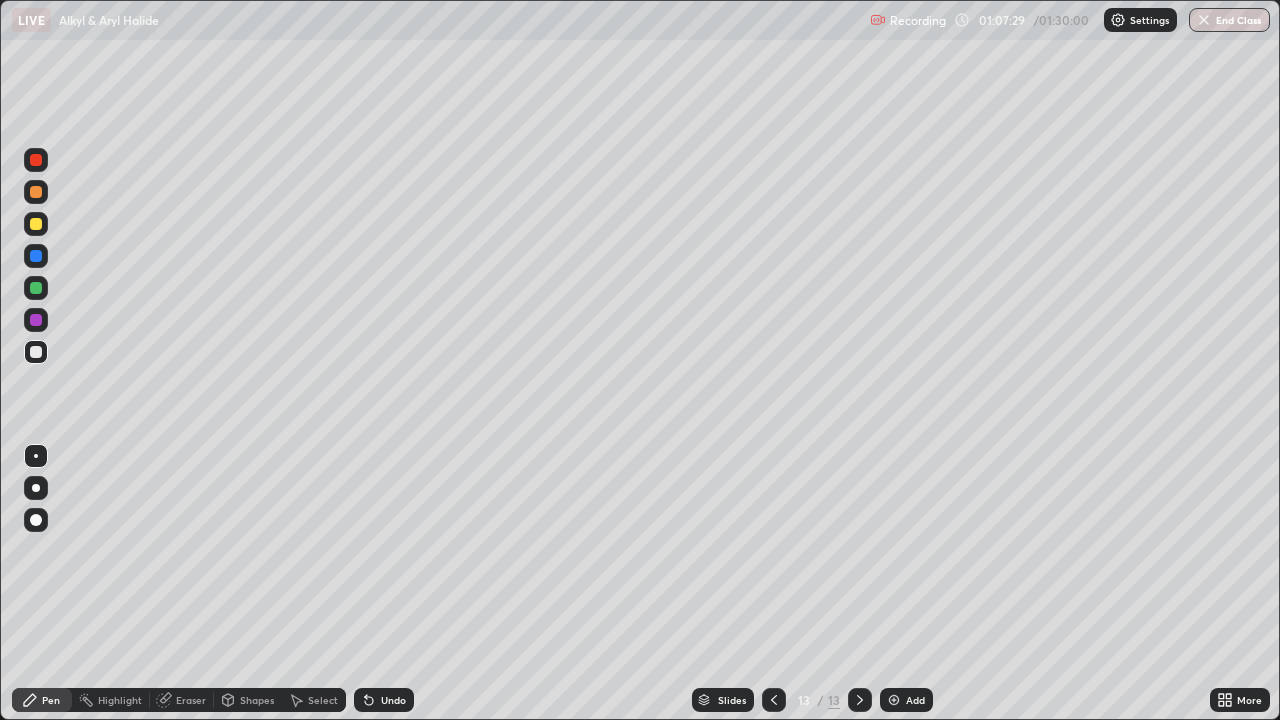 click on "Undo" at bounding box center (384, 700) 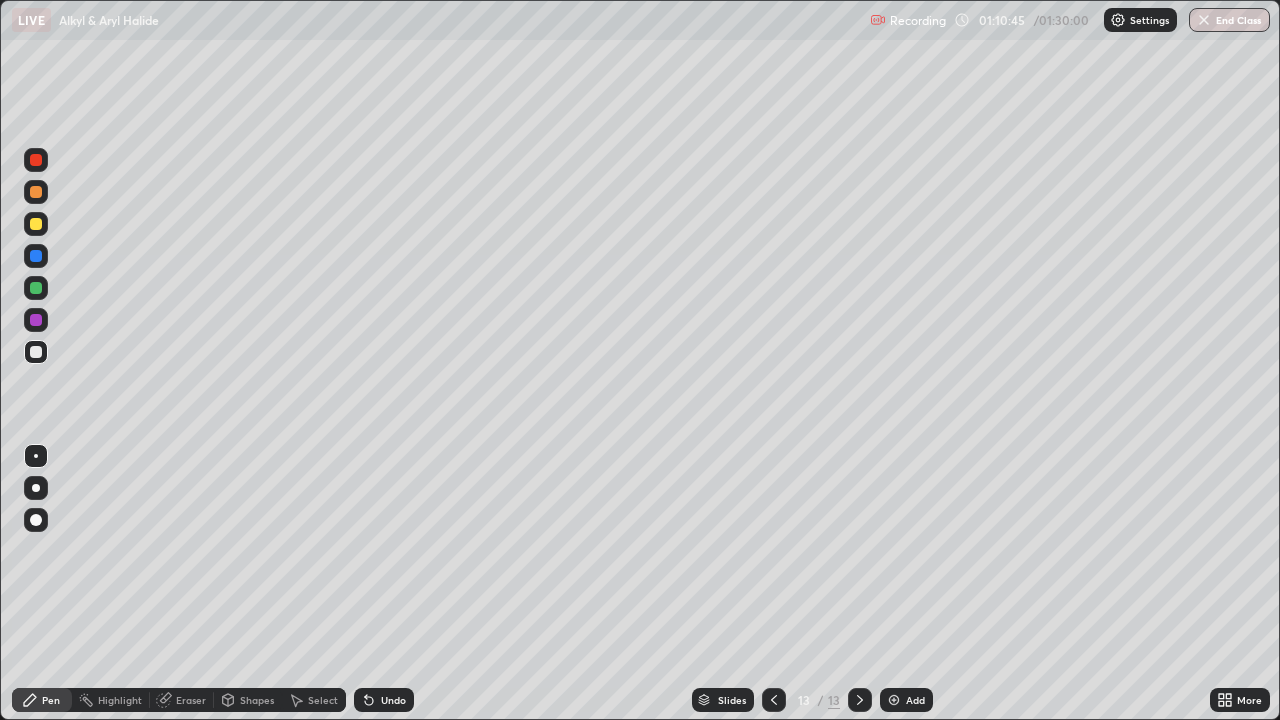 click on "Undo" at bounding box center (384, 700) 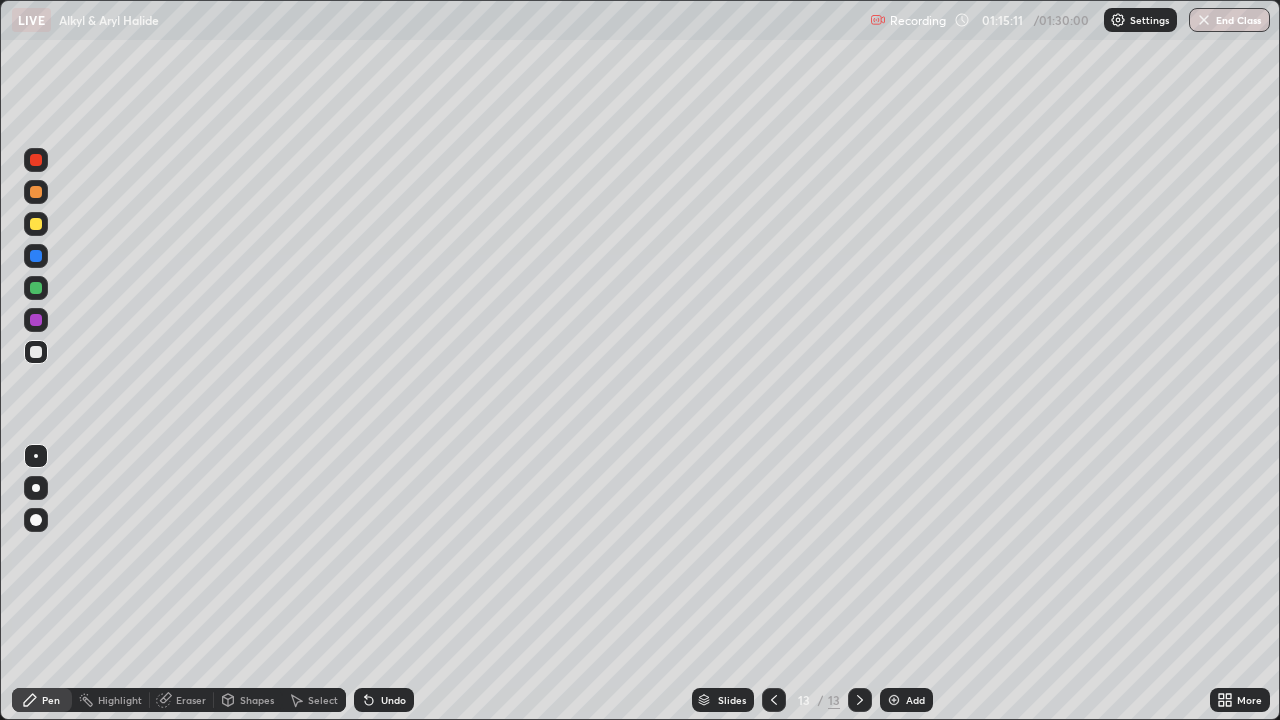 click 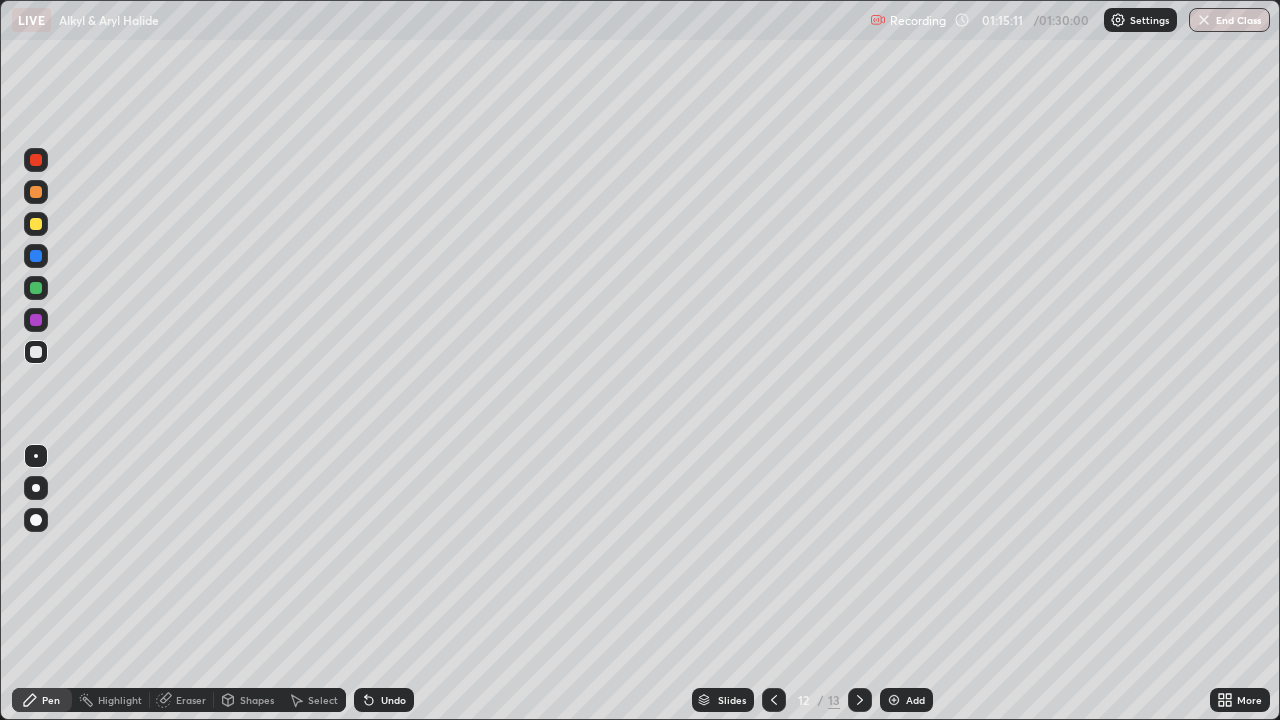 click on "Slides" at bounding box center [723, 700] 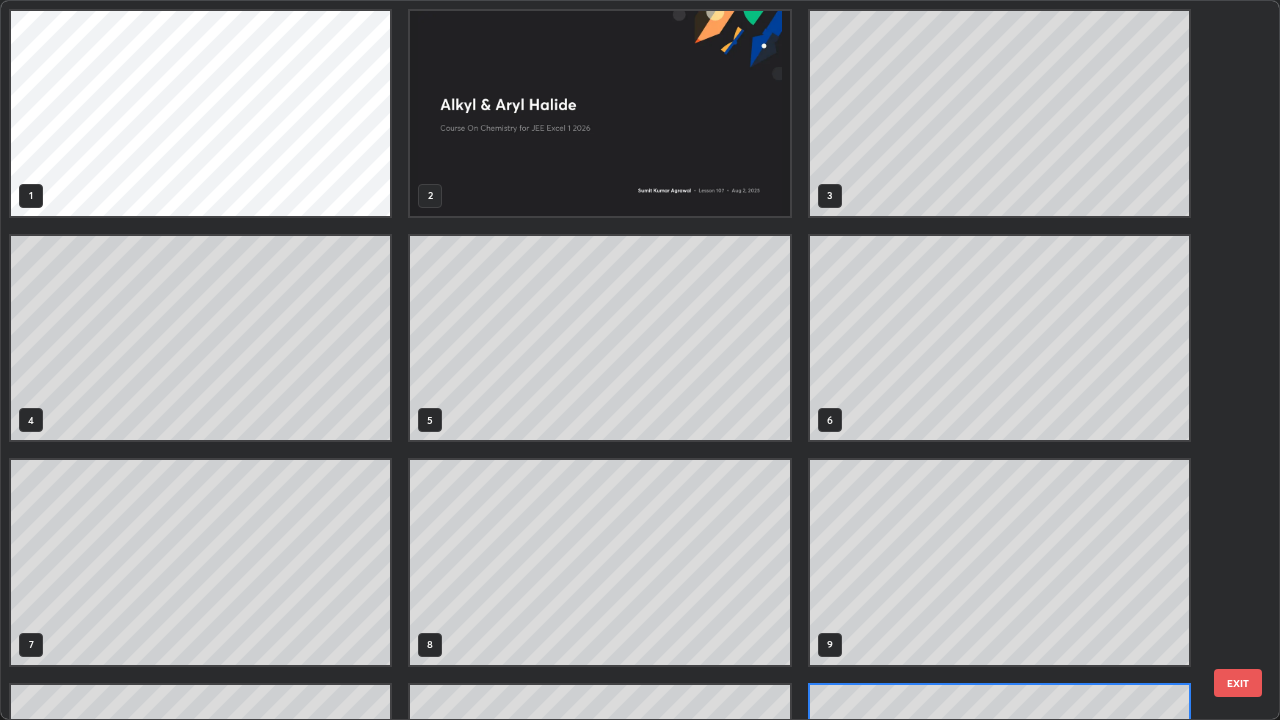 scroll, scrollTop: 180, scrollLeft: 0, axis: vertical 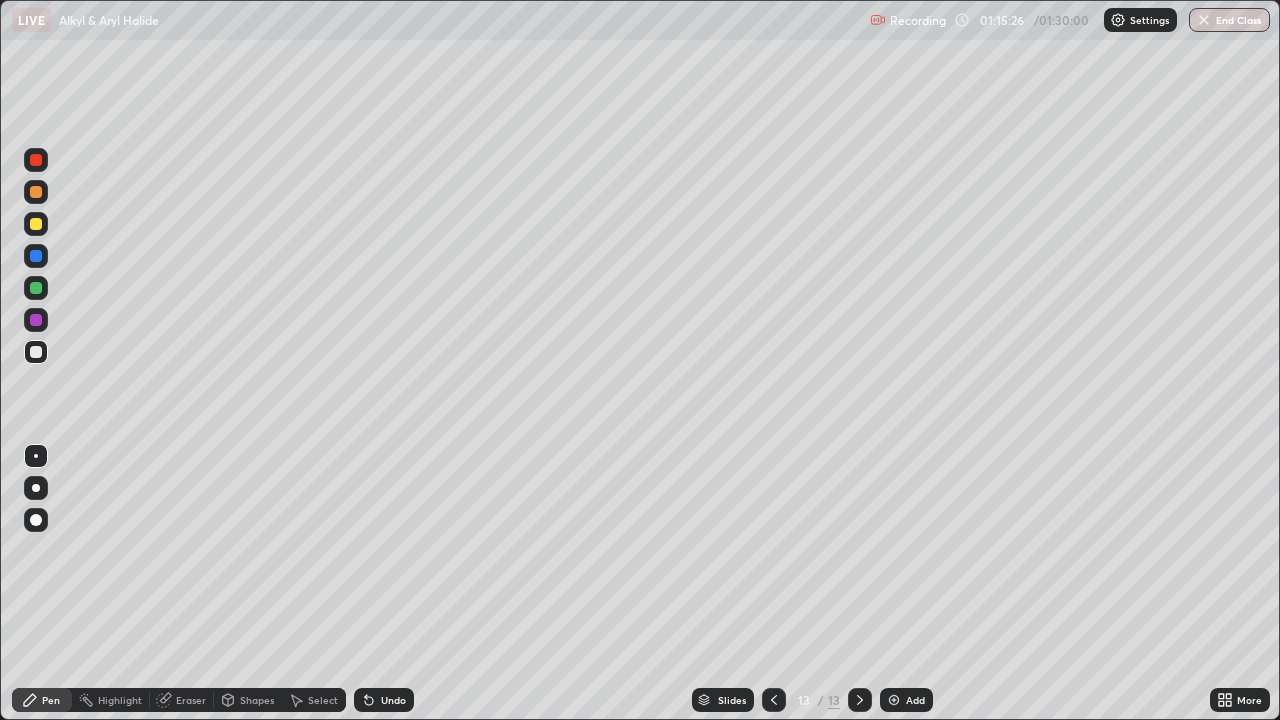 click at bounding box center [894, 700] 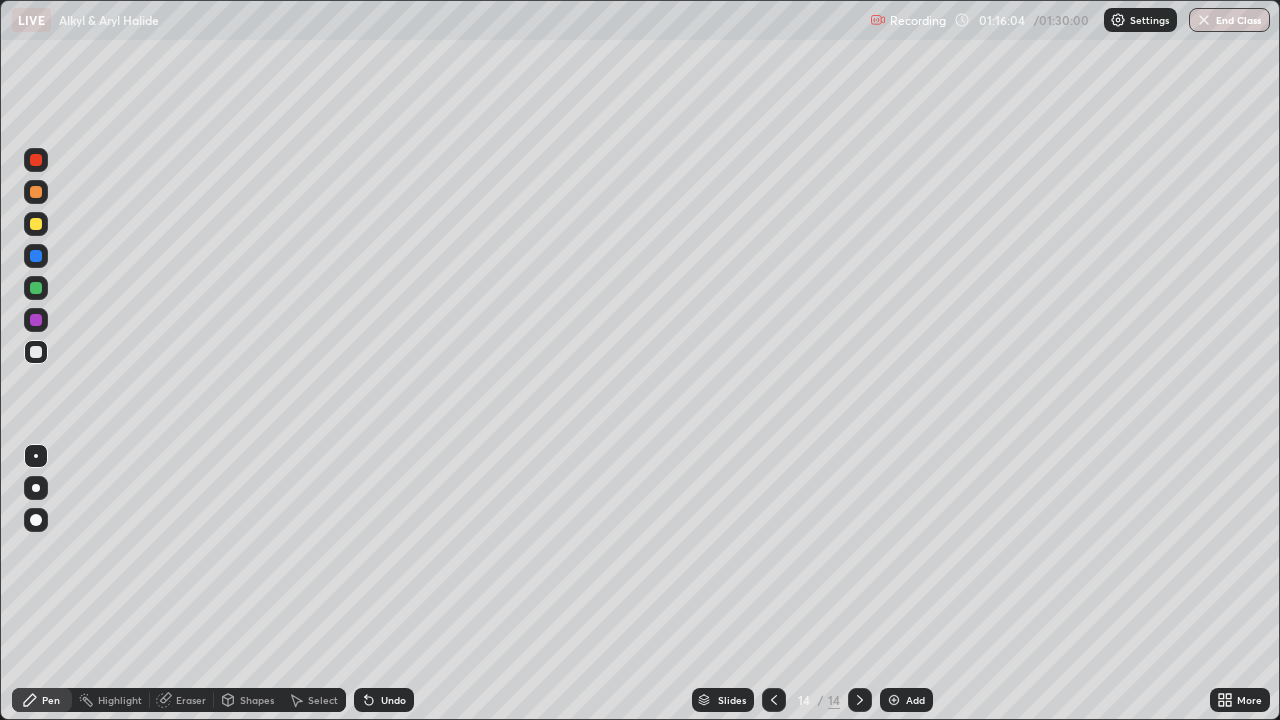 click on "Undo" at bounding box center [393, 700] 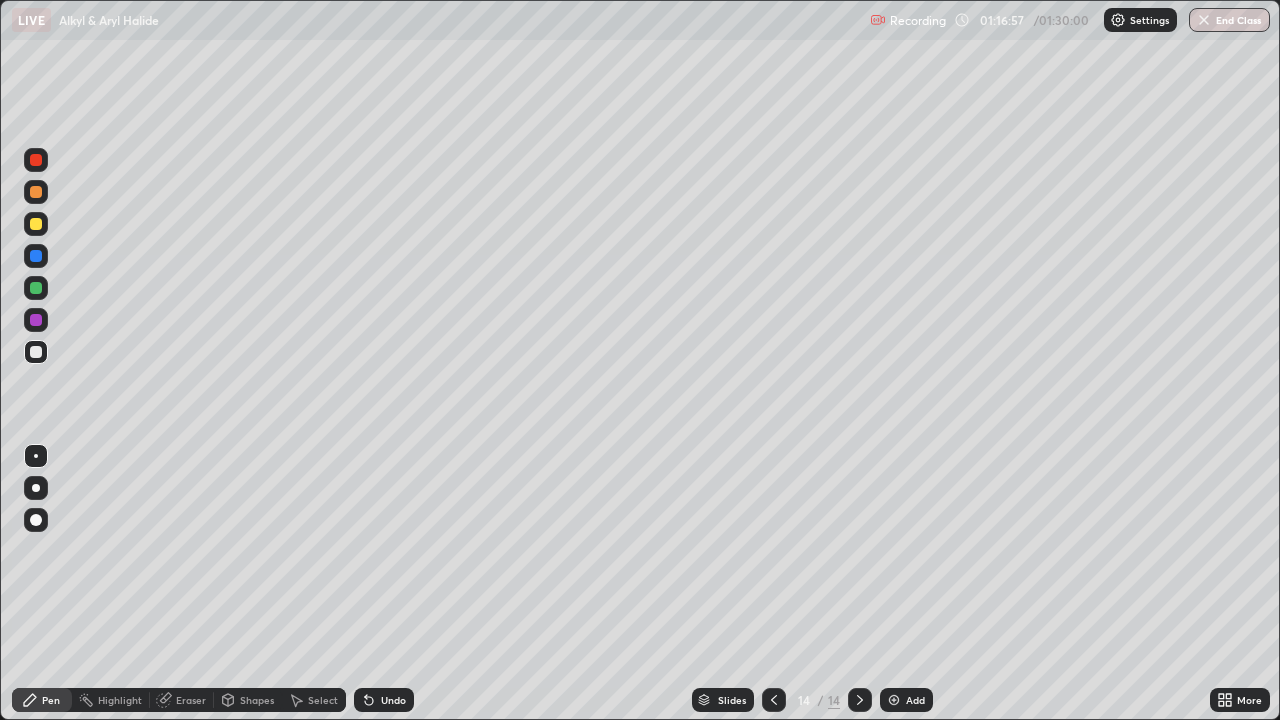 click 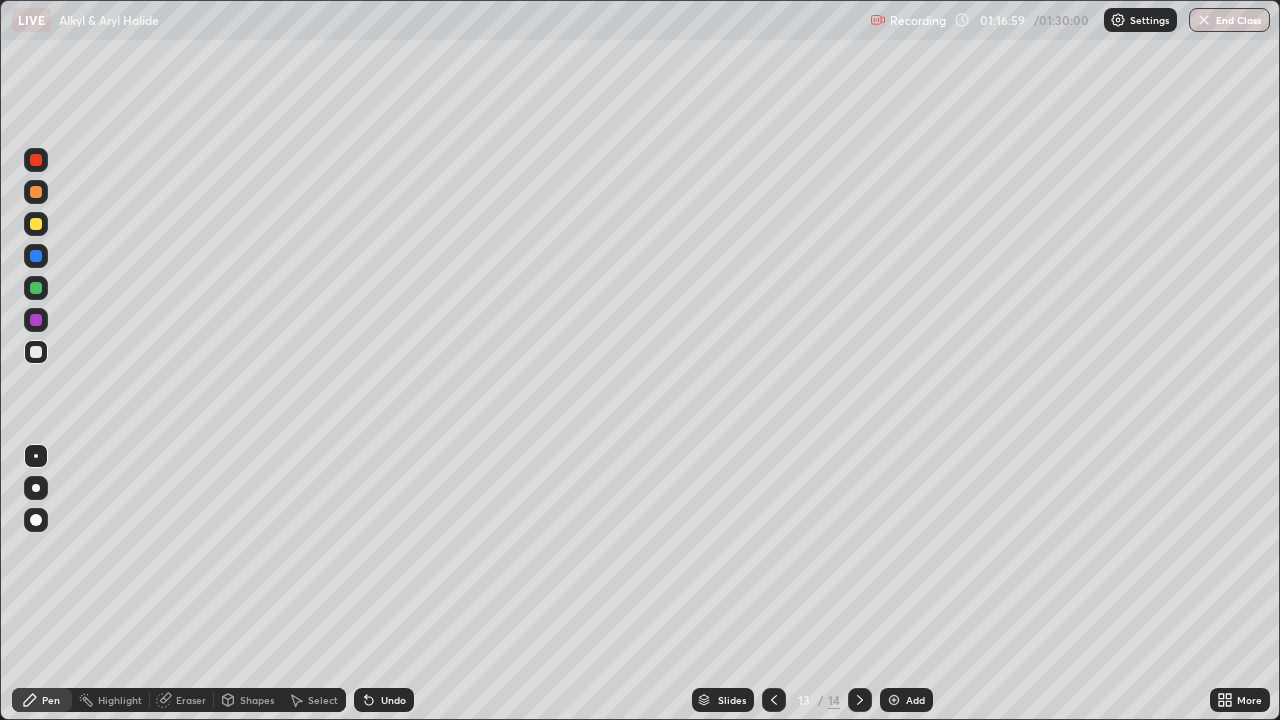 click 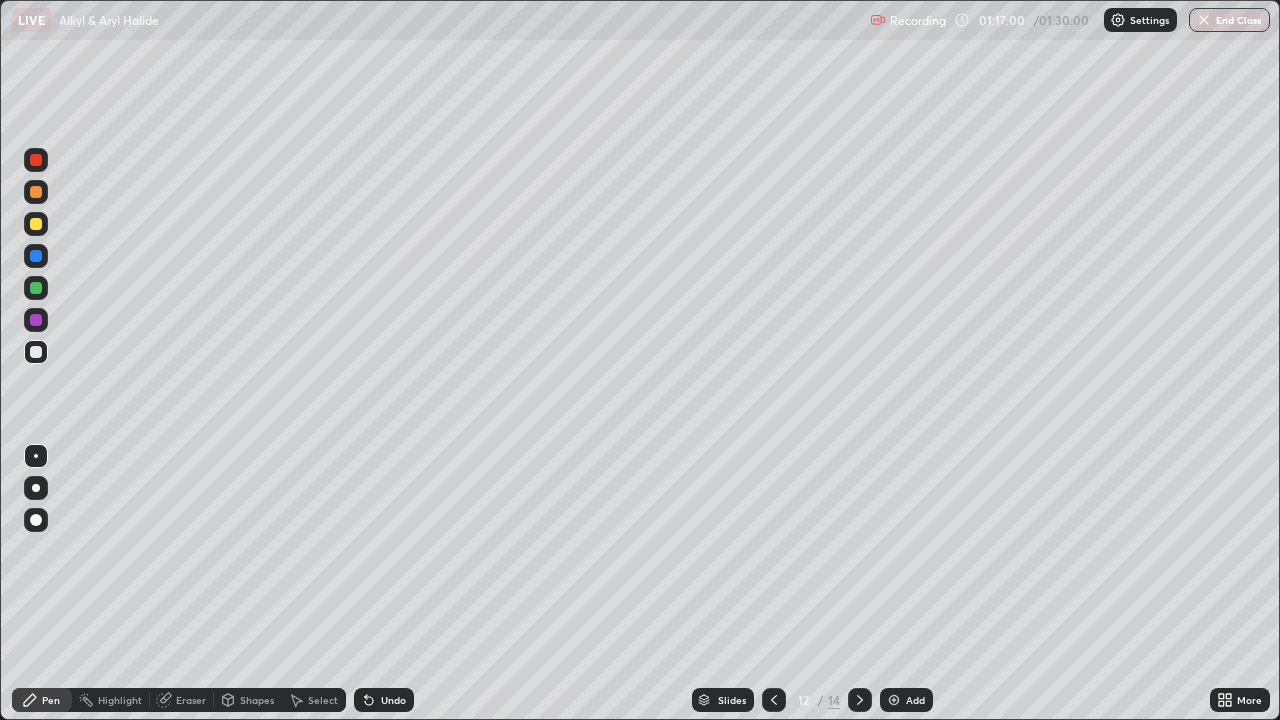 click 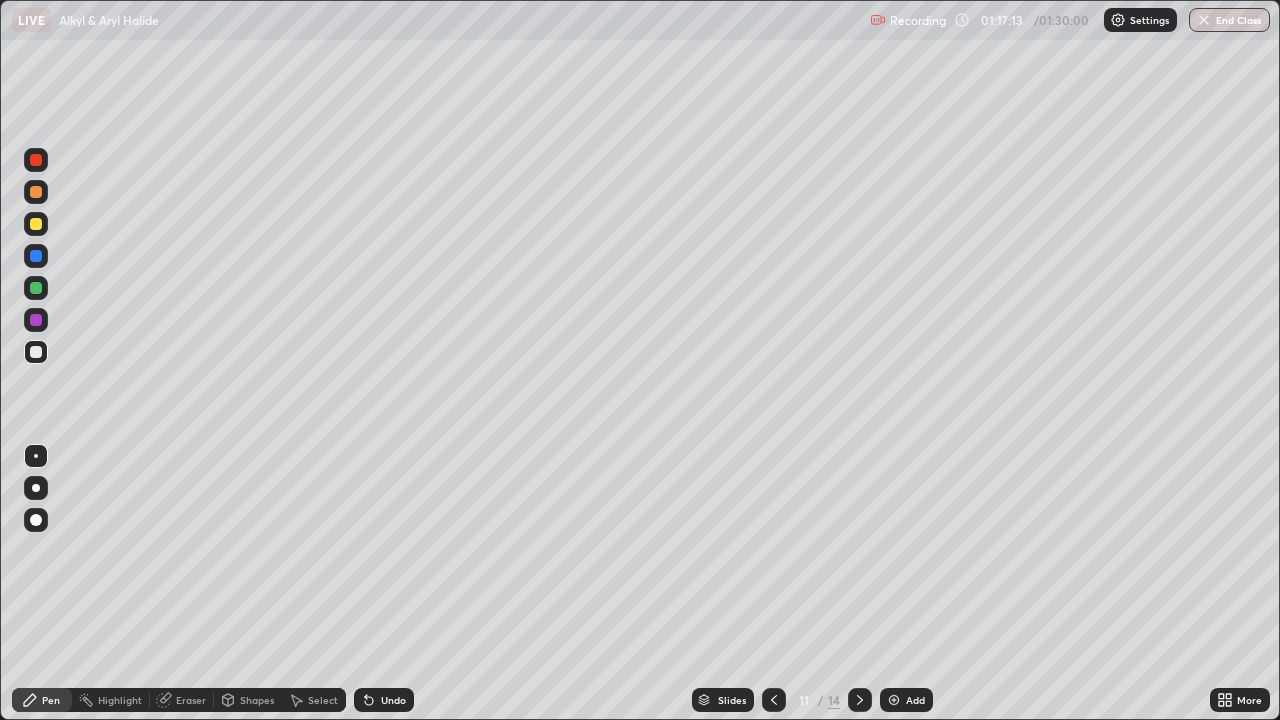 click 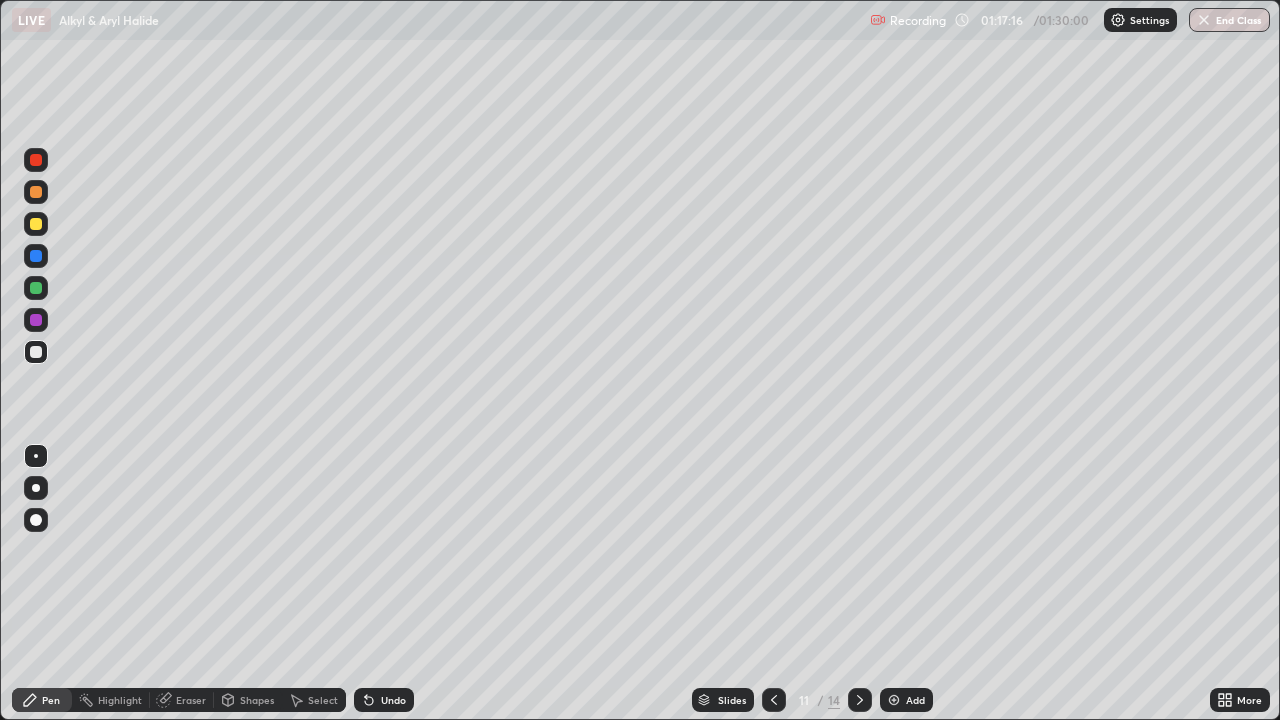 click 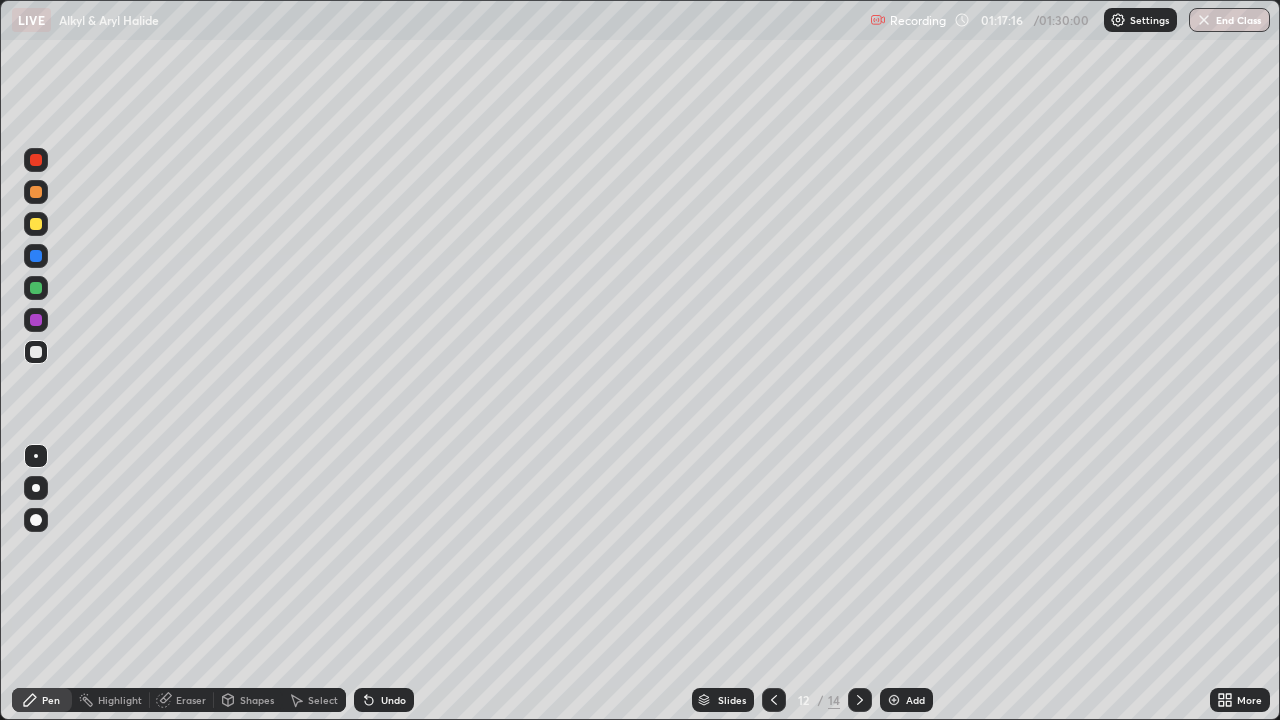 click 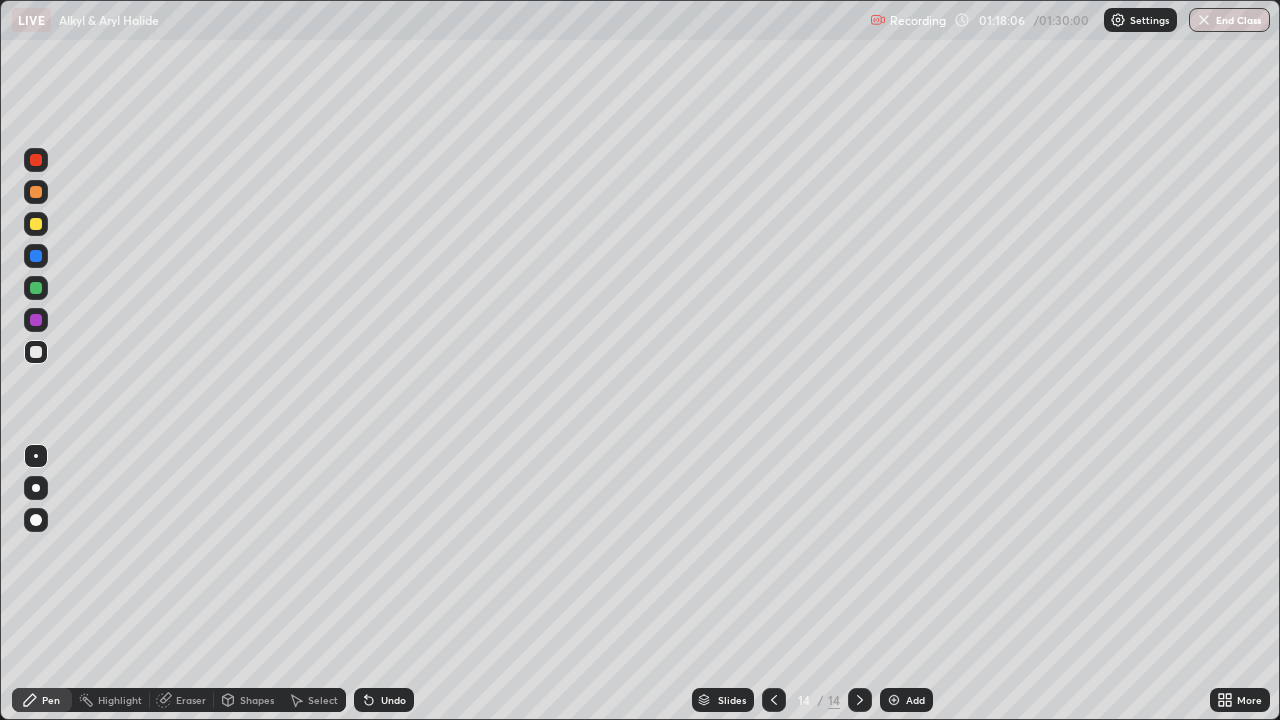 click on "Undo" at bounding box center [393, 700] 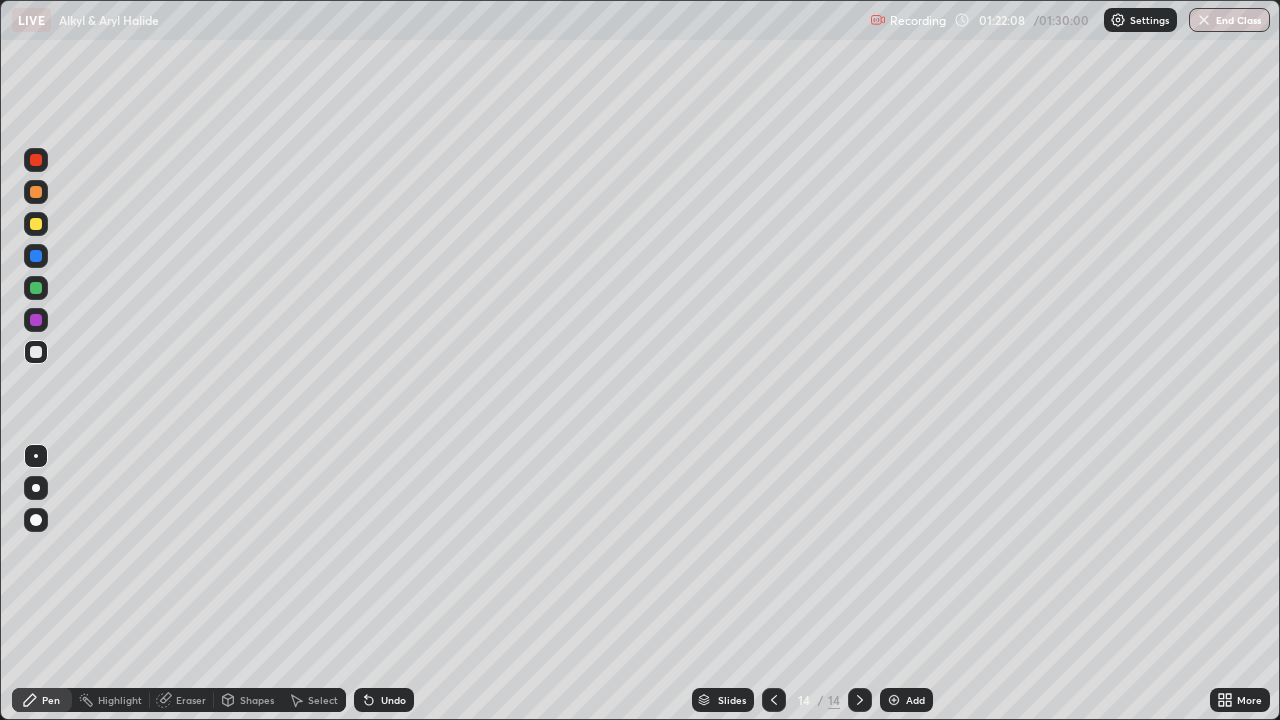 click on "Add" at bounding box center [915, 700] 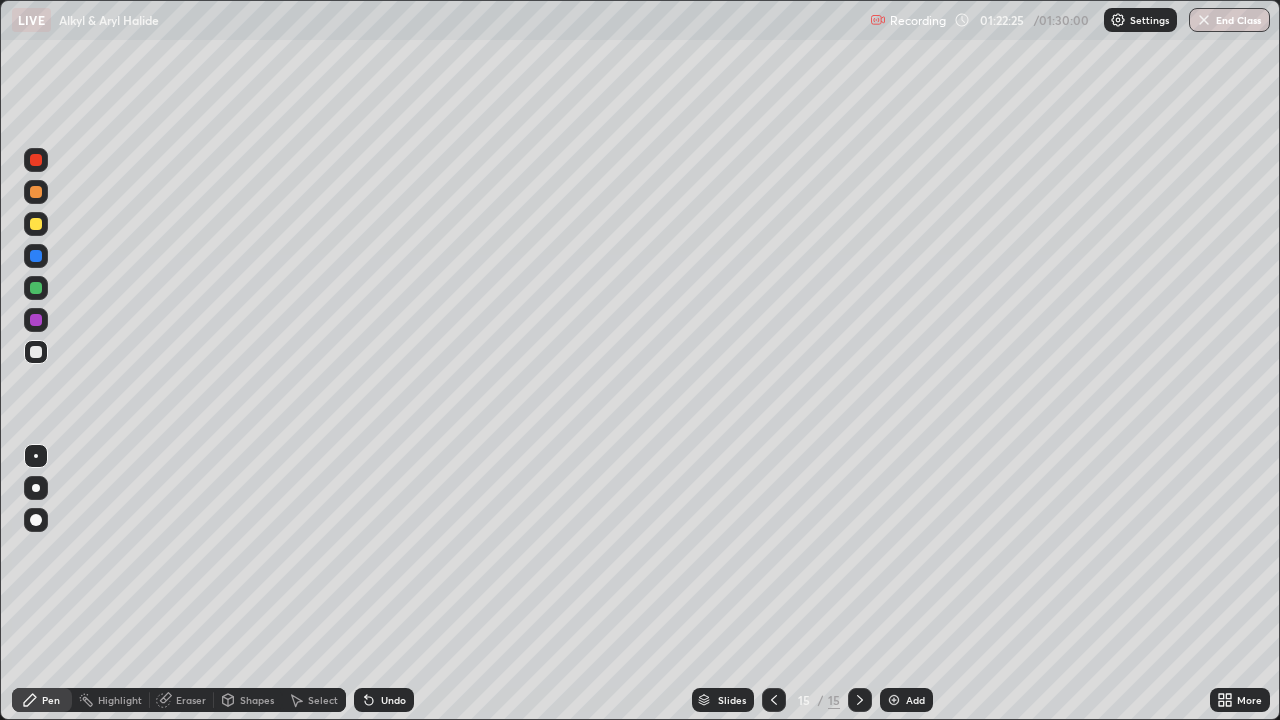 click on "Undo" at bounding box center [393, 700] 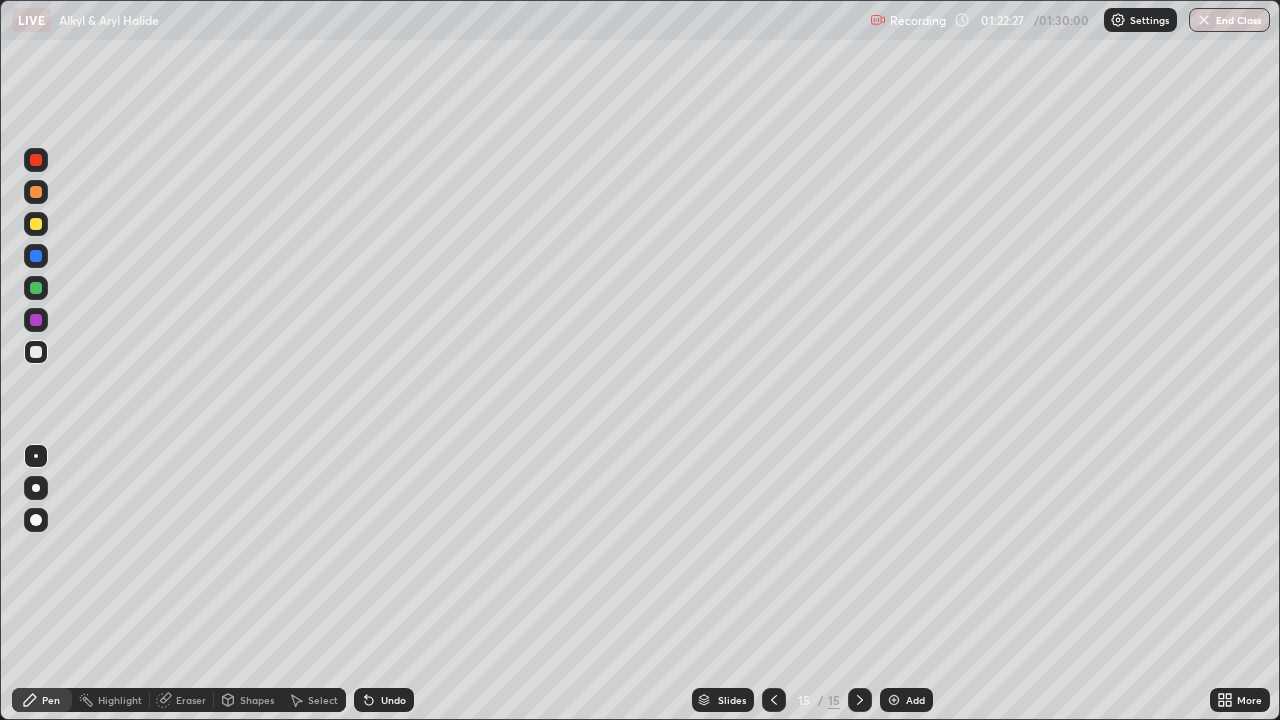 click on "Undo" at bounding box center (393, 700) 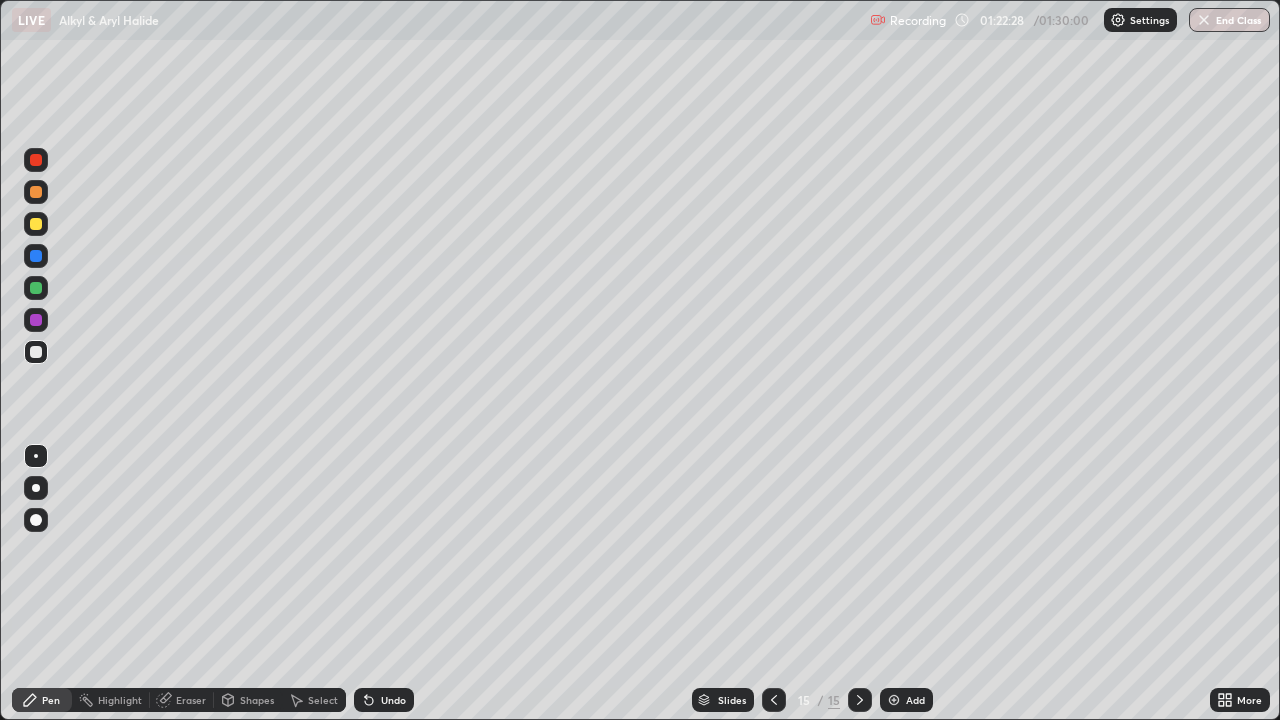 click on "Undo" at bounding box center (393, 700) 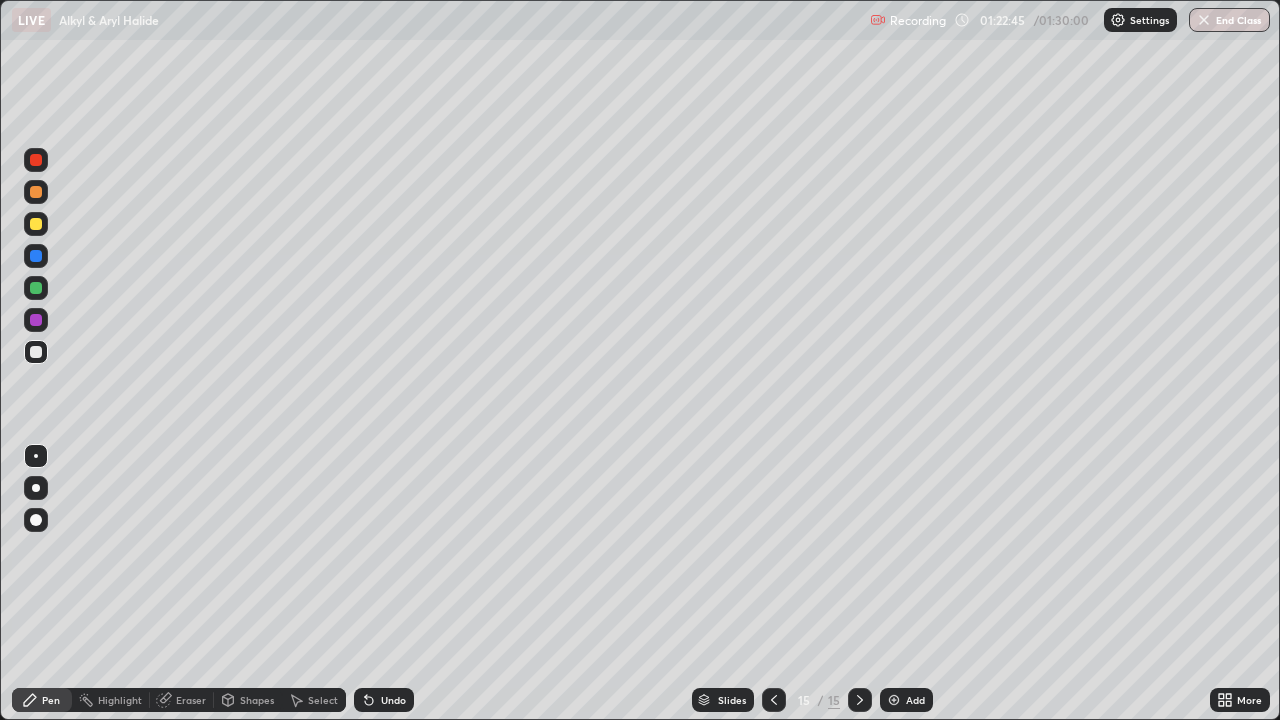 click on "Undo" at bounding box center [393, 700] 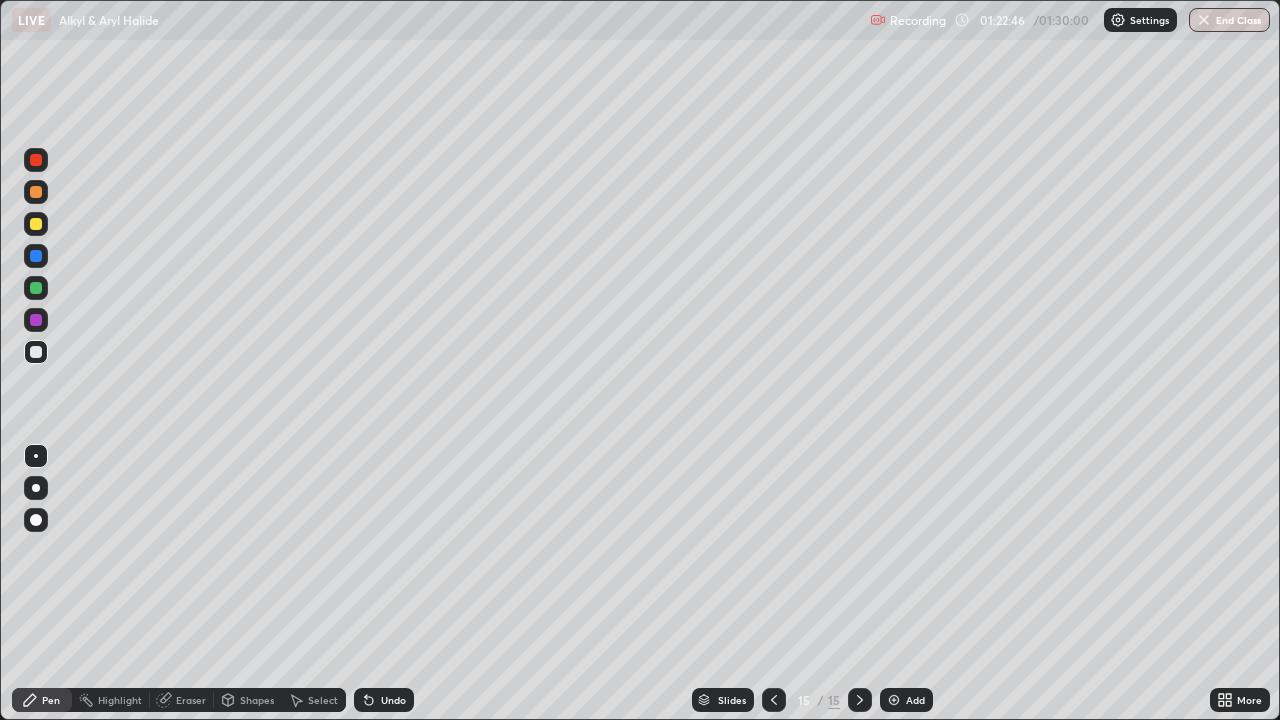 click on "Undo" at bounding box center (393, 700) 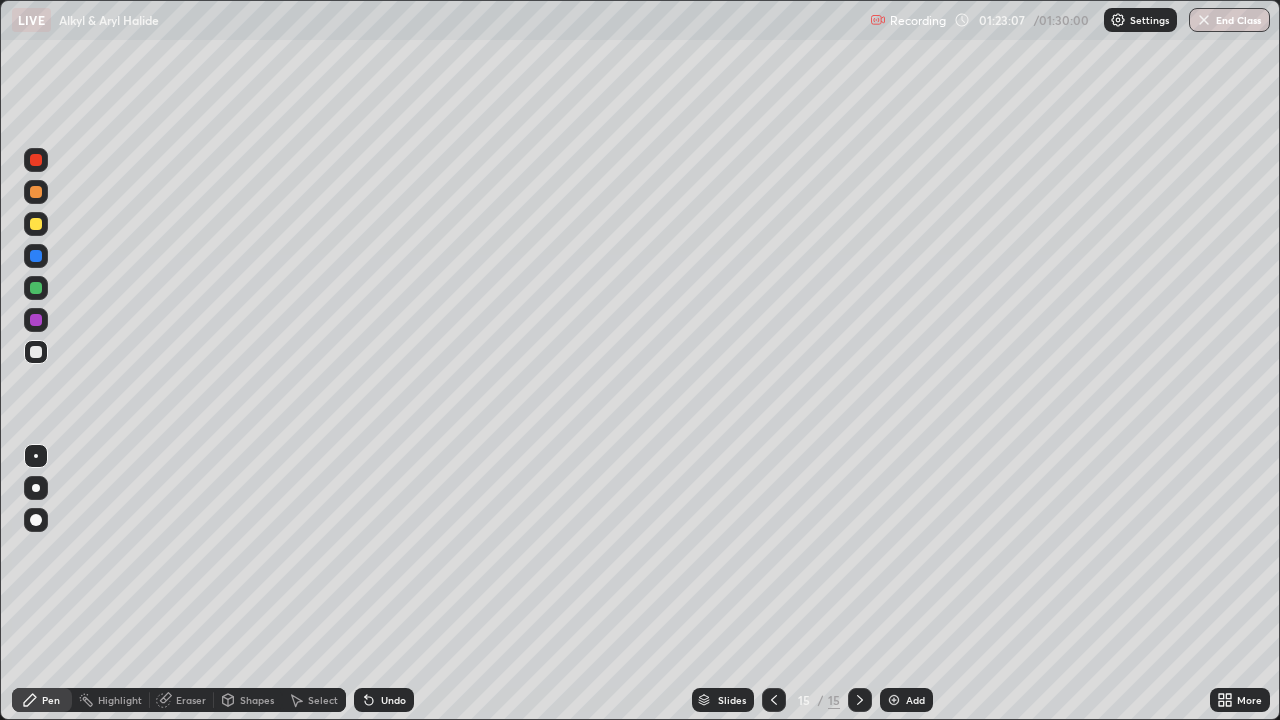click on "Undo" at bounding box center [393, 700] 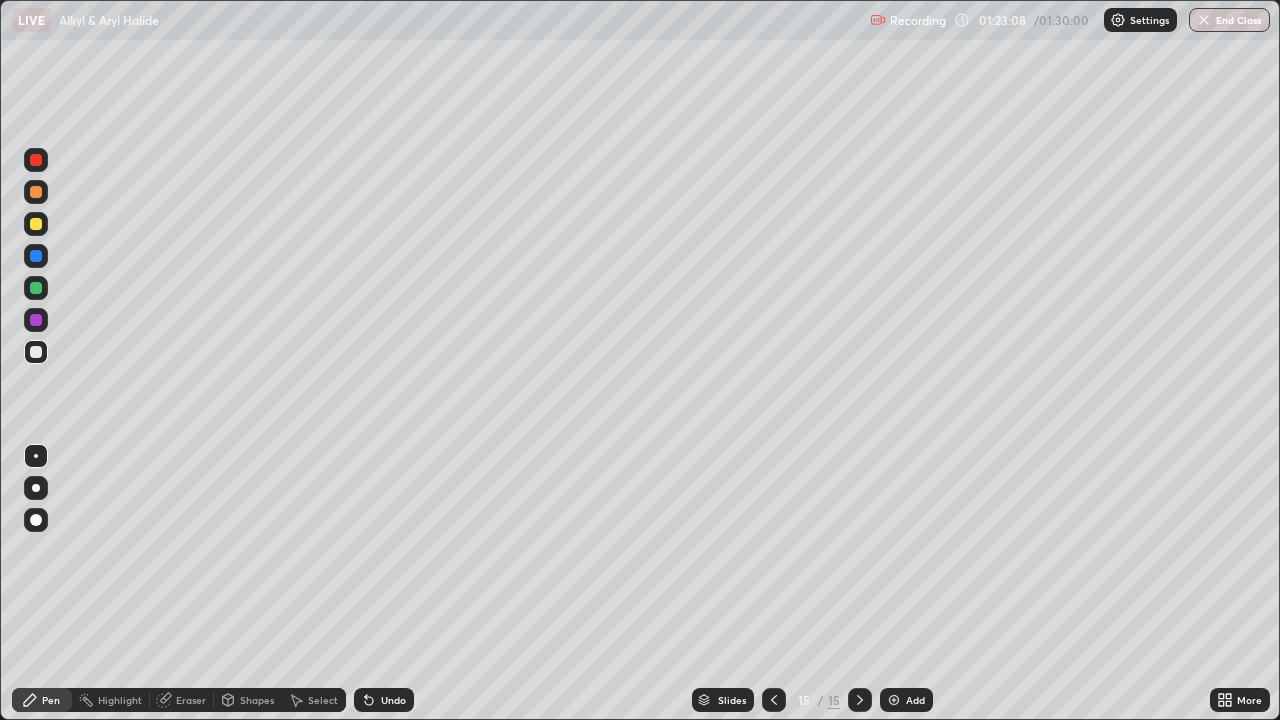 click on "Undo" at bounding box center (393, 700) 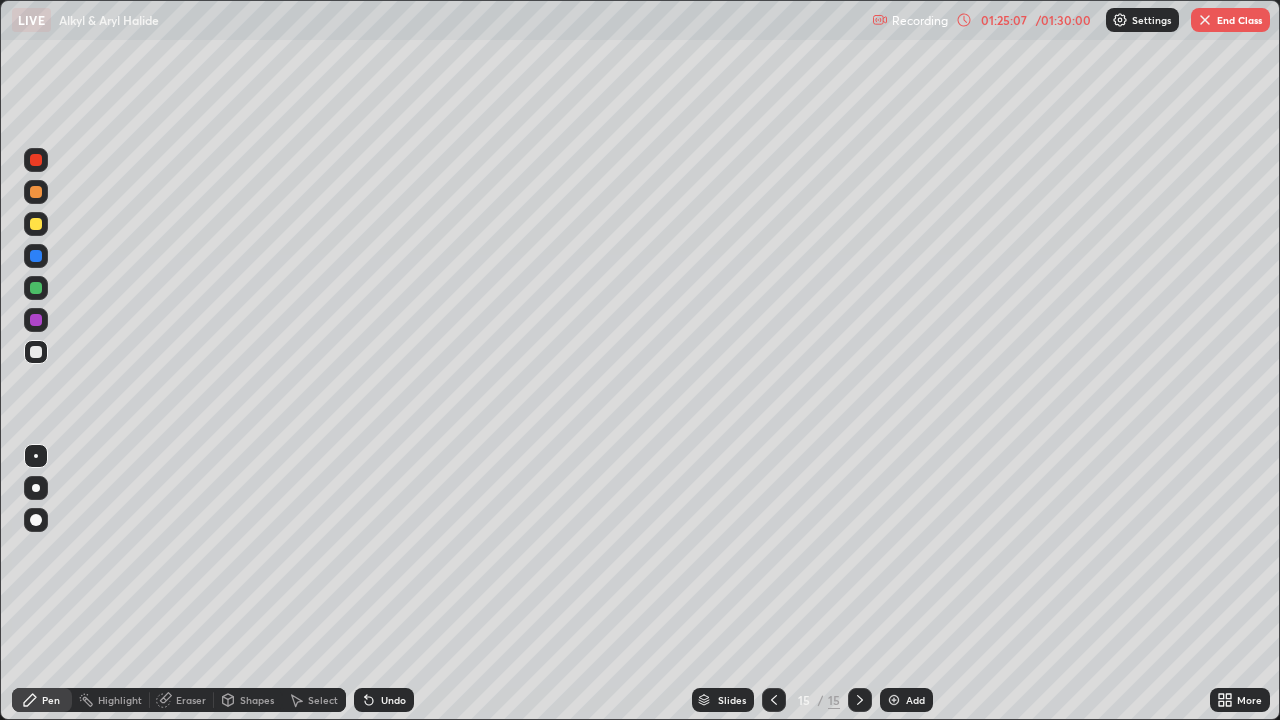 click on "Undo" at bounding box center (393, 700) 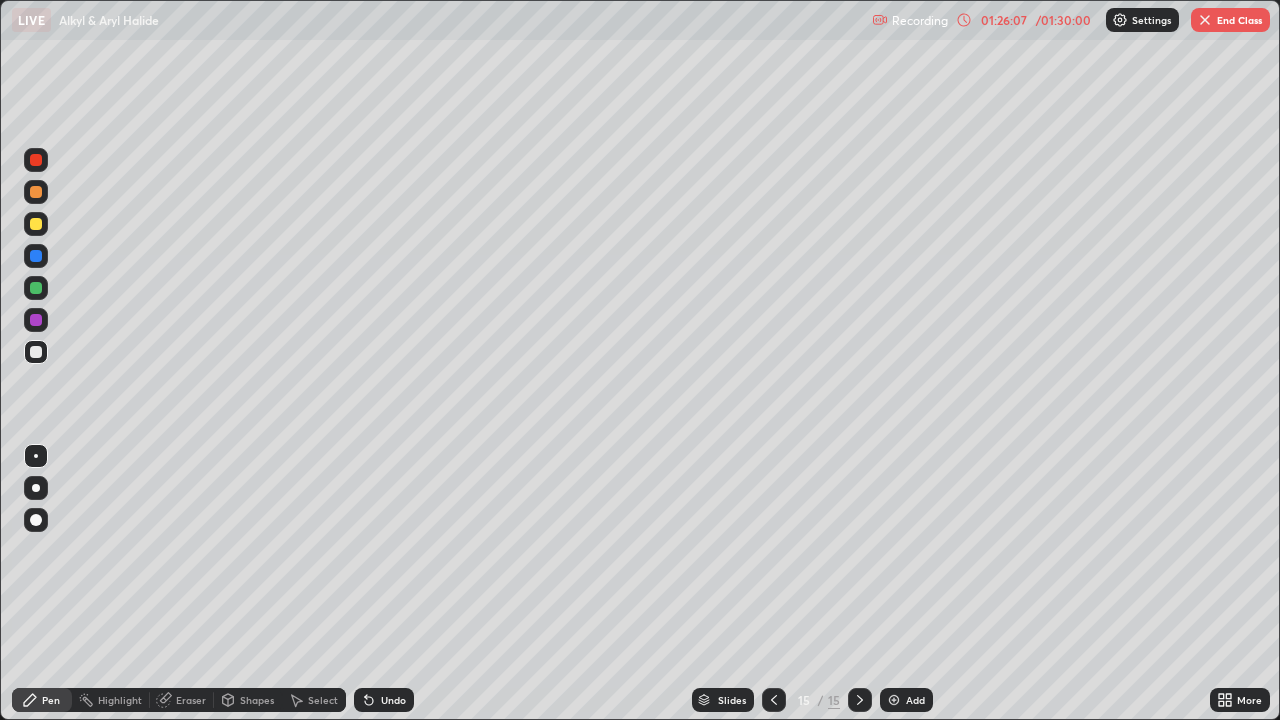 click on "Undo" at bounding box center (393, 700) 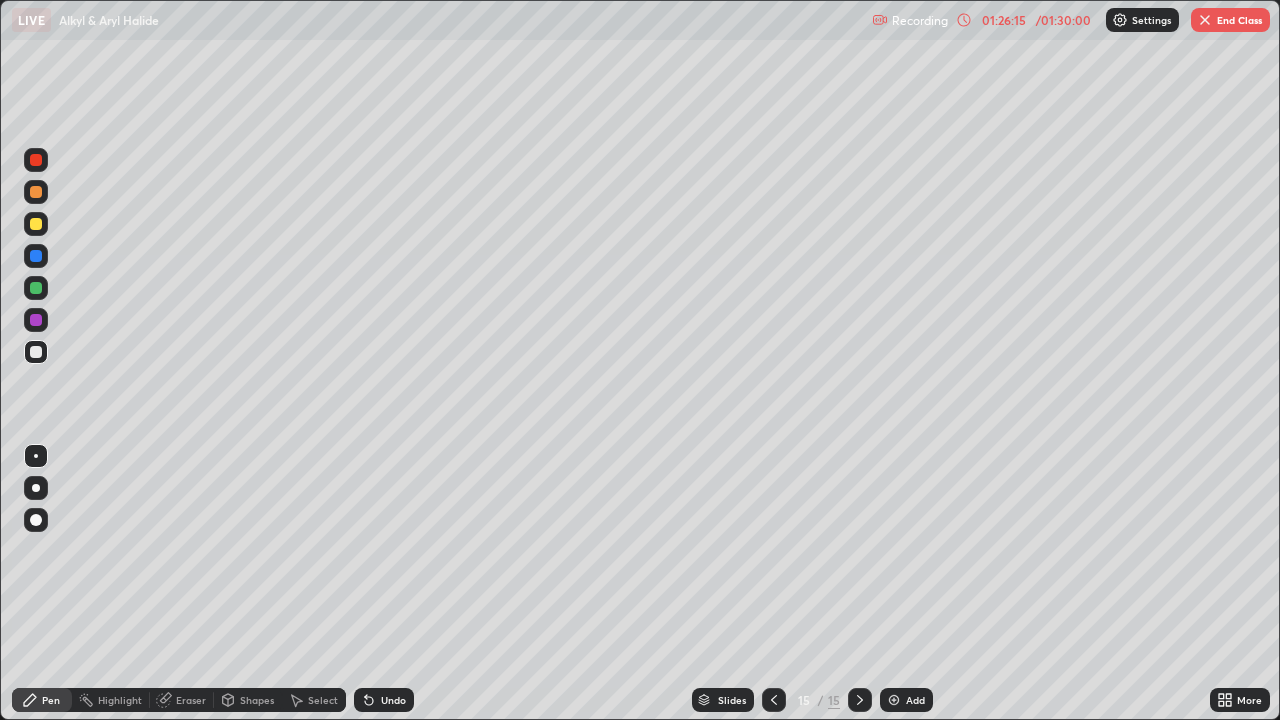 click 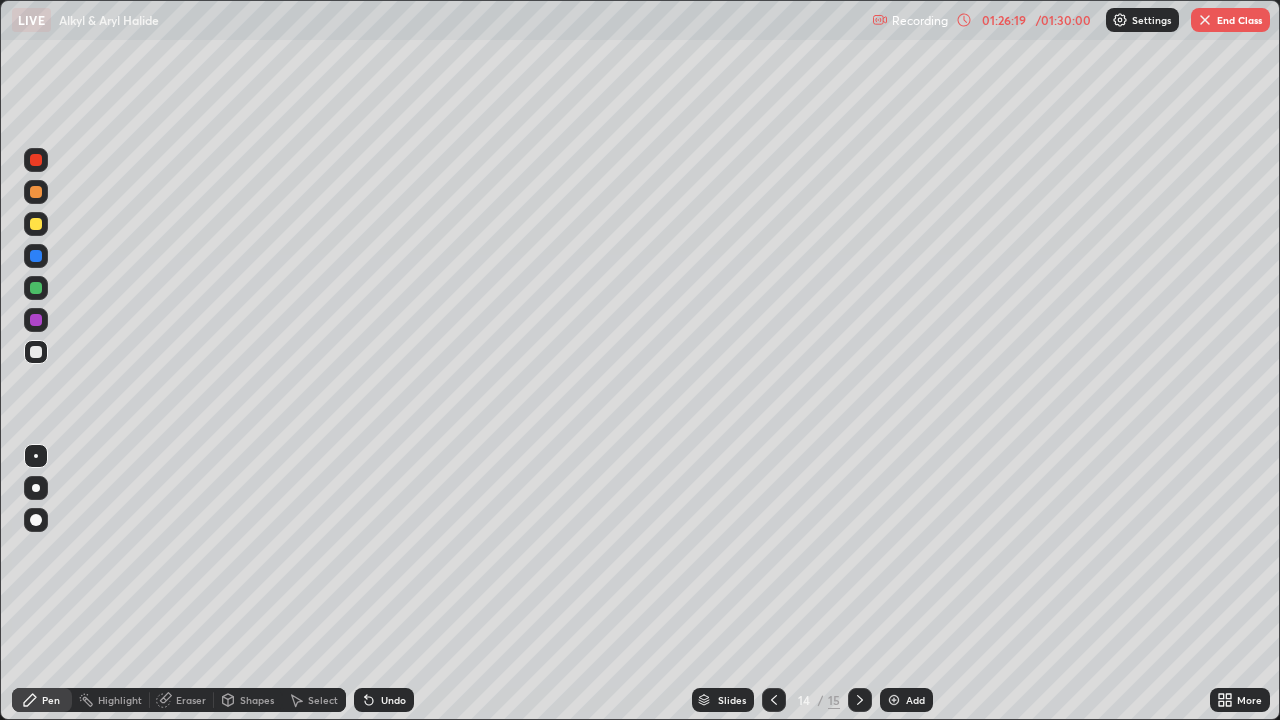 click 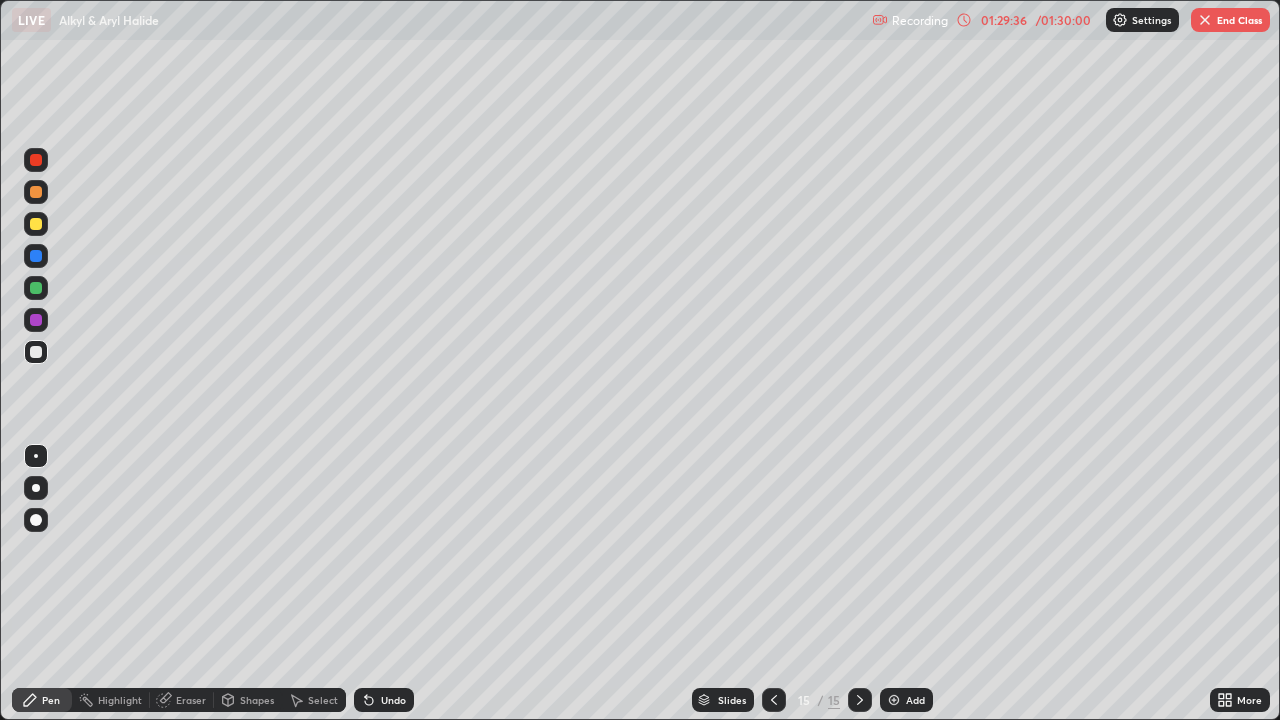 click on "End Class" at bounding box center [1230, 20] 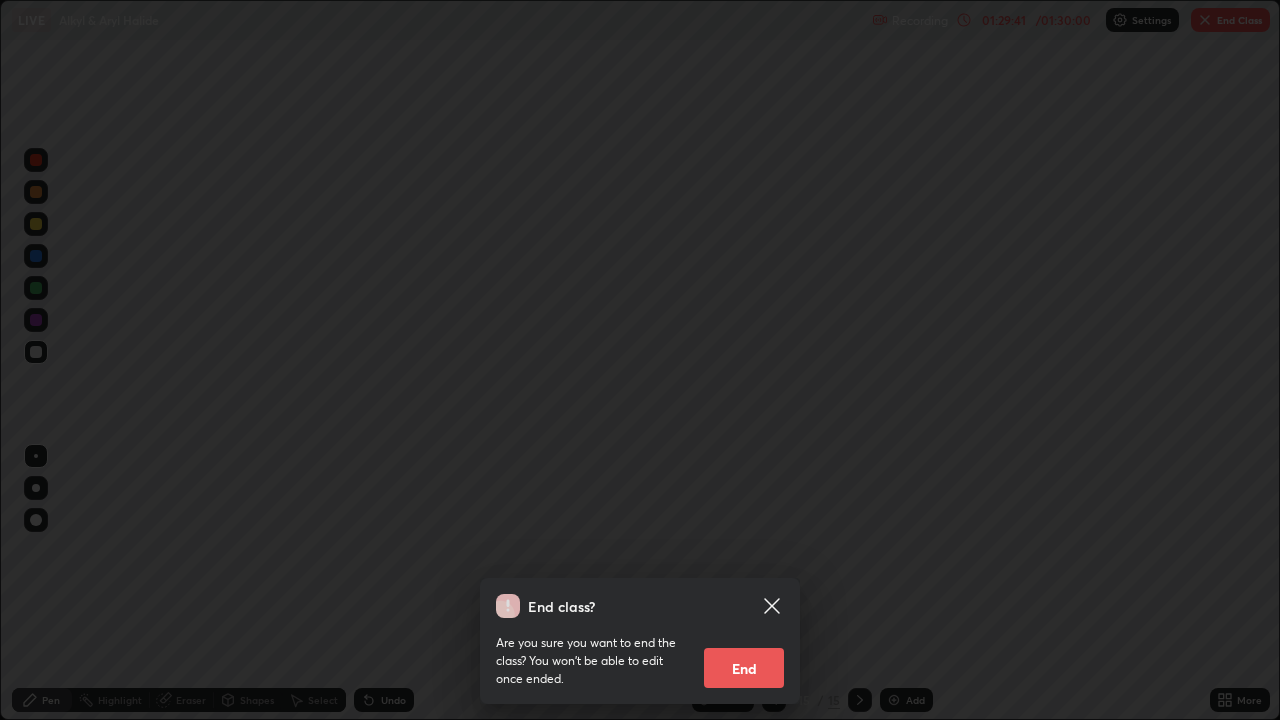 click on "End" at bounding box center (744, 668) 